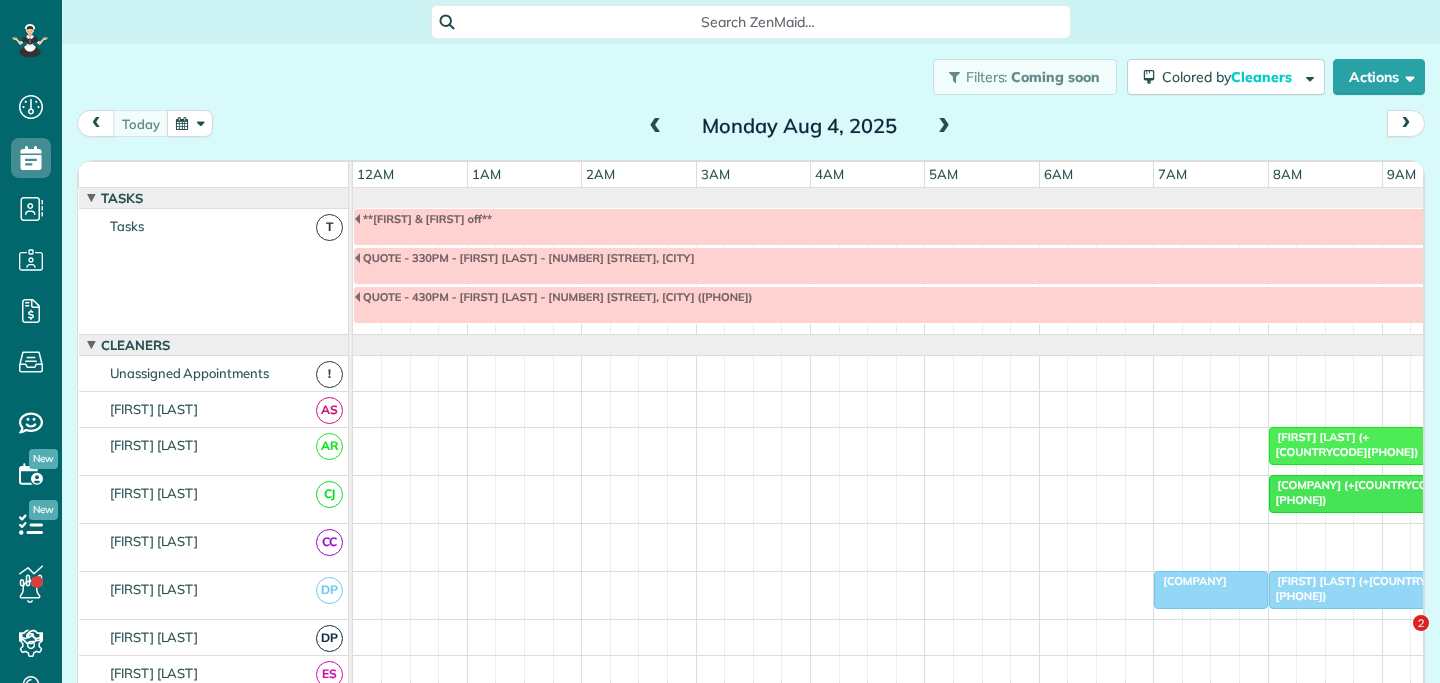 scroll, scrollTop: 0, scrollLeft: 0, axis: both 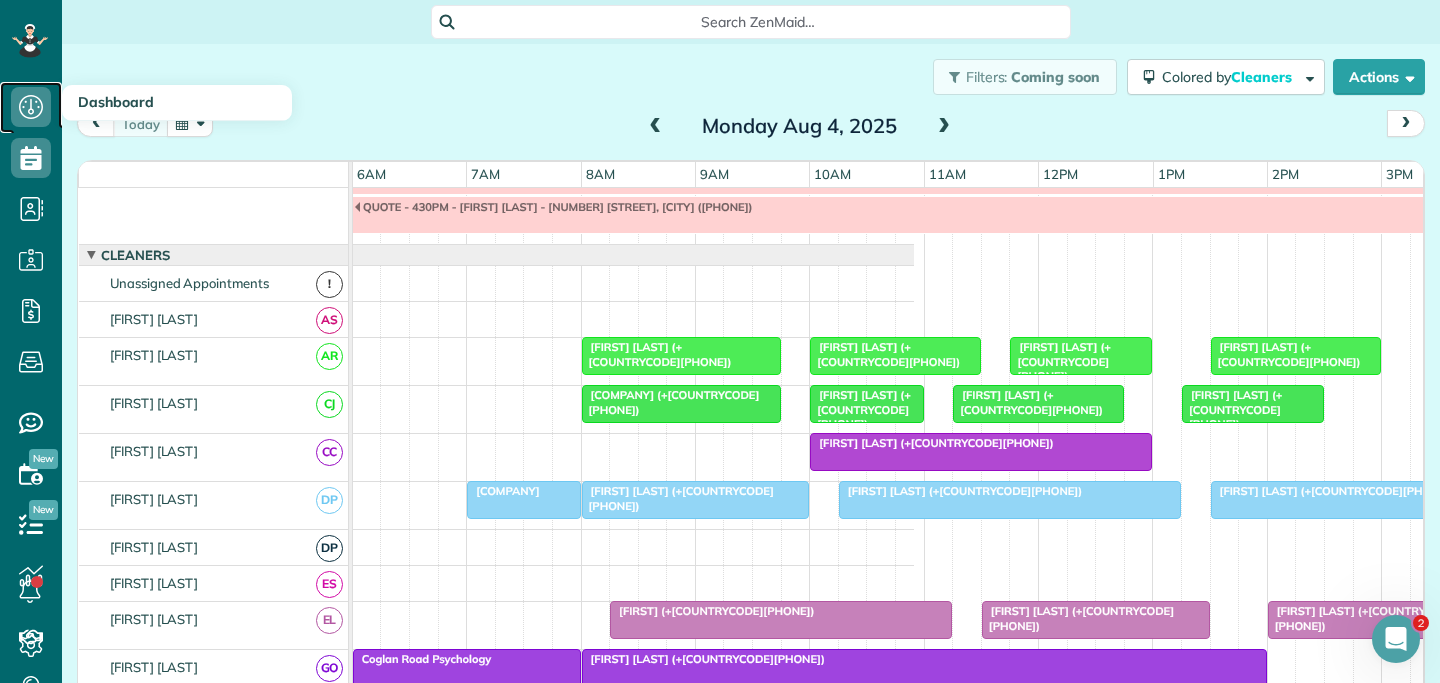 click 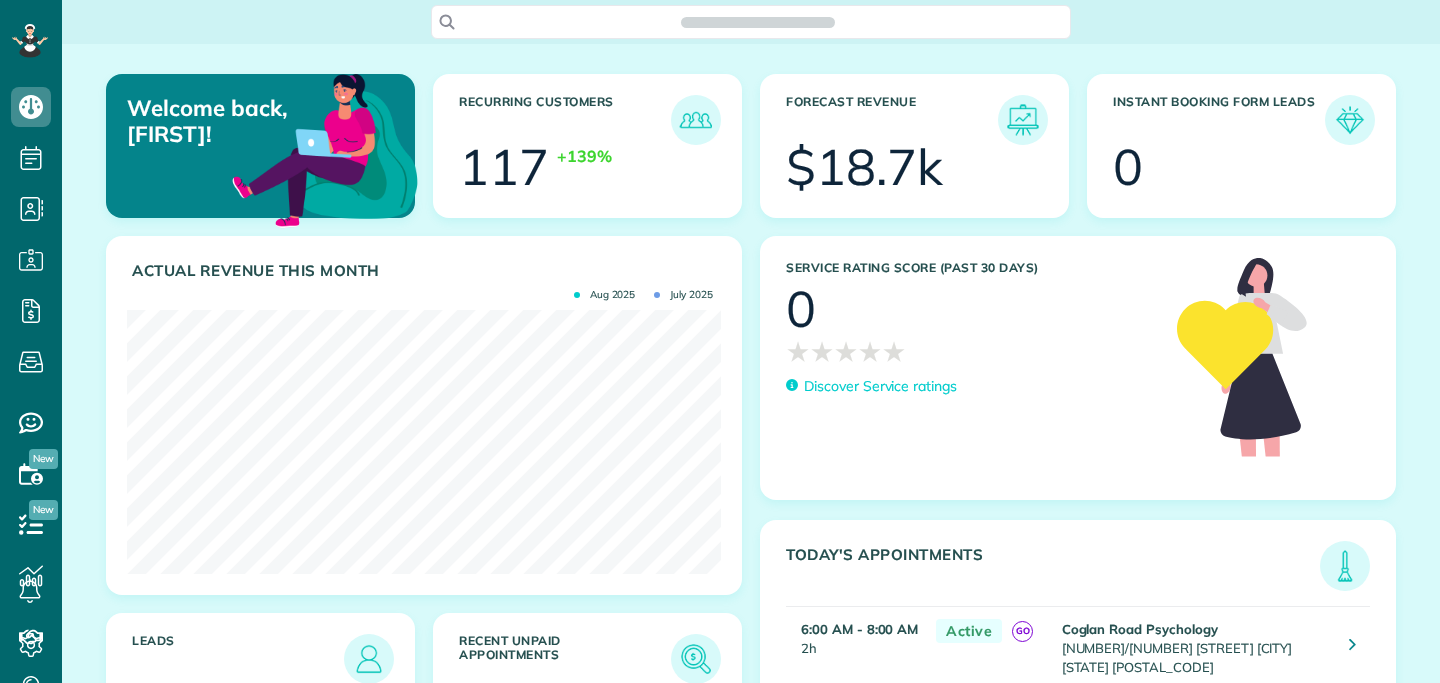 scroll, scrollTop: 0, scrollLeft: 0, axis: both 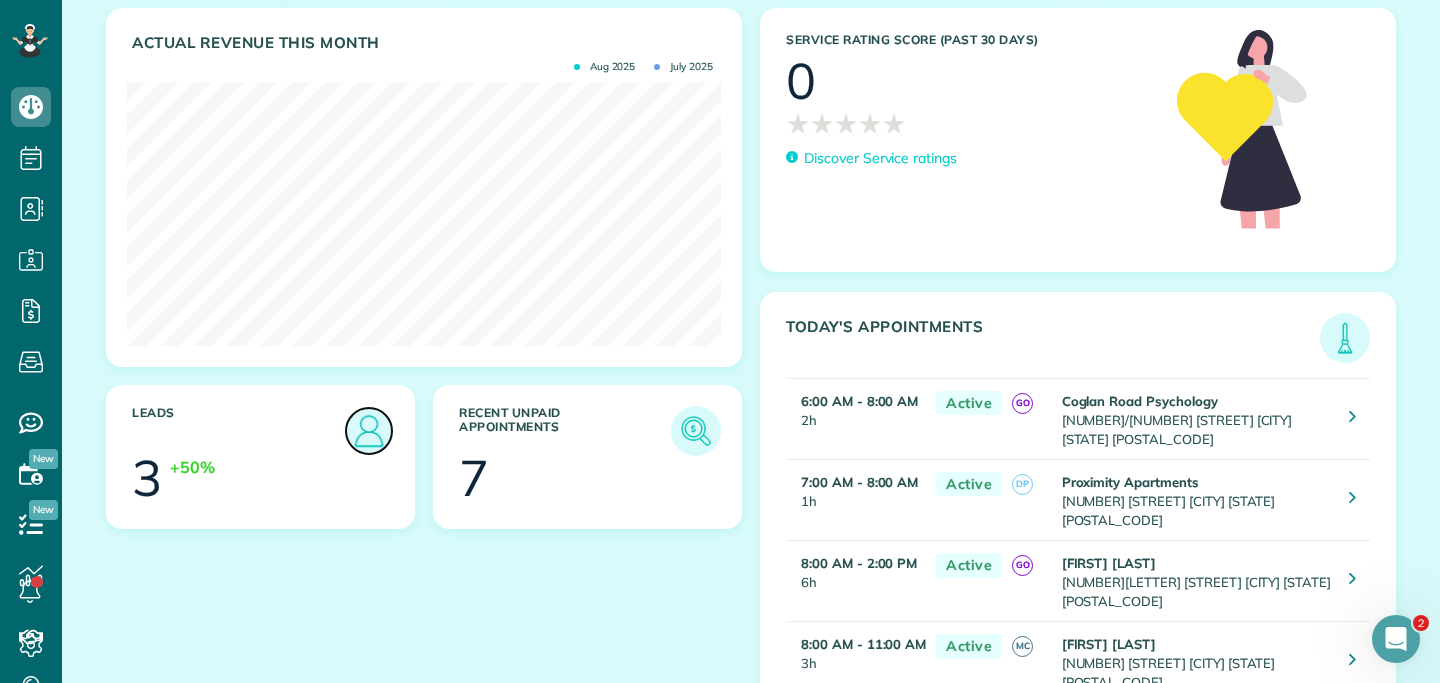 click at bounding box center (369, 431) 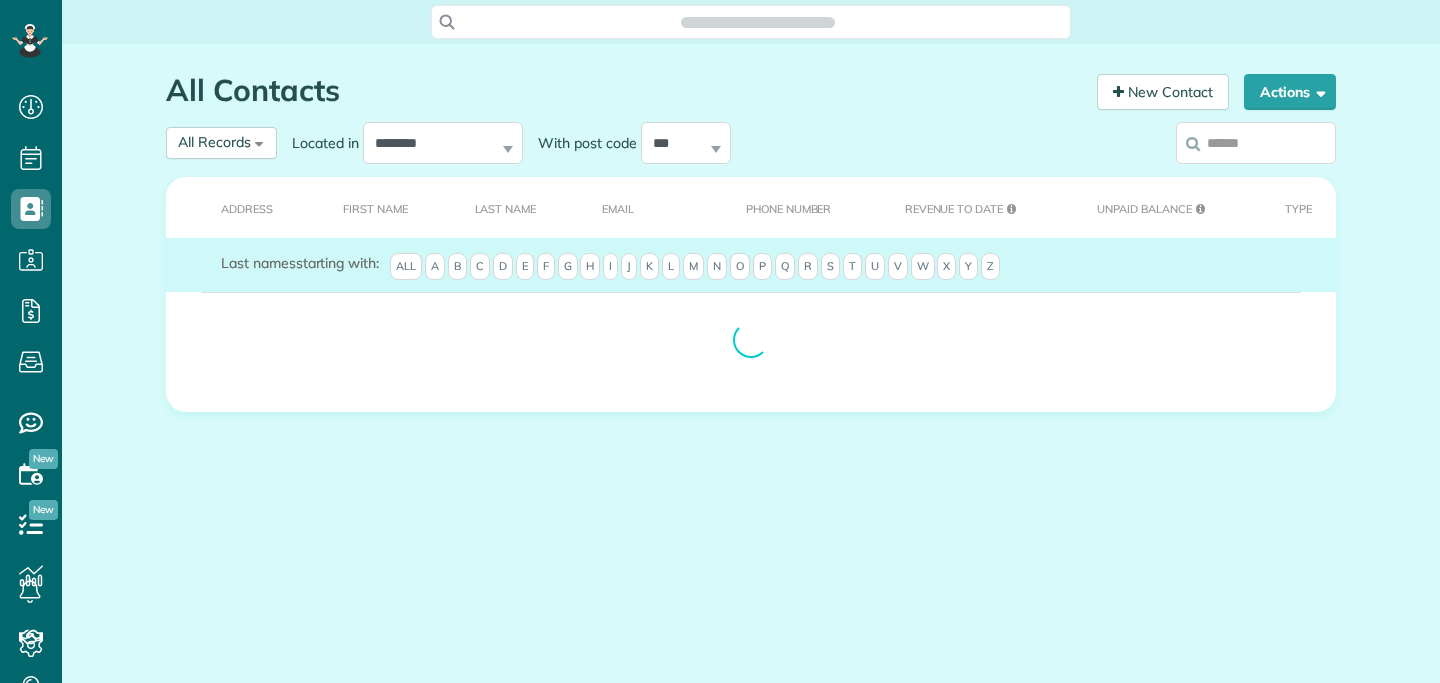 scroll, scrollTop: 0, scrollLeft: 0, axis: both 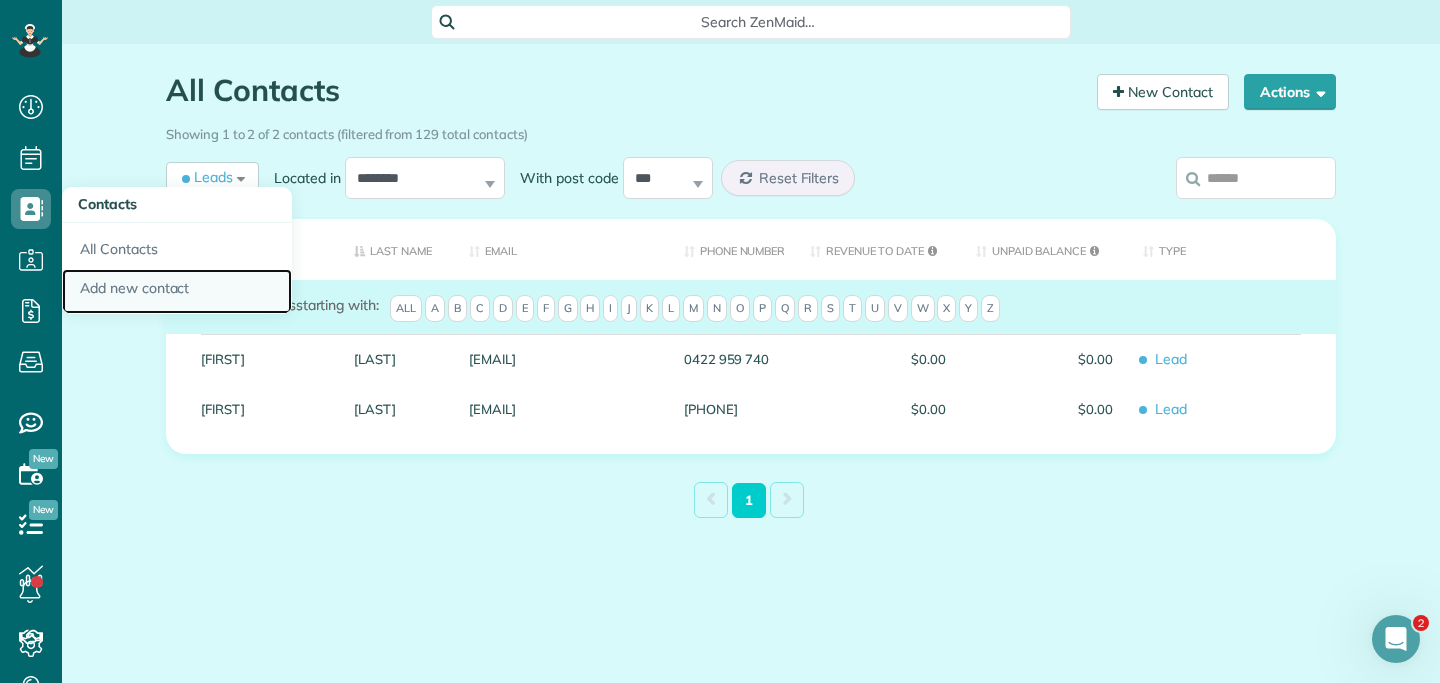 click on "Add new contact" at bounding box center (177, 292) 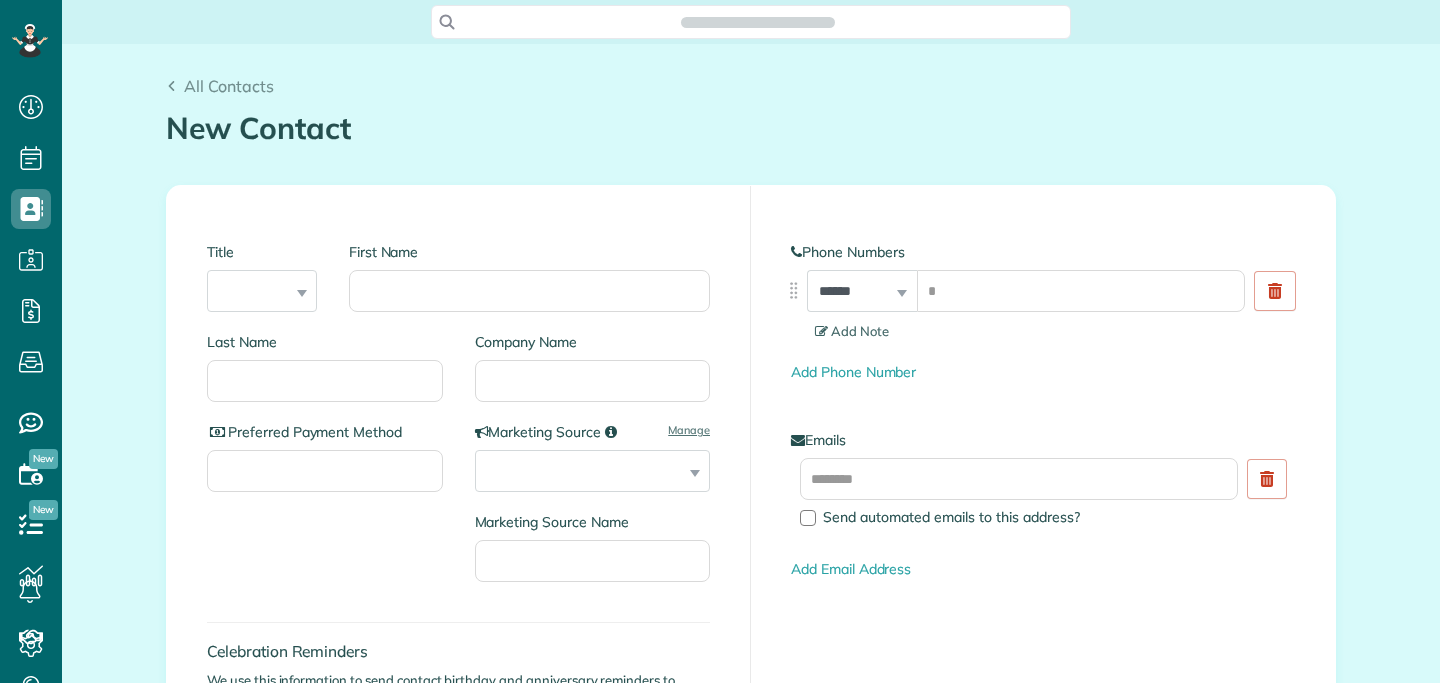 scroll, scrollTop: 0, scrollLeft: 0, axis: both 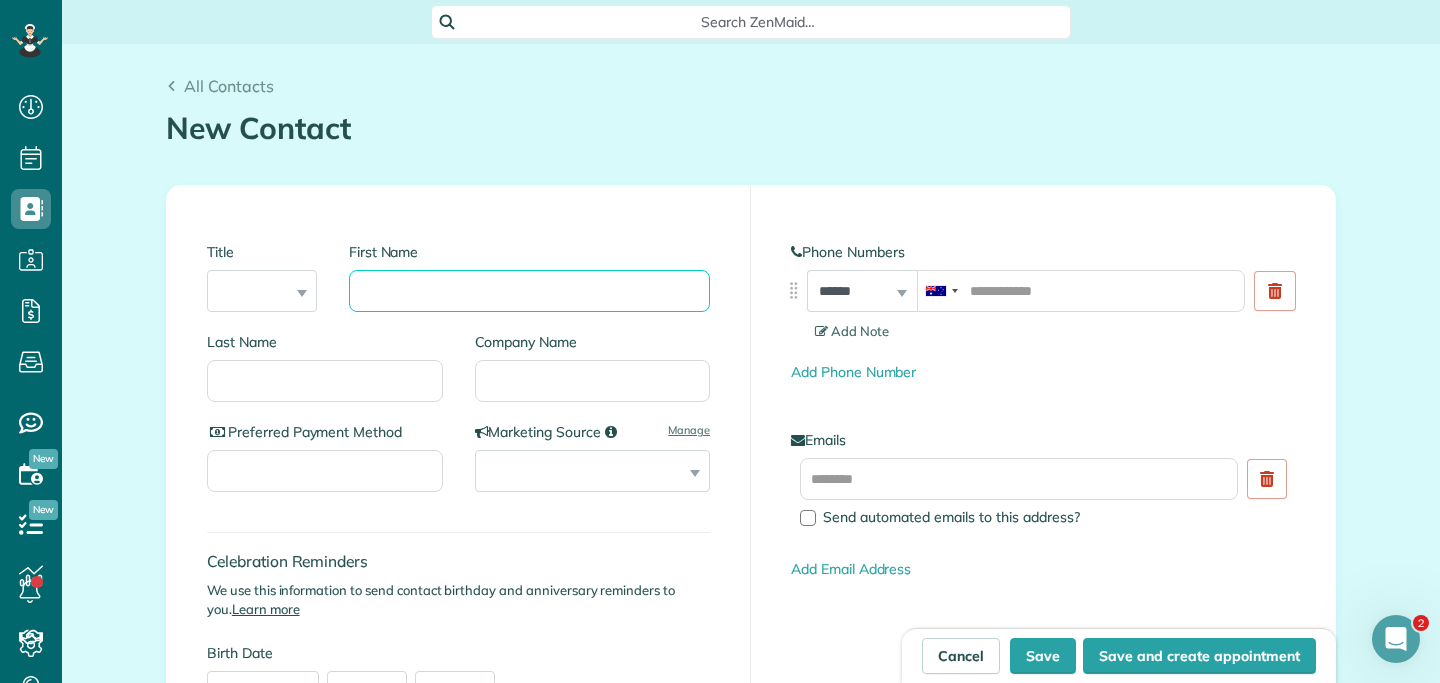 click on "First Name" at bounding box center (529, 291) 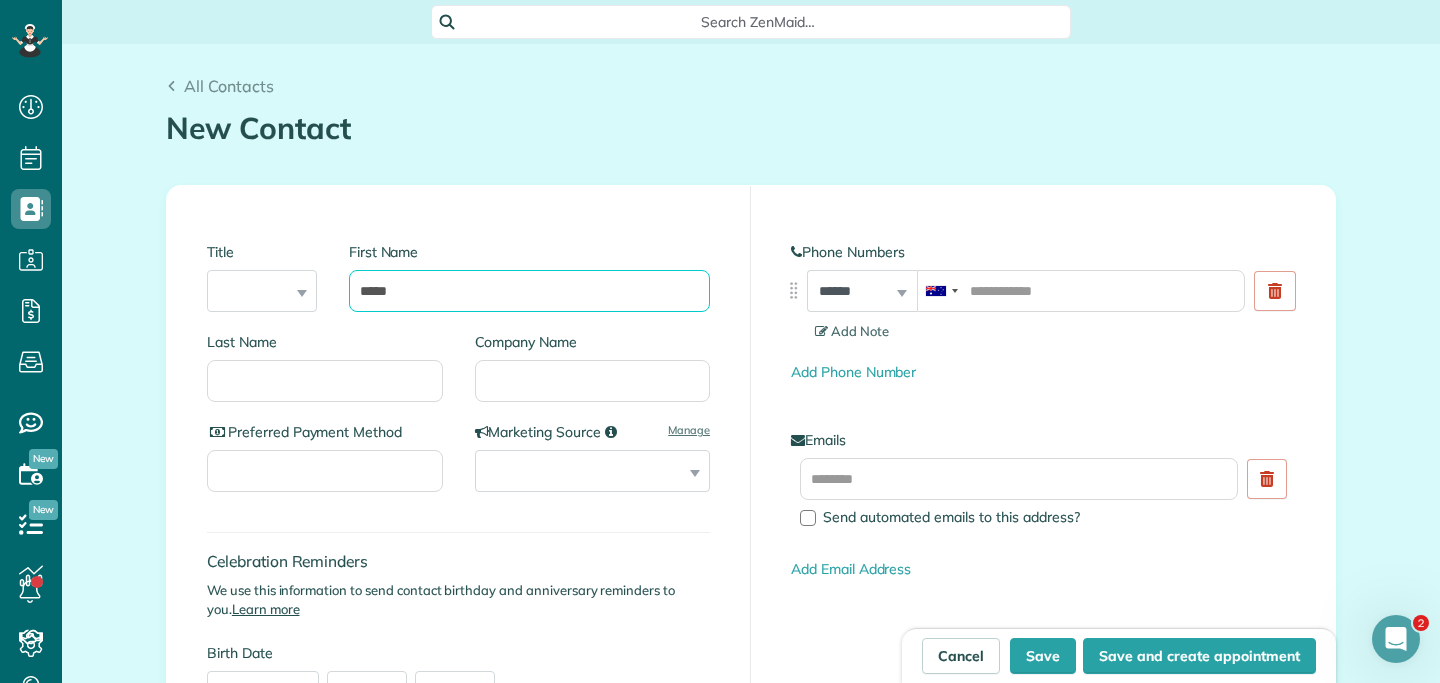 type on "****" 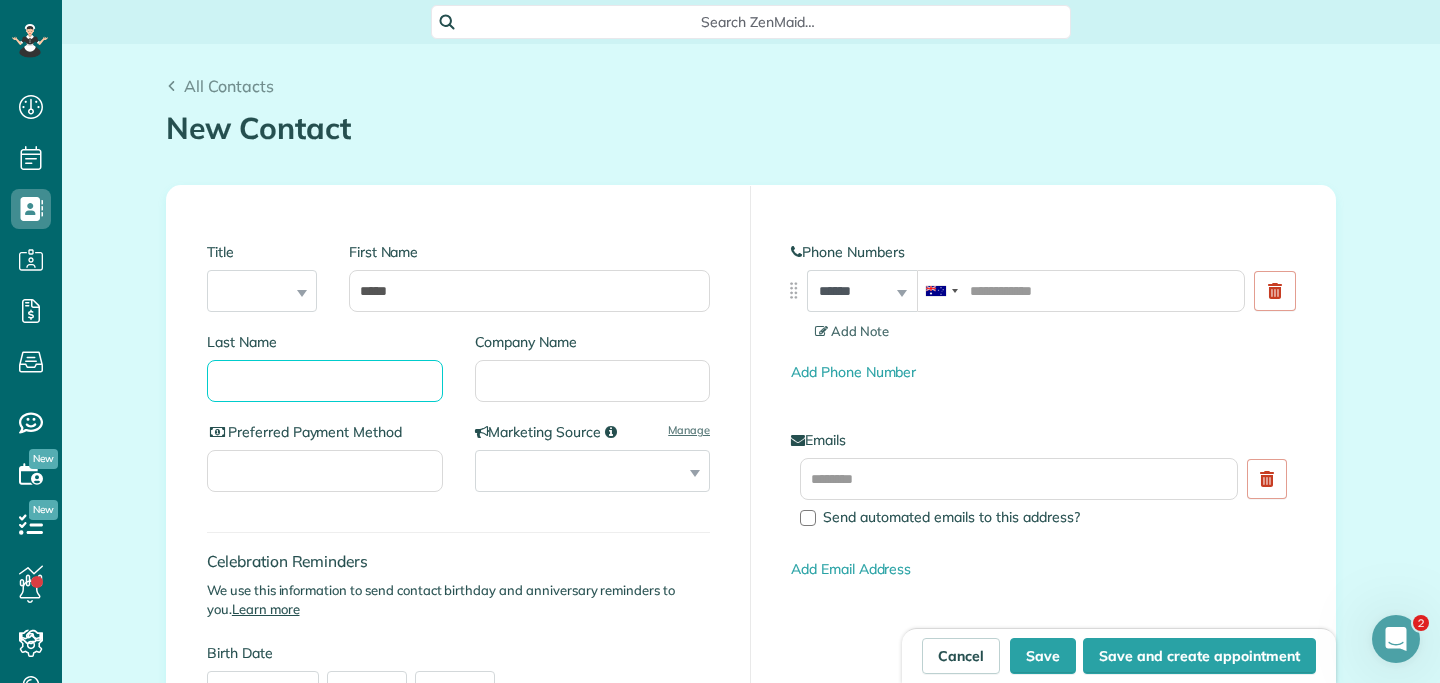 click on "Last Name" at bounding box center (325, 381) 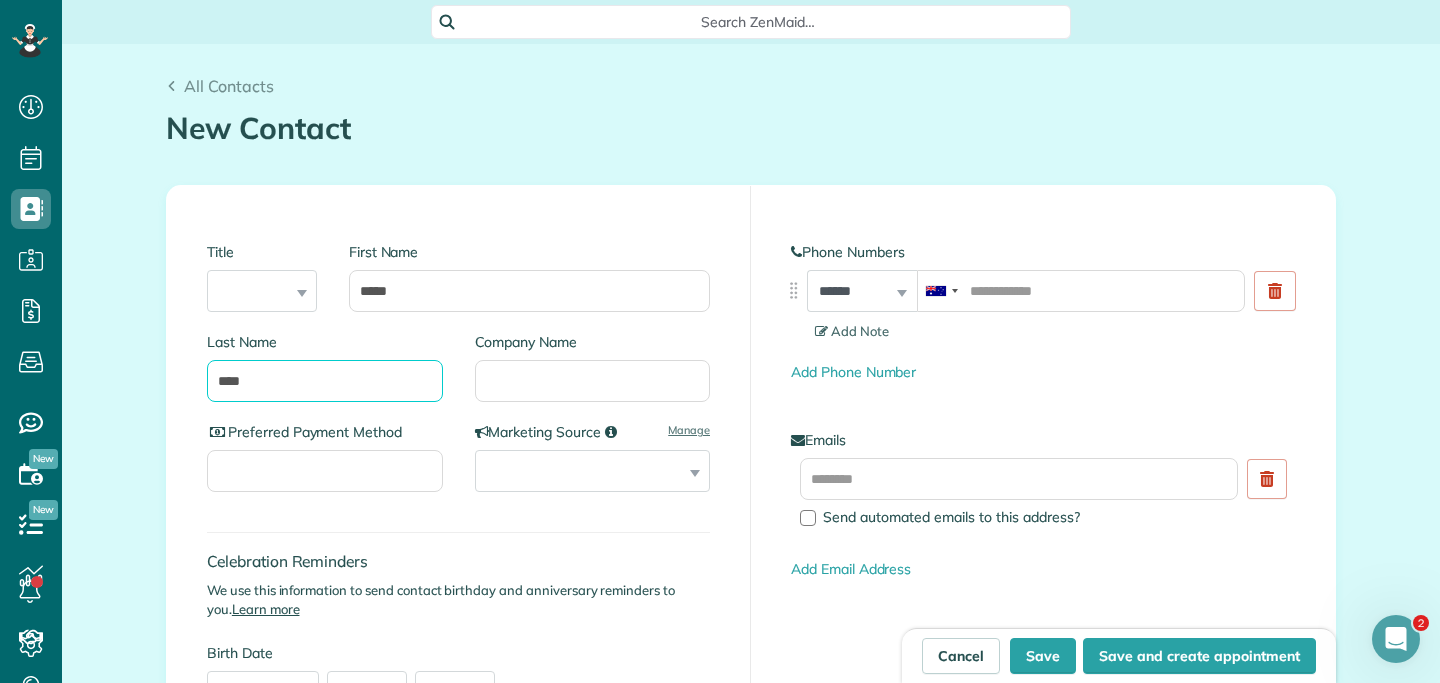 type on "****" 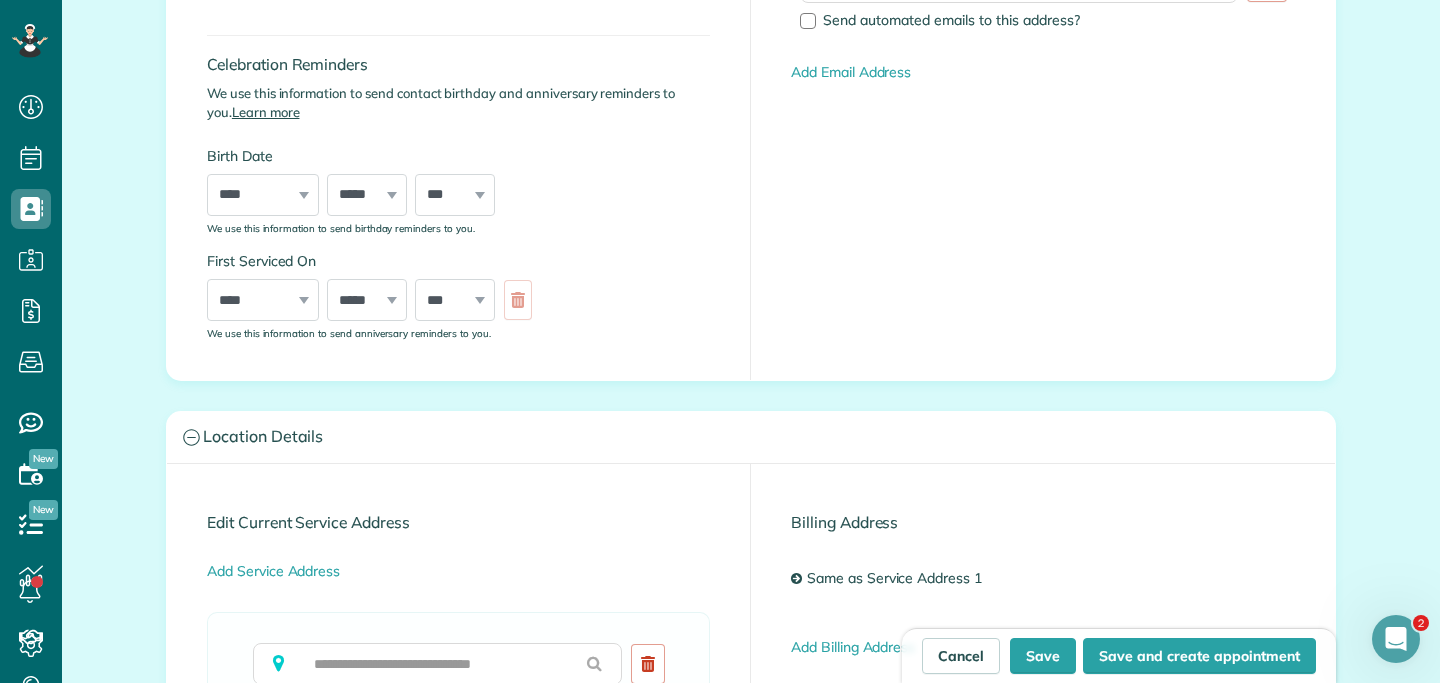 scroll, scrollTop: 557, scrollLeft: 0, axis: vertical 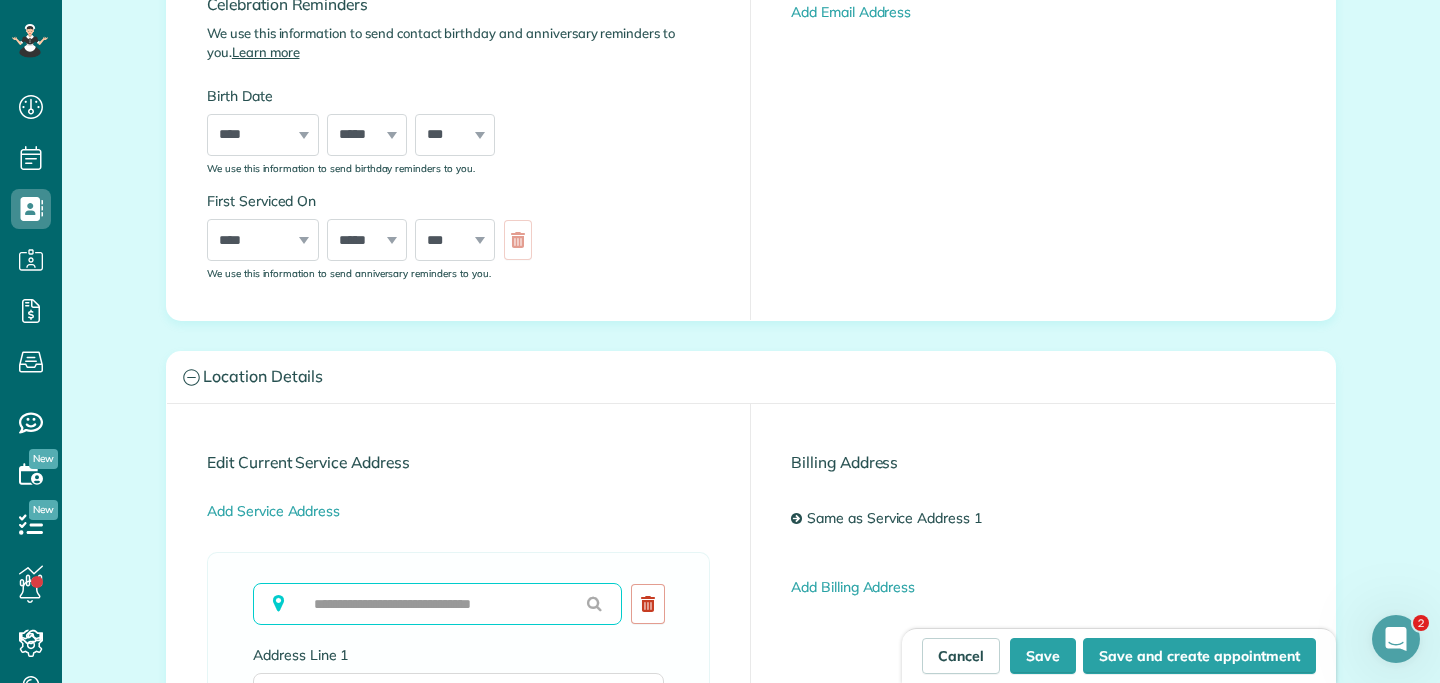 click at bounding box center (437, 604) 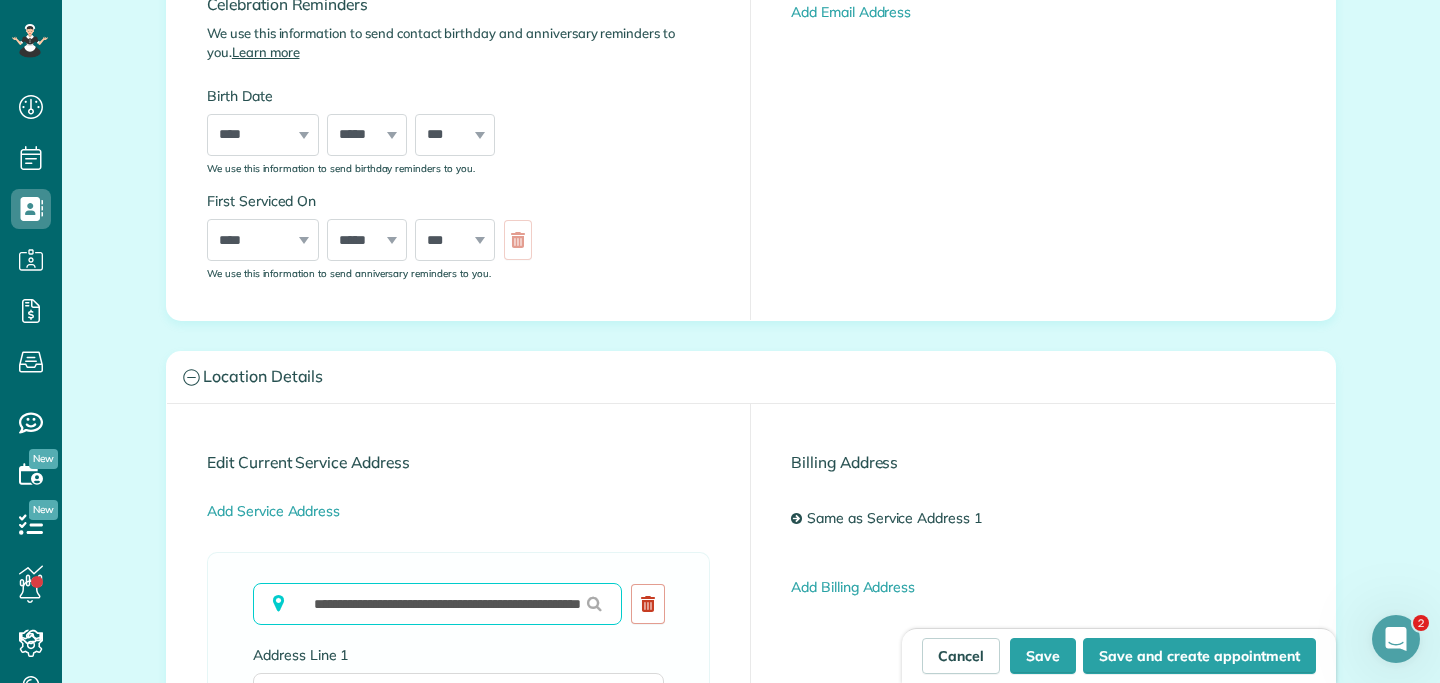 scroll, scrollTop: 0, scrollLeft: 76, axis: horizontal 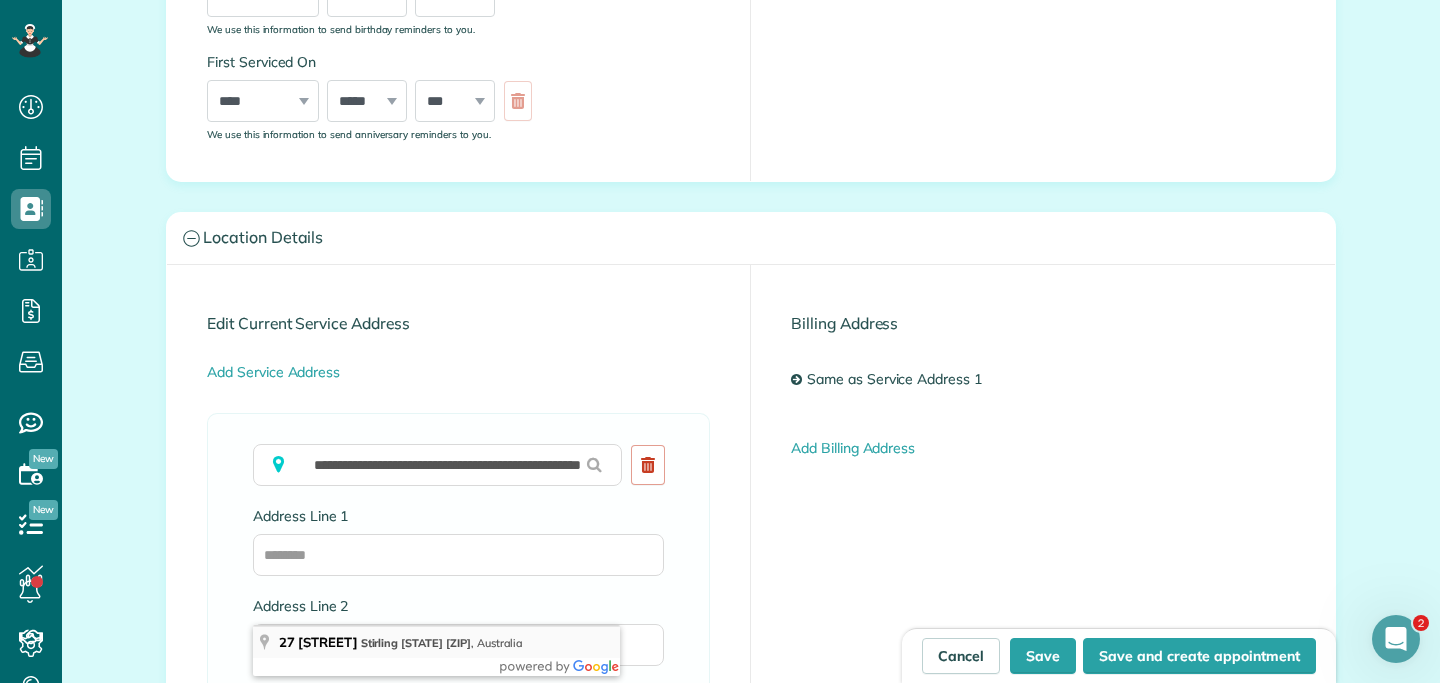 type on "**********" 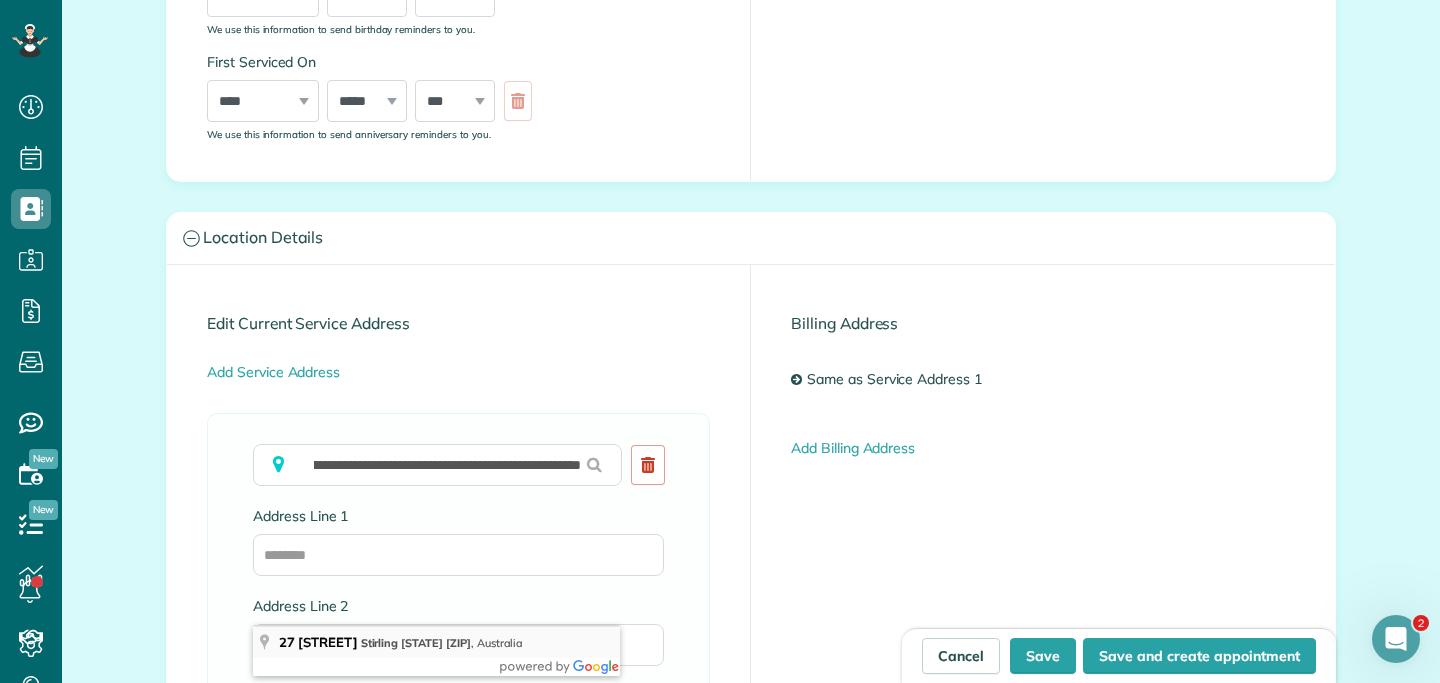 scroll, scrollTop: 0, scrollLeft: 0, axis: both 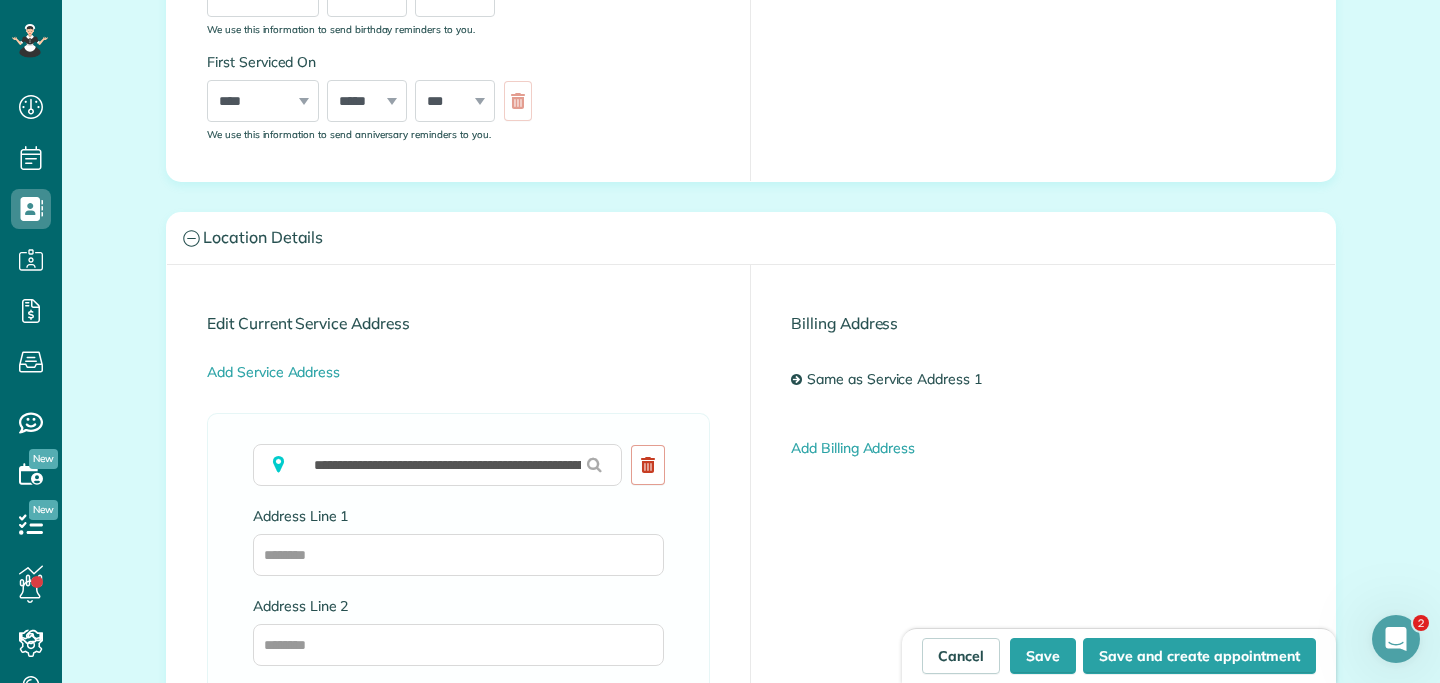 type on "**********" 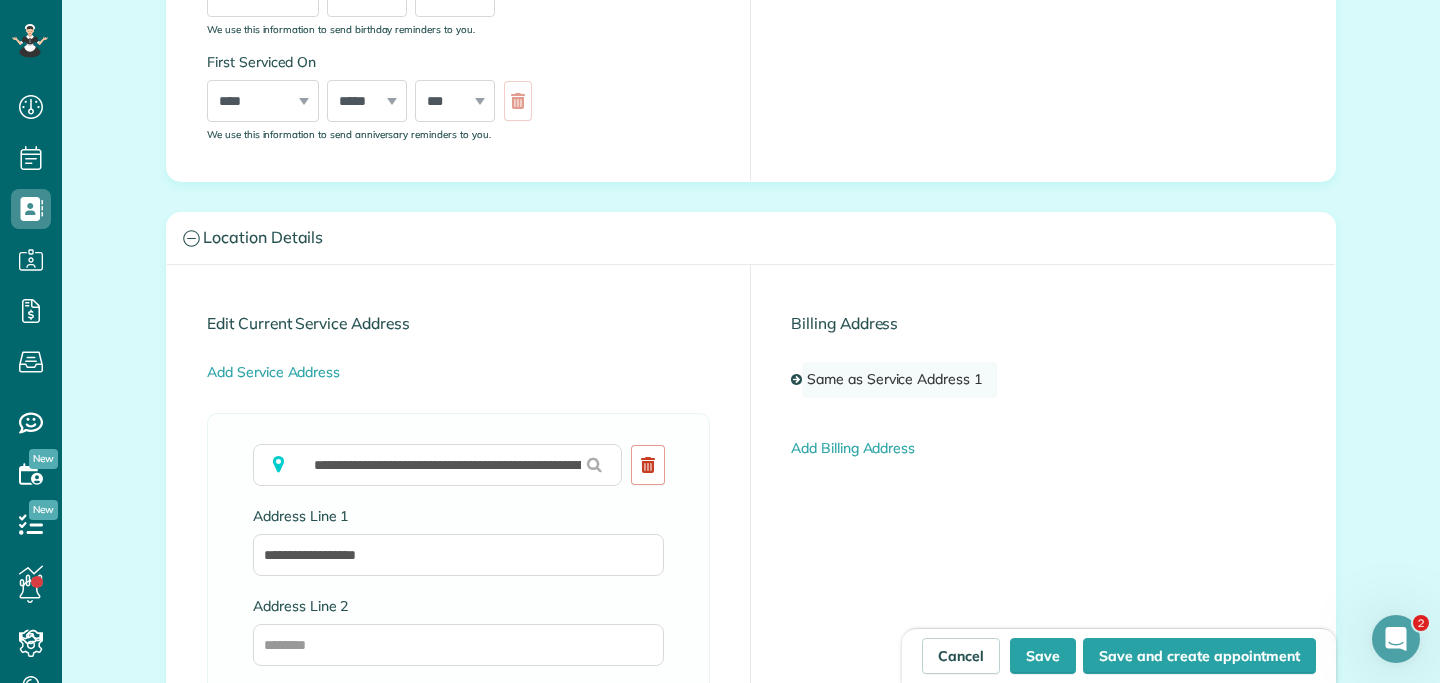 scroll, scrollTop: 0, scrollLeft: 0, axis: both 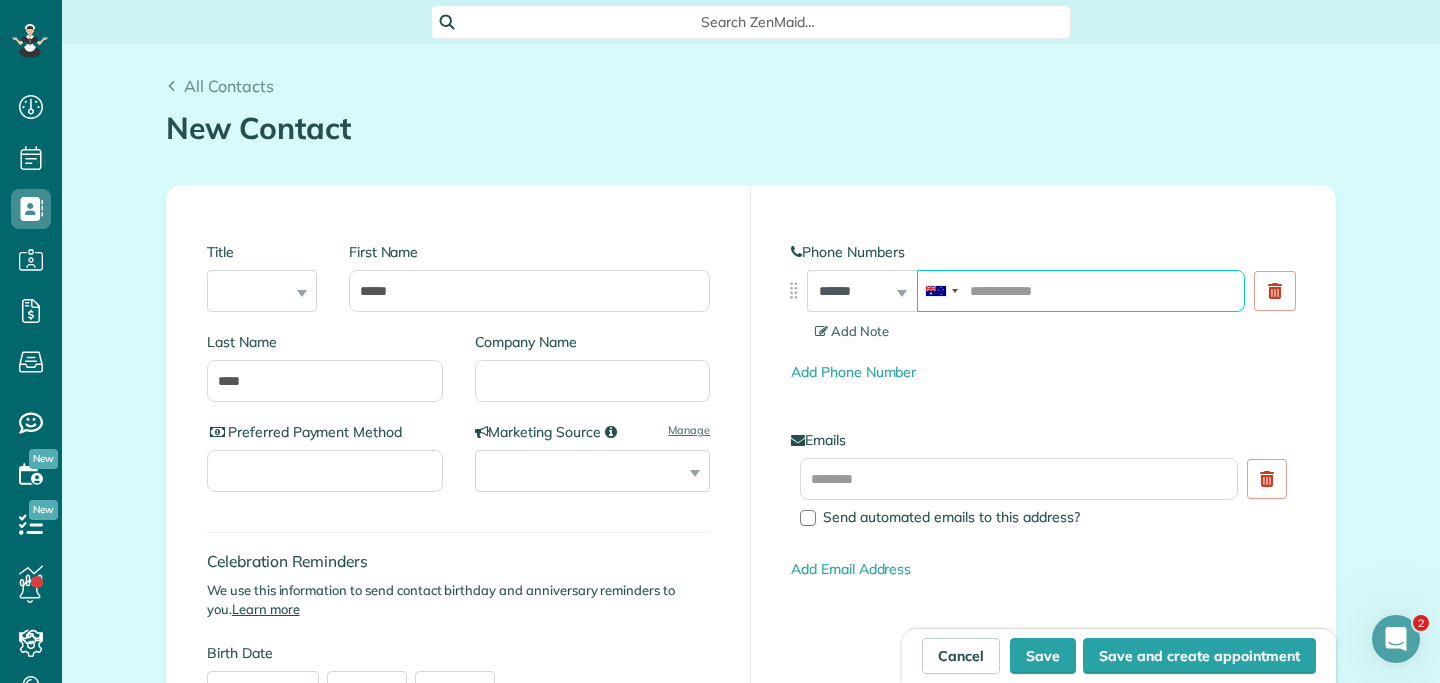 click at bounding box center [1081, 291] 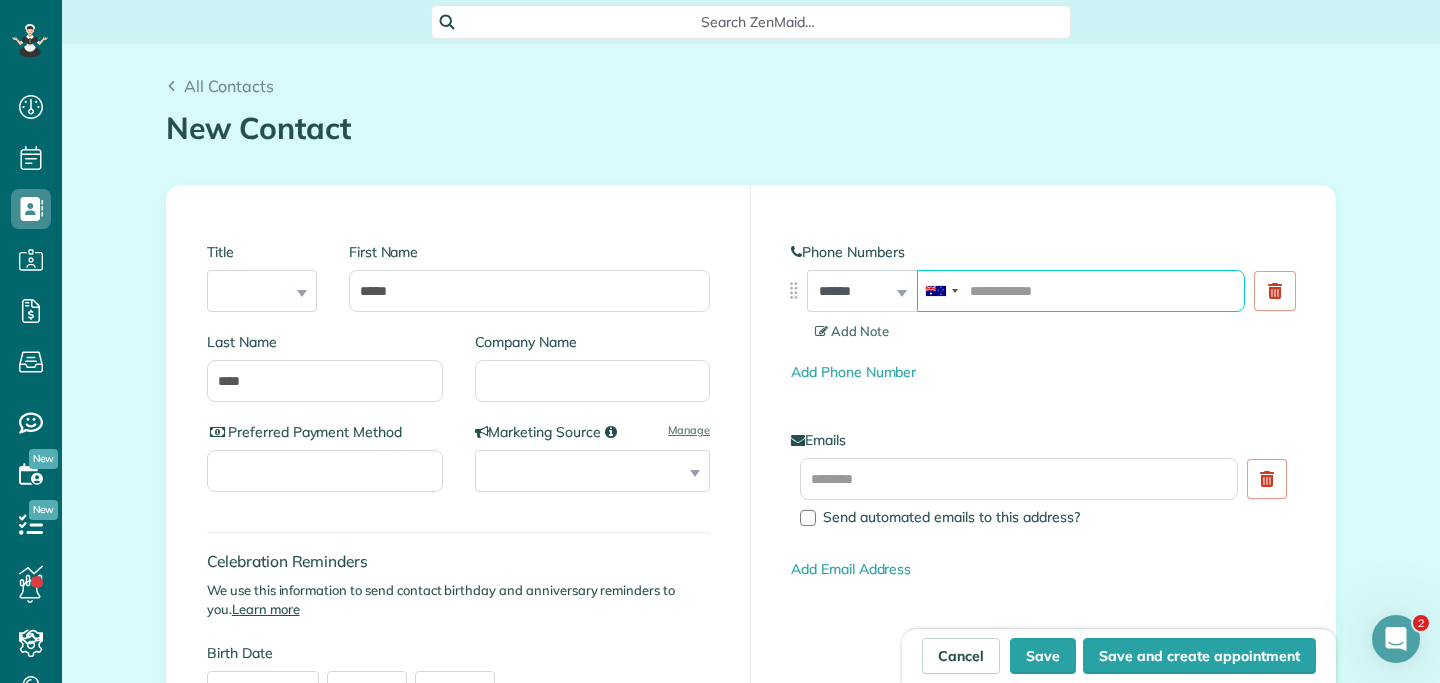 paste on "**********" 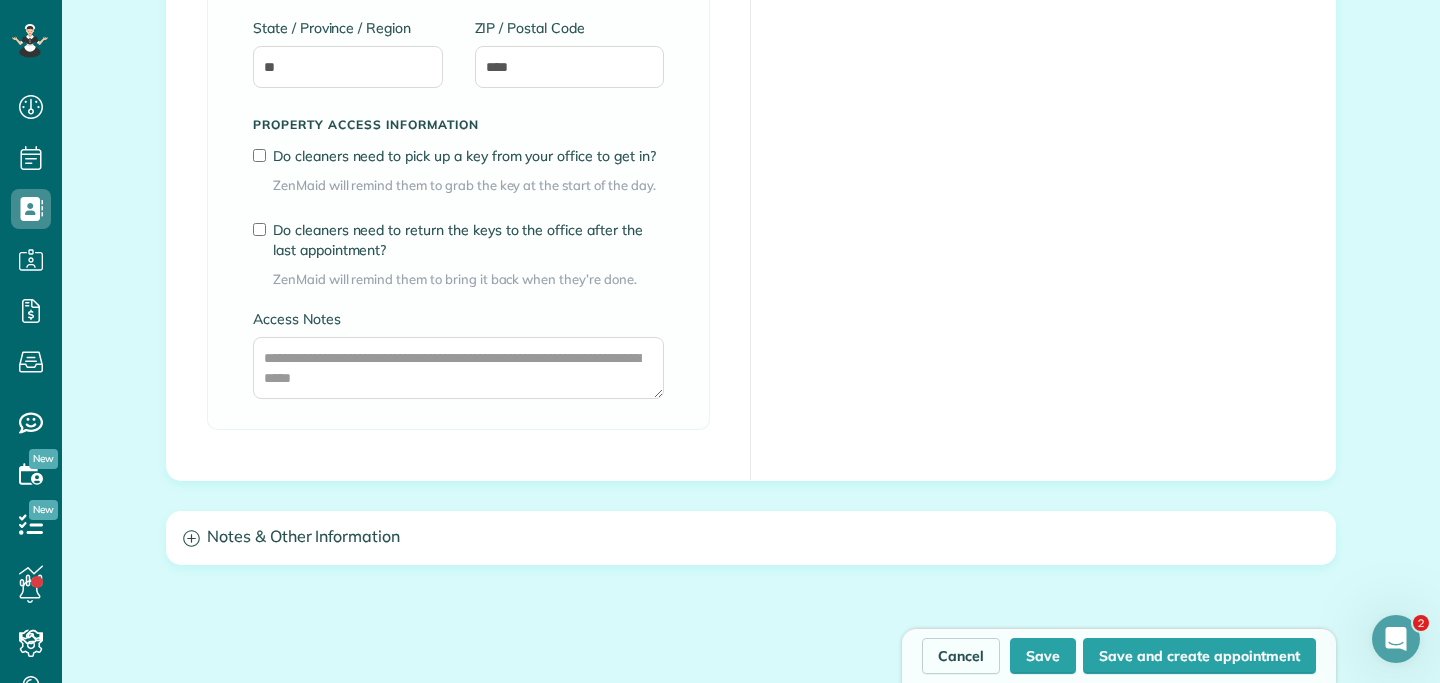 scroll, scrollTop: 1482, scrollLeft: 0, axis: vertical 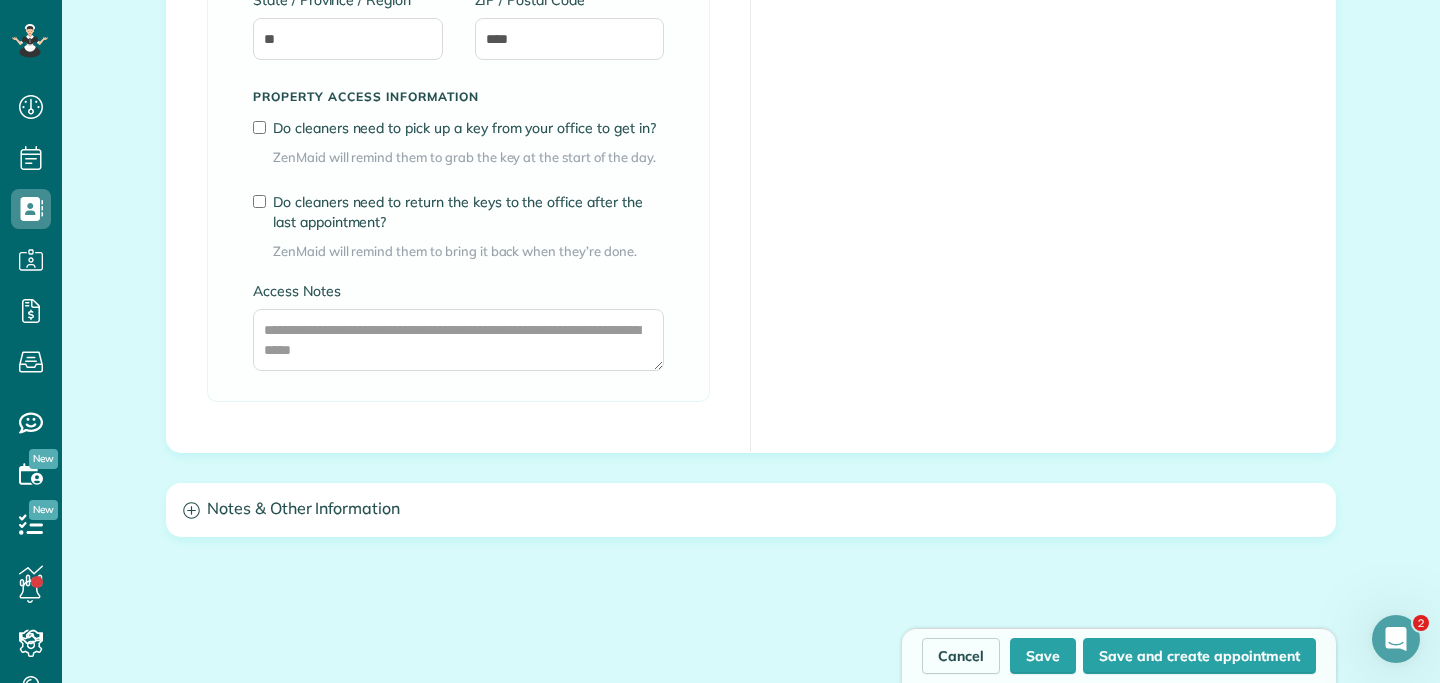 type on "**********" 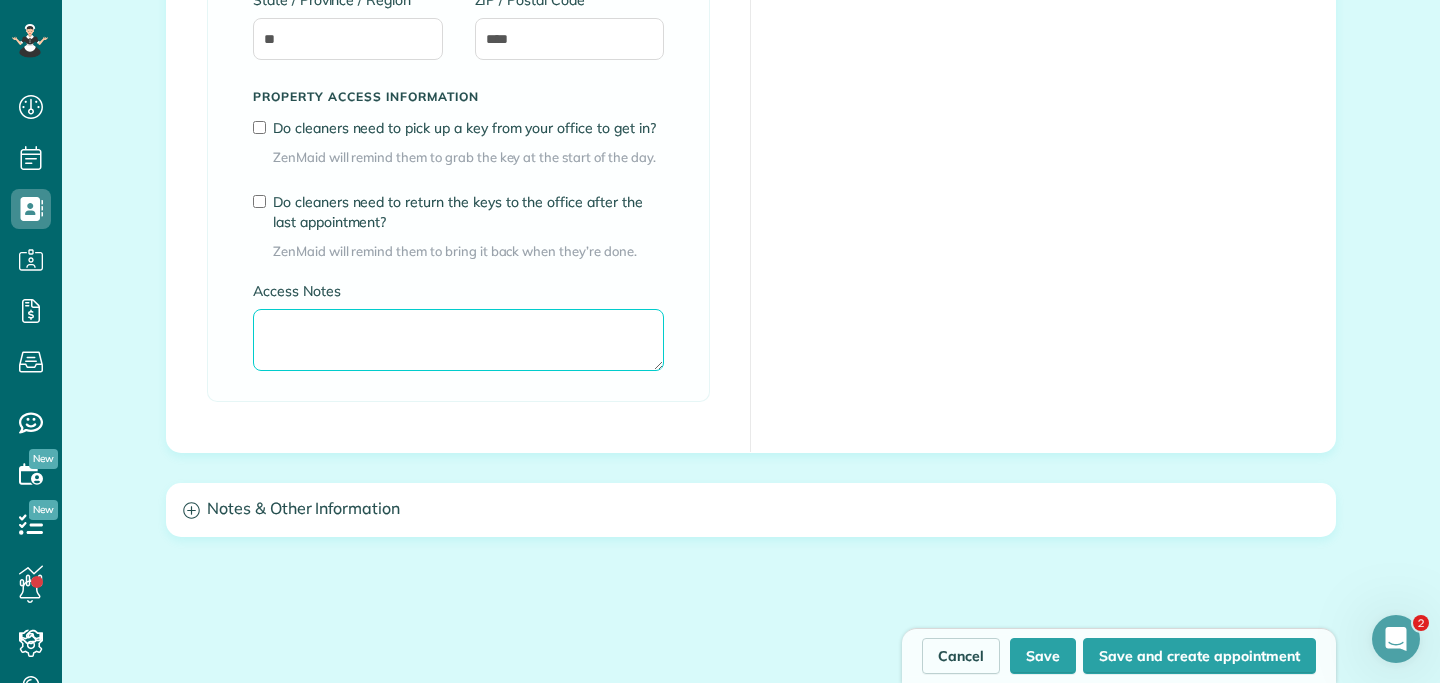 click on "Access Notes" at bounding box center [458, 340] 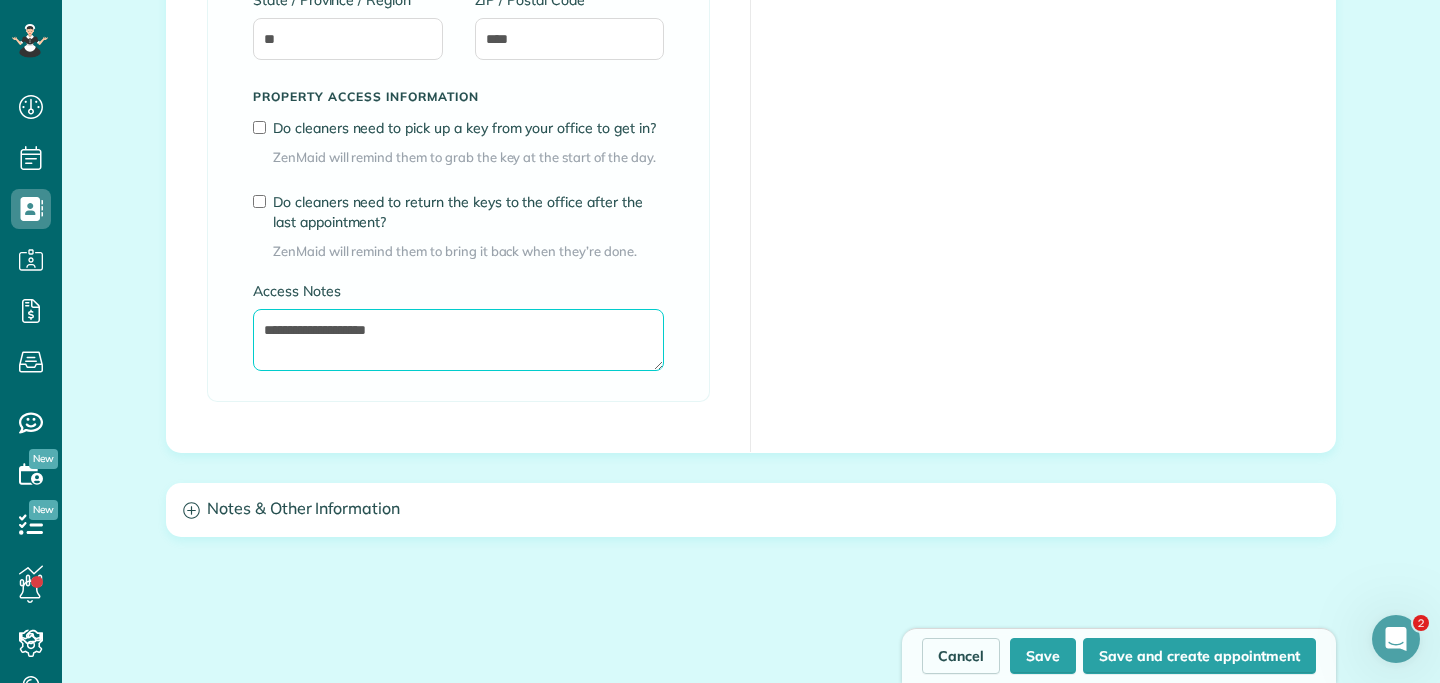 type on "**********" 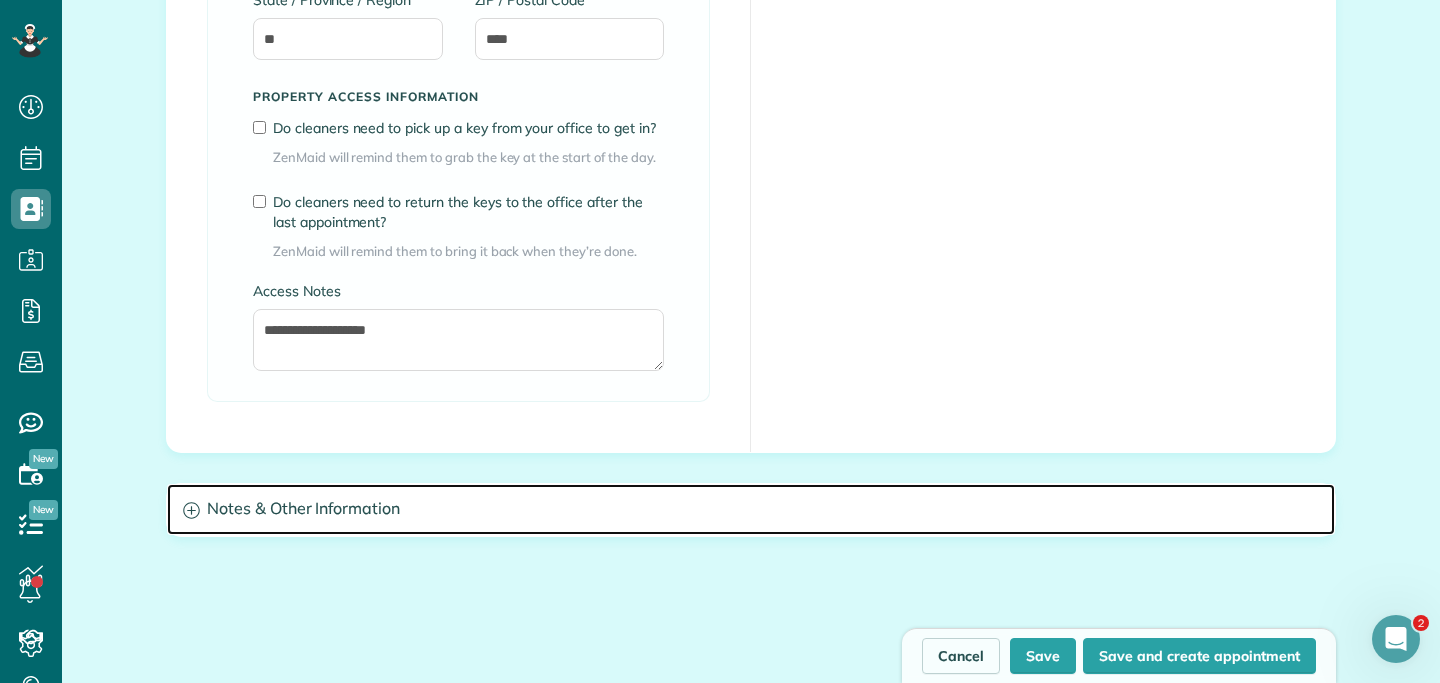 click on "Notes & Other Information" at bounding box center [751, 509] 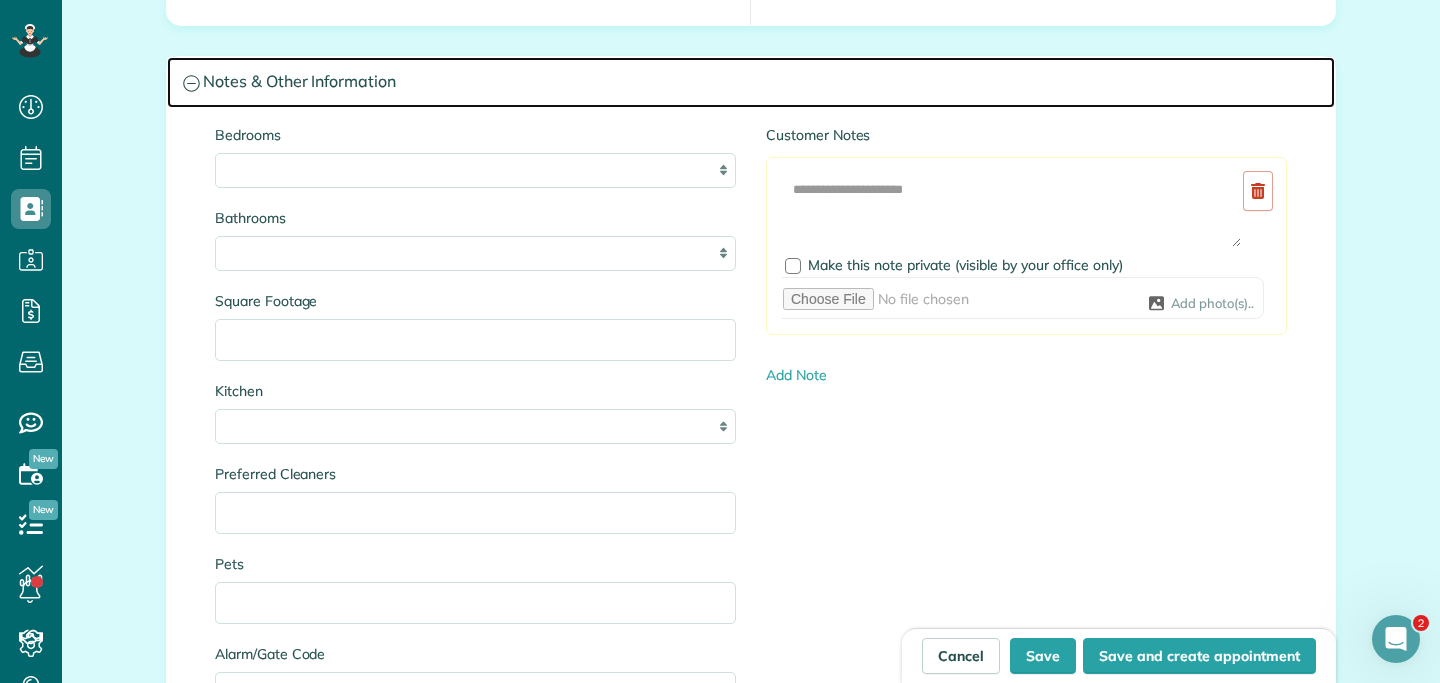 scroll, scrollTop: 1913, scrollLeft: 0, axis: vertical 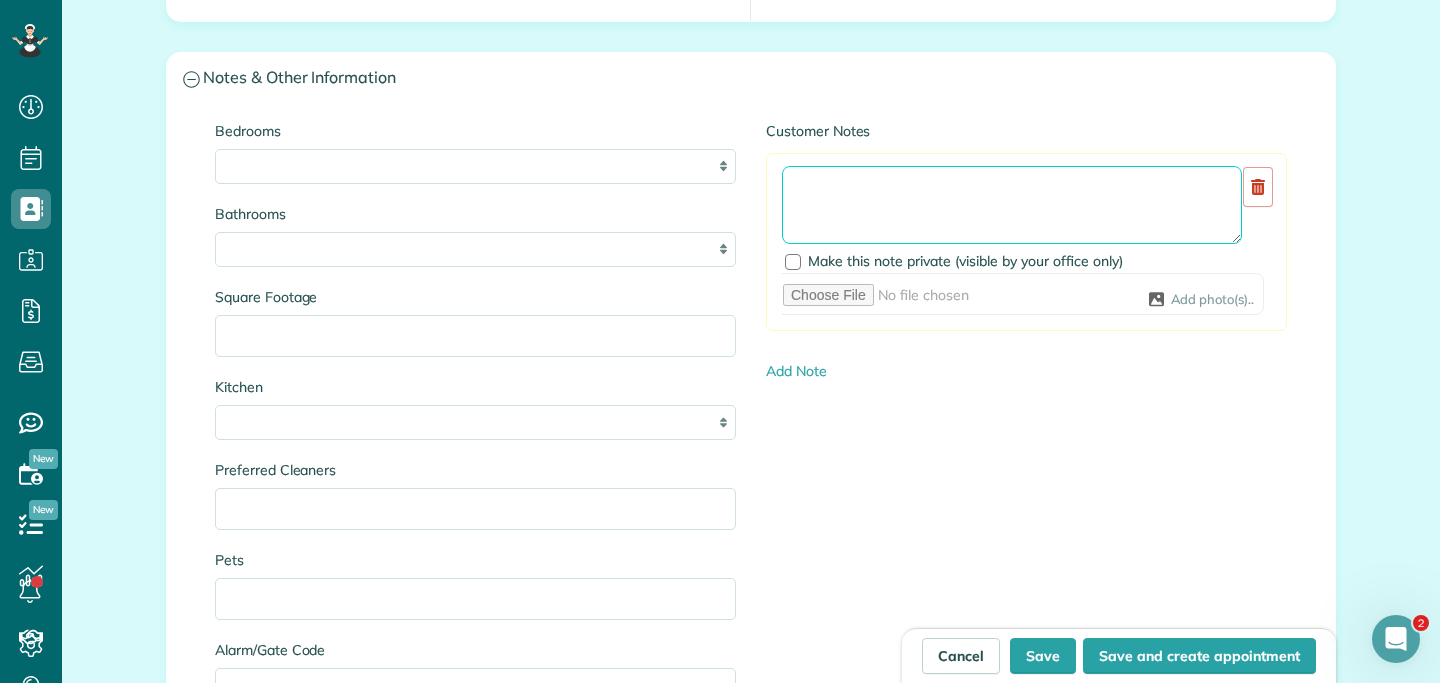 click at bounding box center (1012, 205) 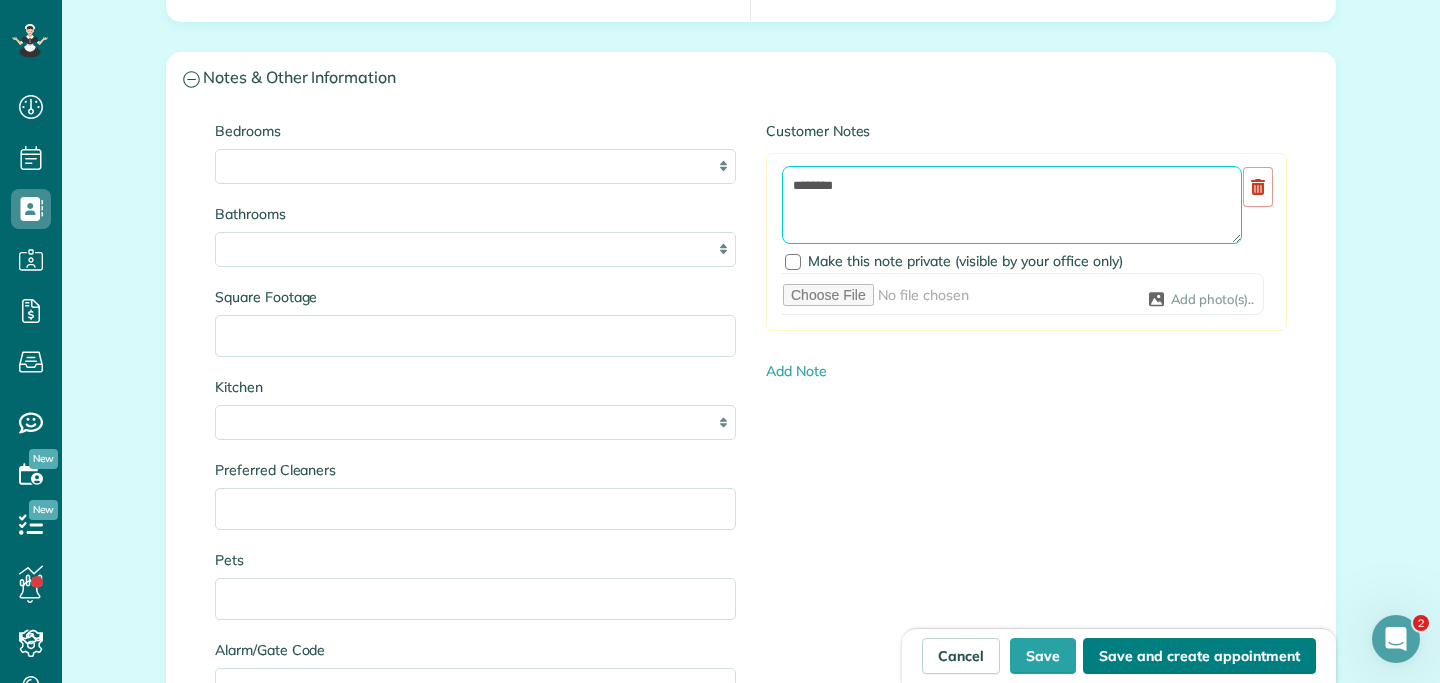 type on "********" 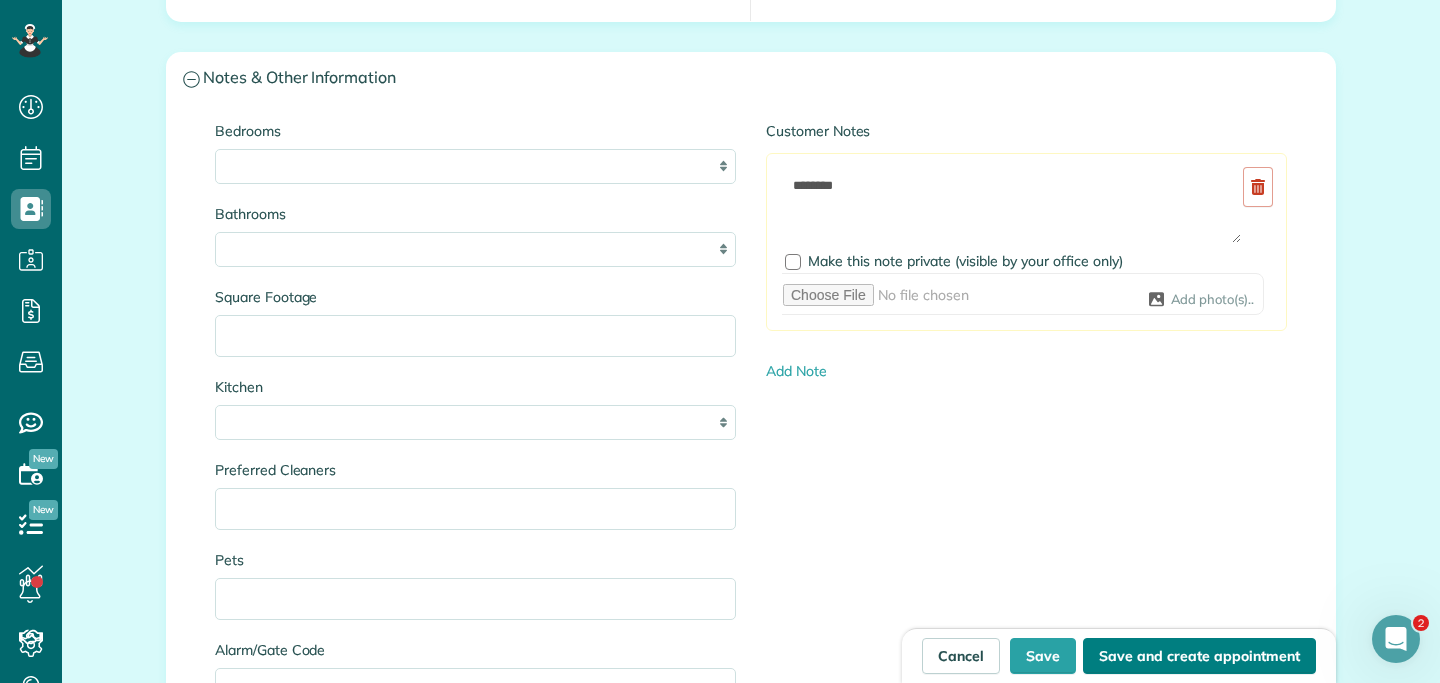 click on "Save and create appointment" at bounding box center [1199, 656] 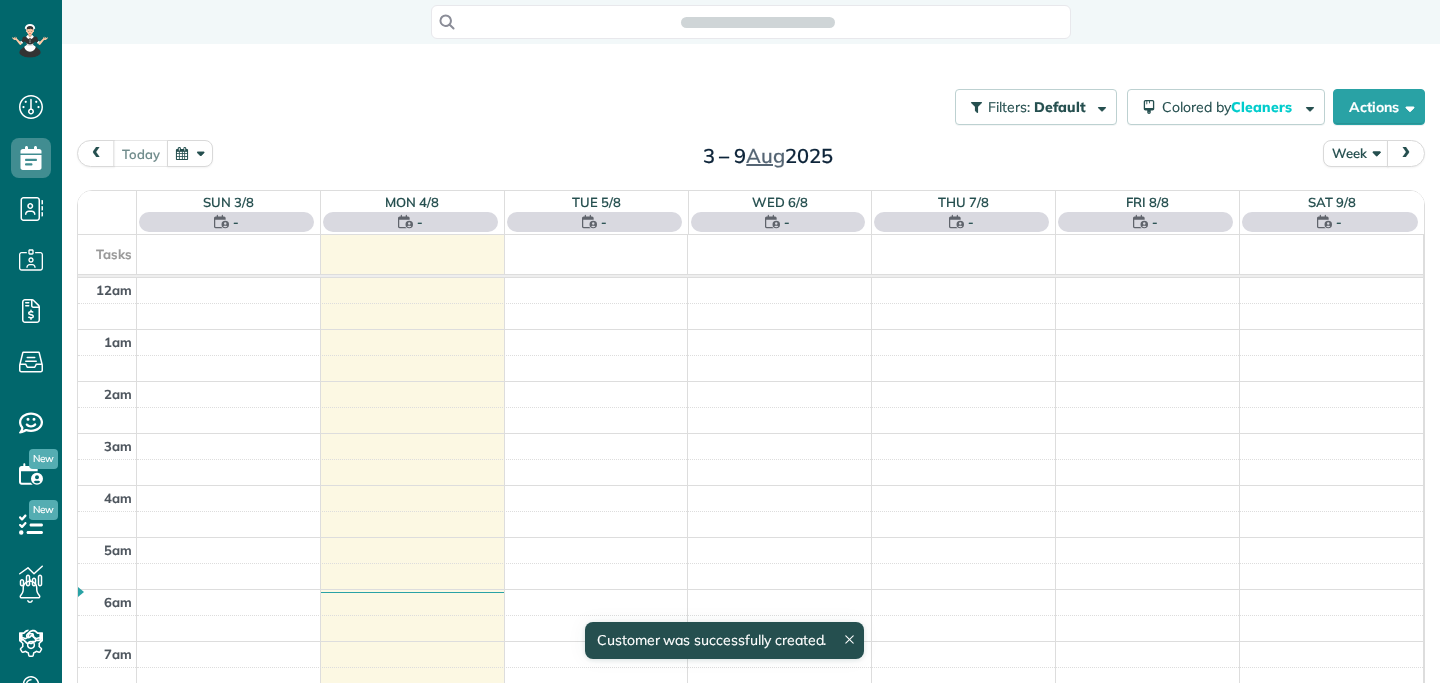 scroll, scrollTop: 0, scrollLeft: 0, axis: both 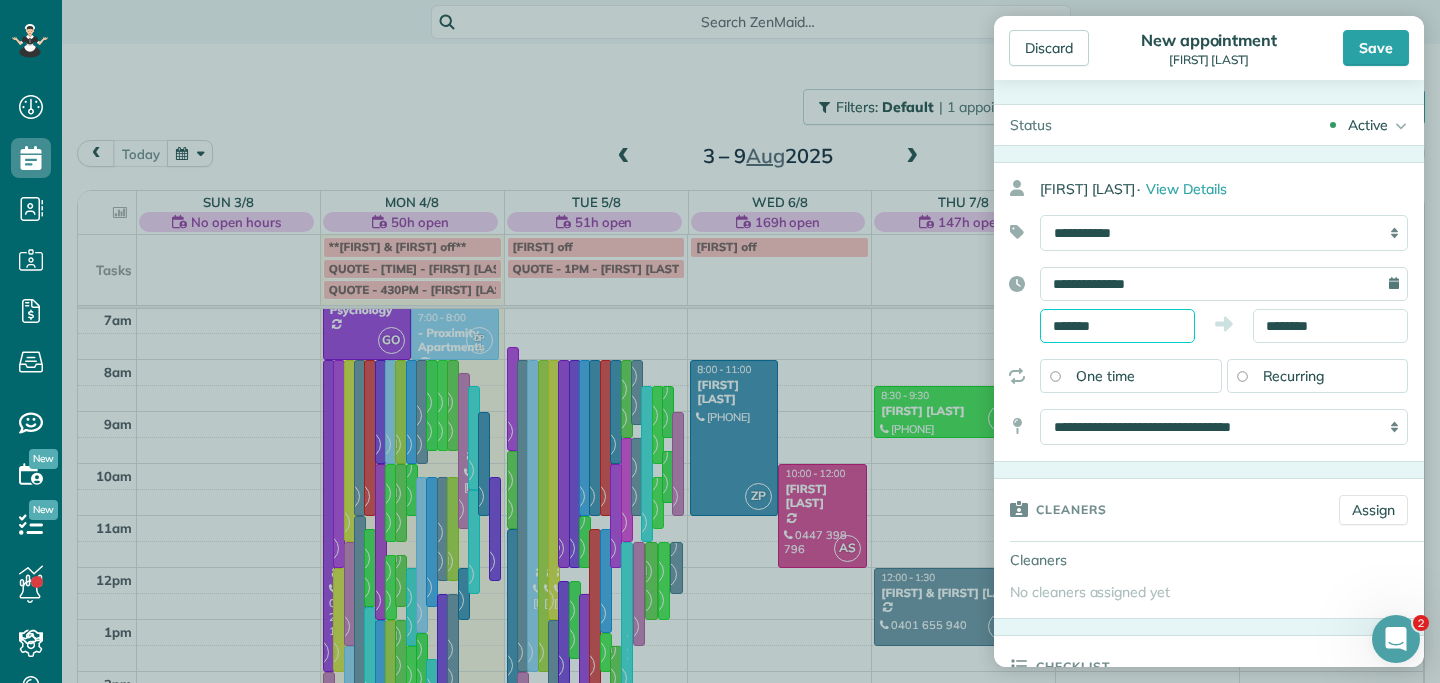 click on "*******" at bounding box center [1117, 326] 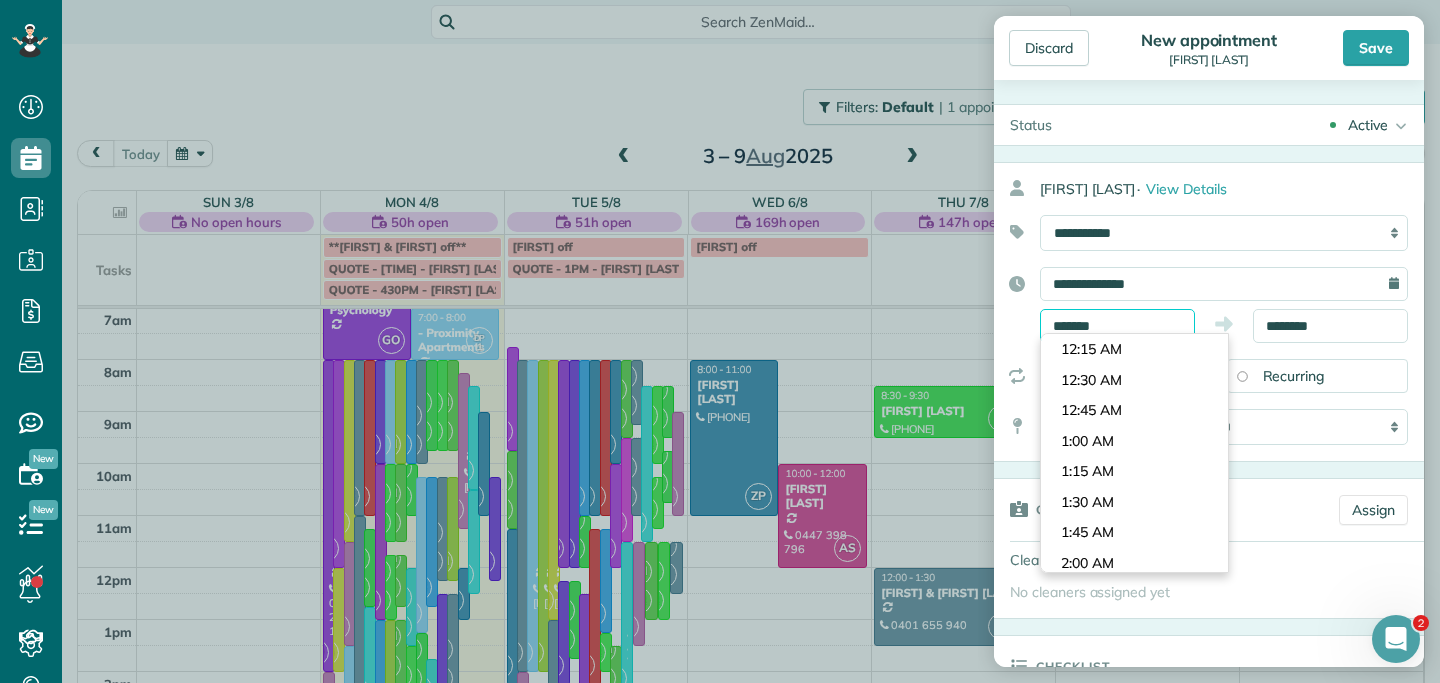 scroll, scrollTop: 1038, scrollLeft: 0, axis: vertical 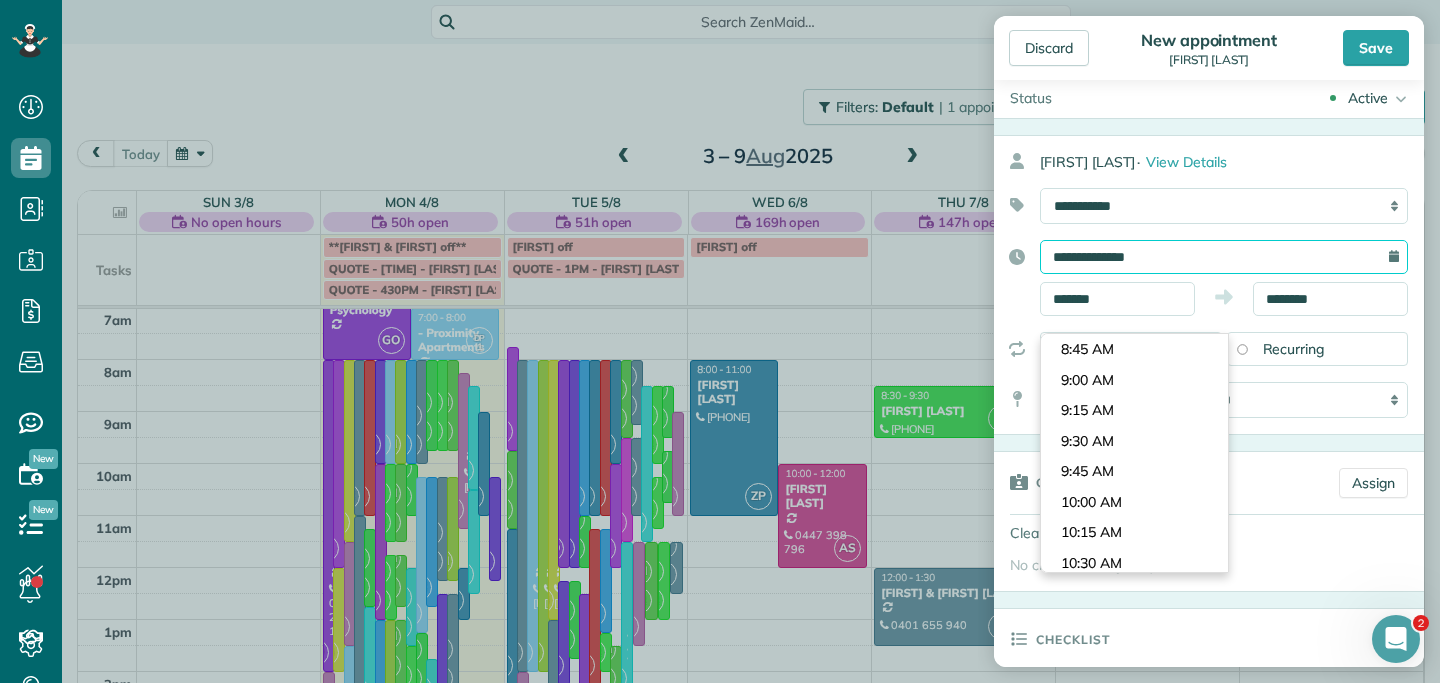 click on "**********" at bounding box center (1224, 257) 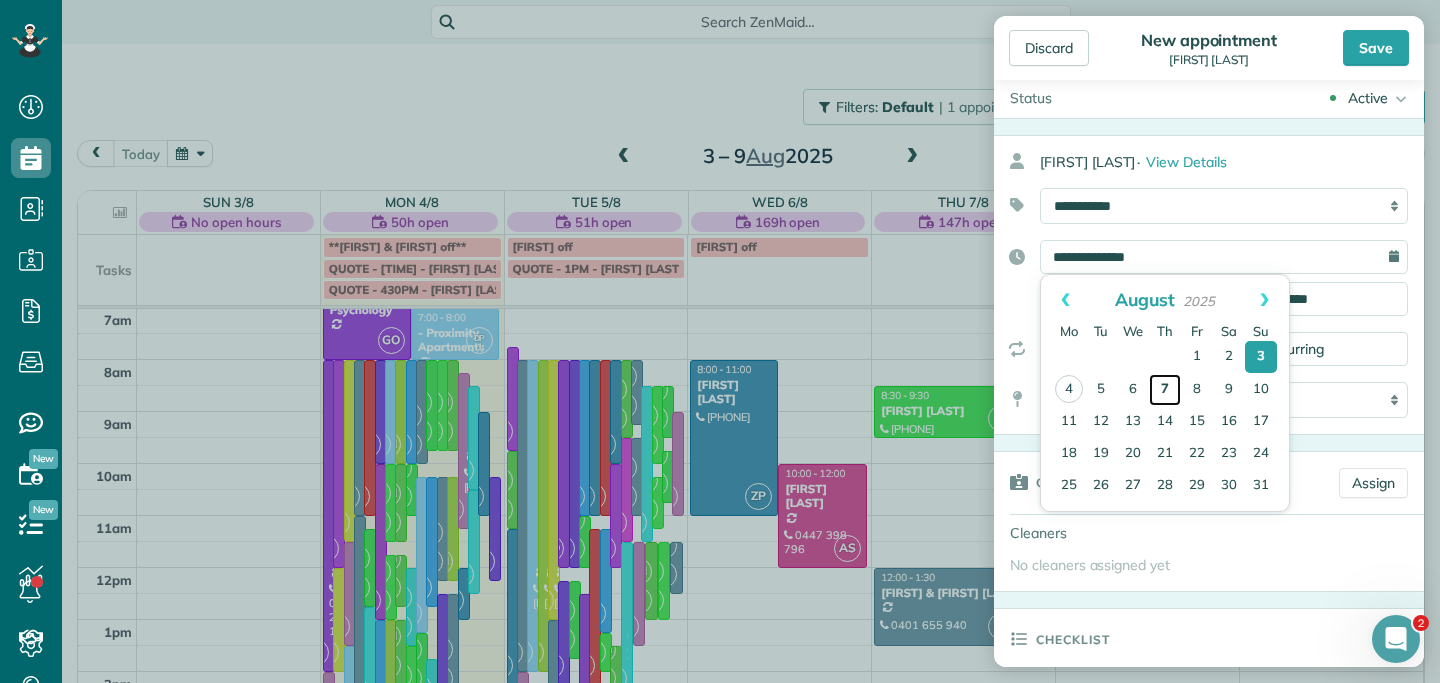 click on "7" at bounding box center [1165, 390] 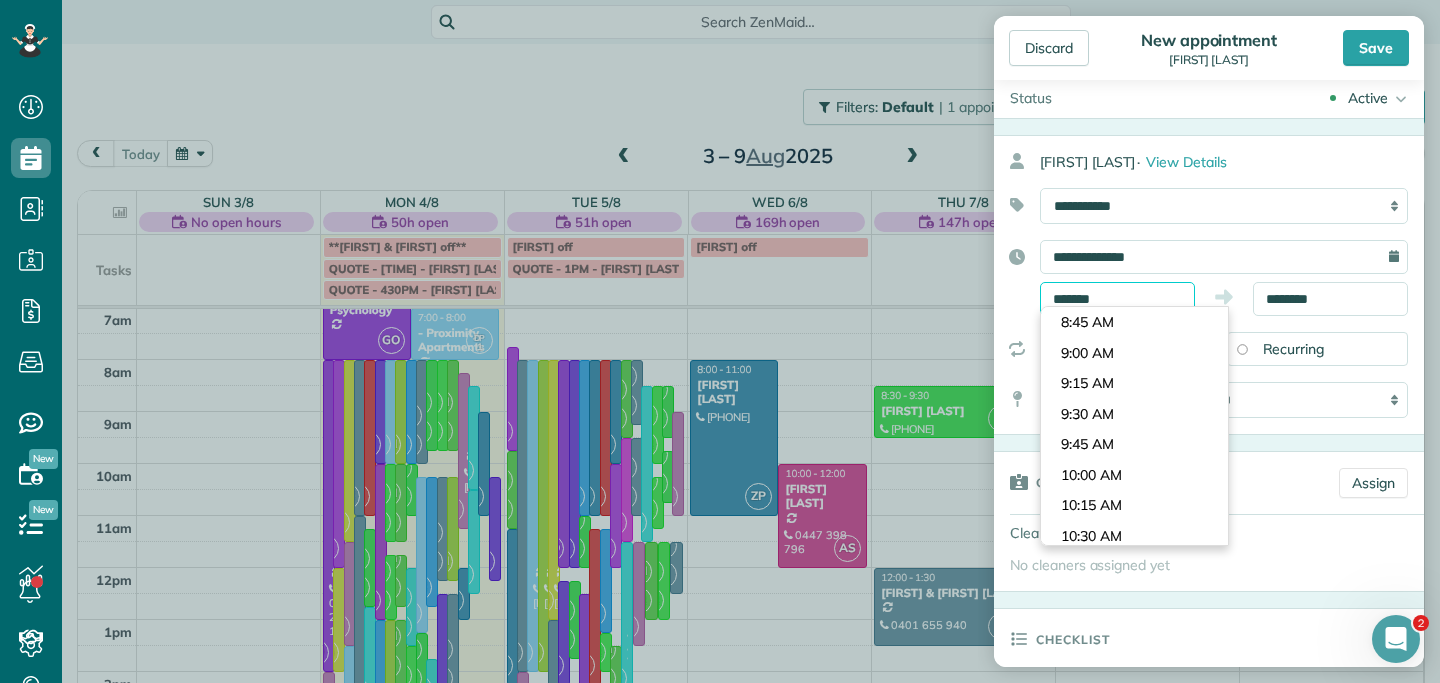 click on "*******" at bounding box center [1117, 299] 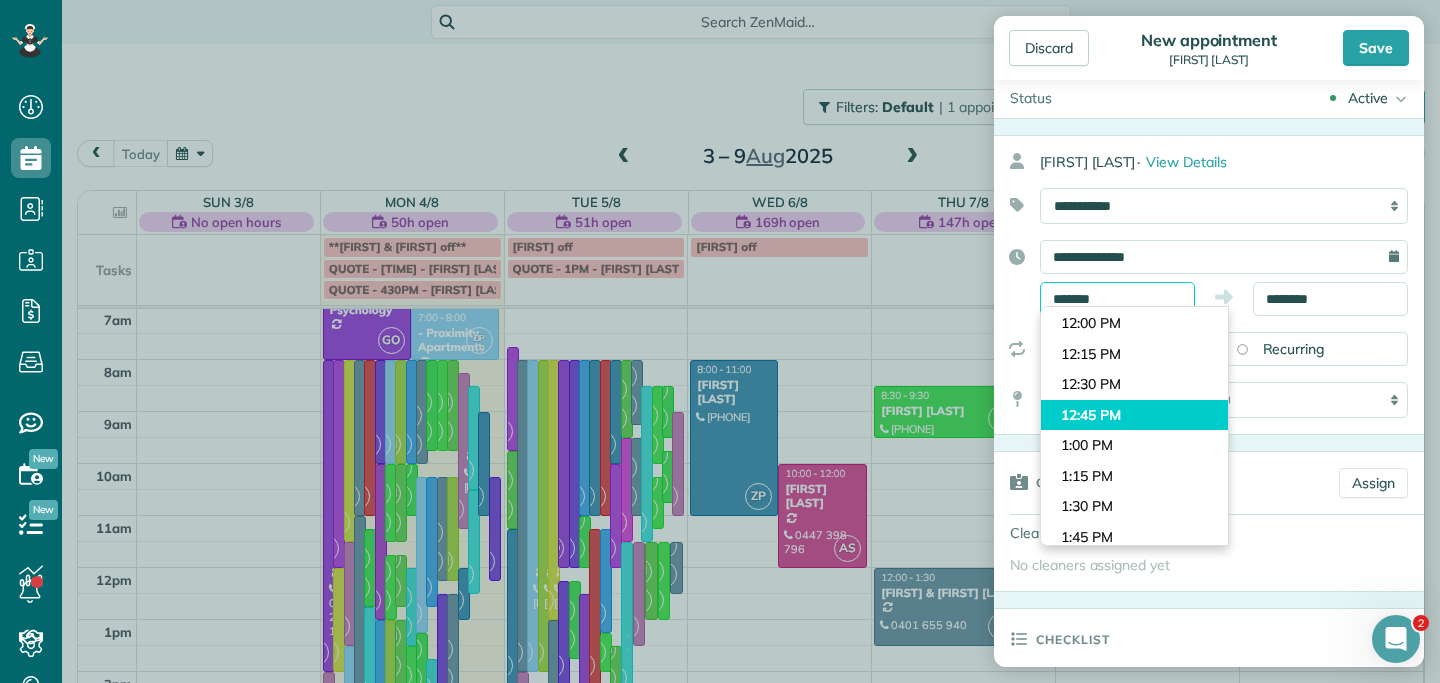 scroll, scrollTop: 1506, scrollLeft: 0, axis: vertical 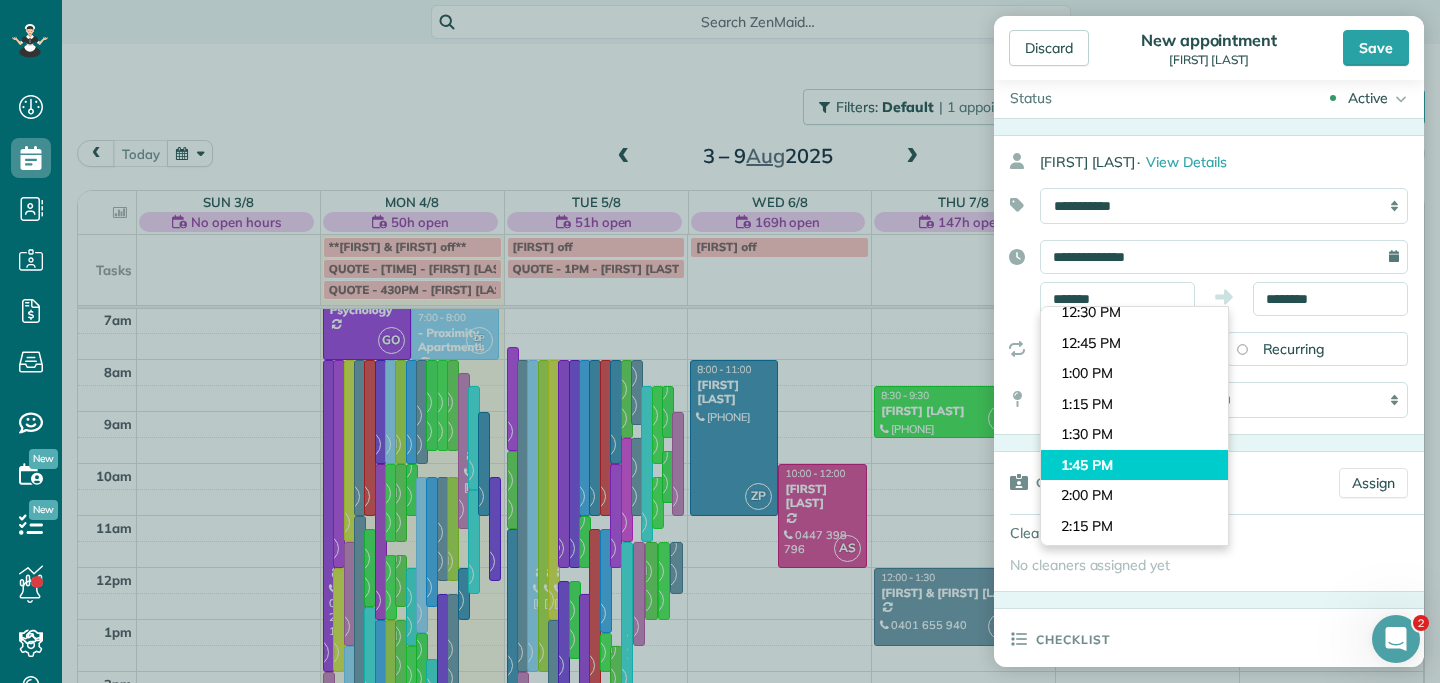 click on "Dashboard
Scheduling
Calendar View
List View
Dispatch View - Weekly scheduling (Beta)" at bounding box center [720, 341] 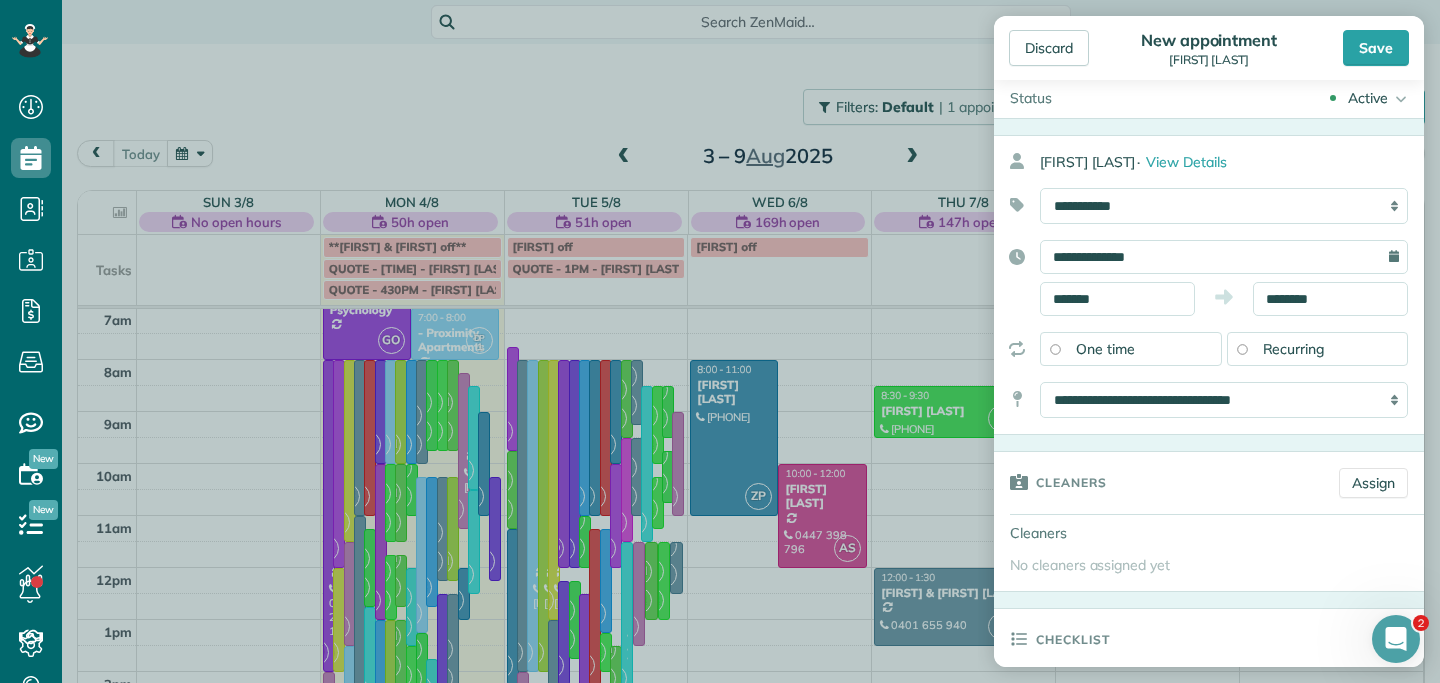 click on "One time" at bounding box center (1105, 349) 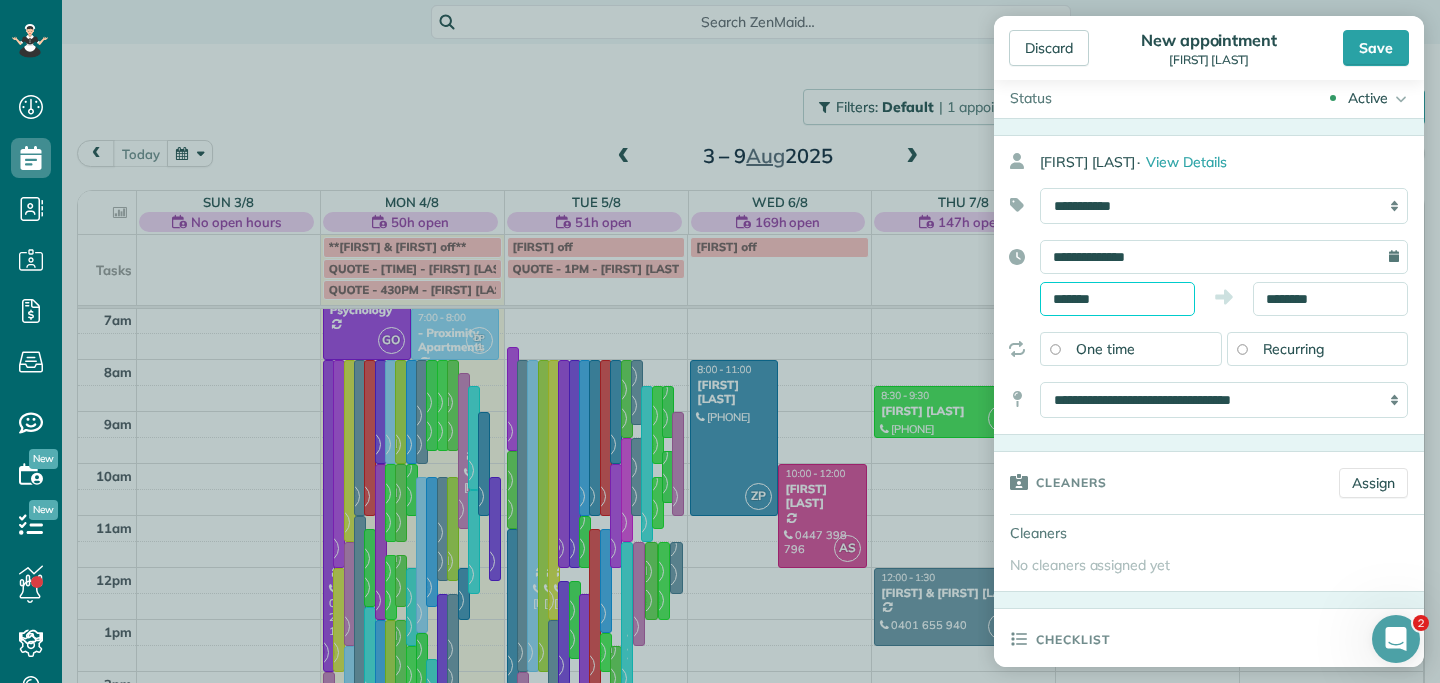 click on "*******" at bounding box center (1117, 299) 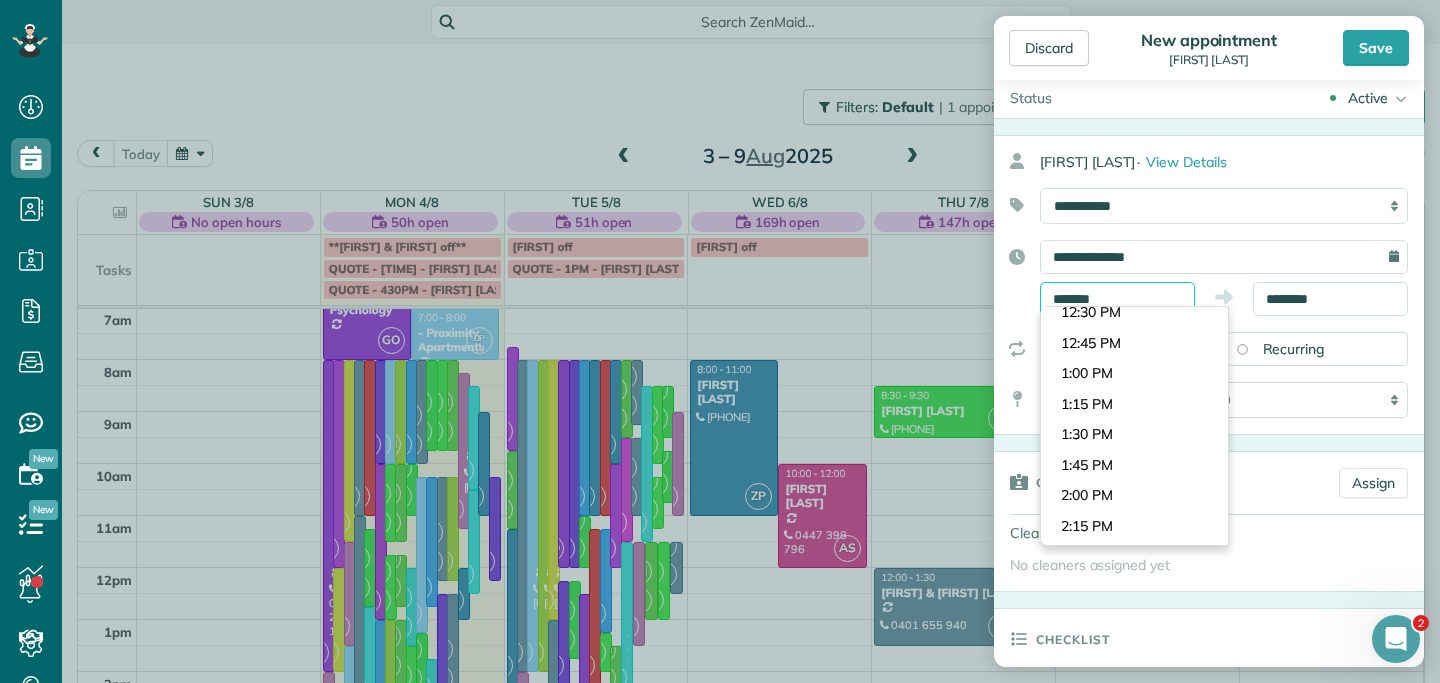 scroll, scrollTop: 1618, scrollLeft: 0, axis: vertical 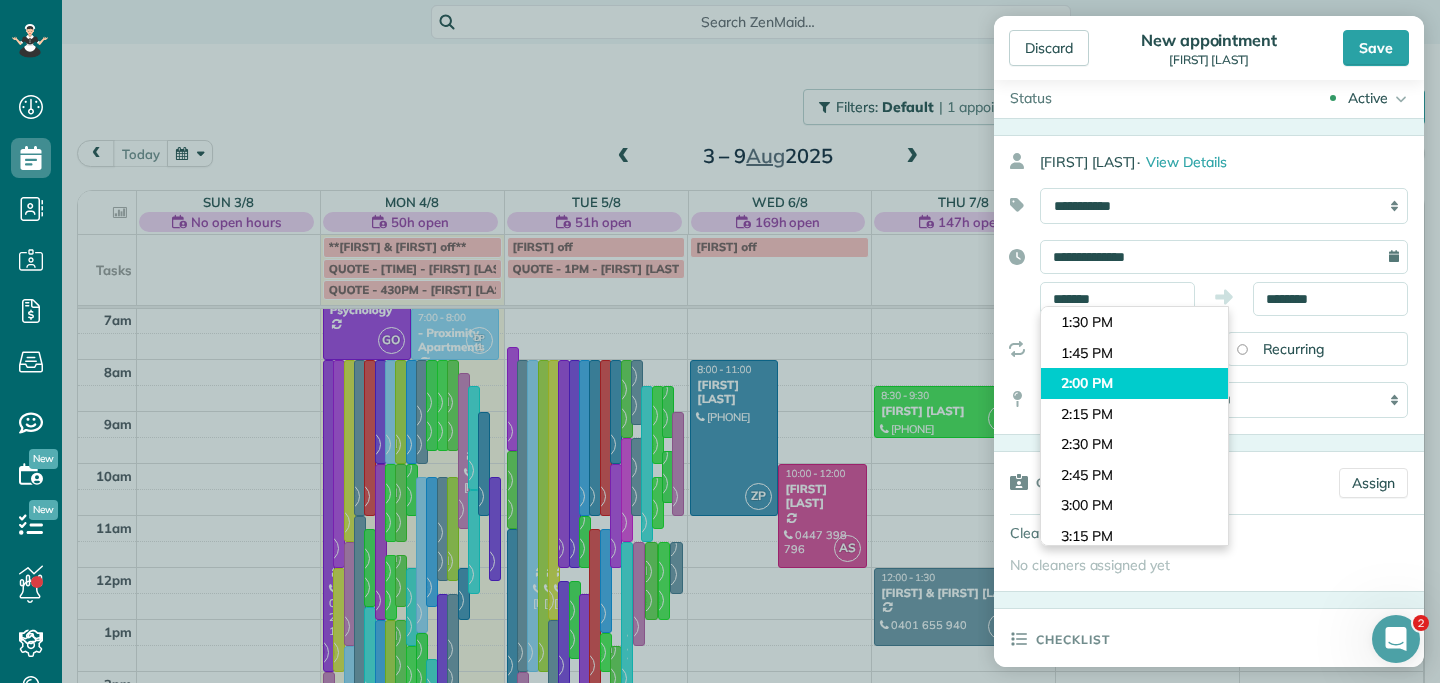 type on "*******" 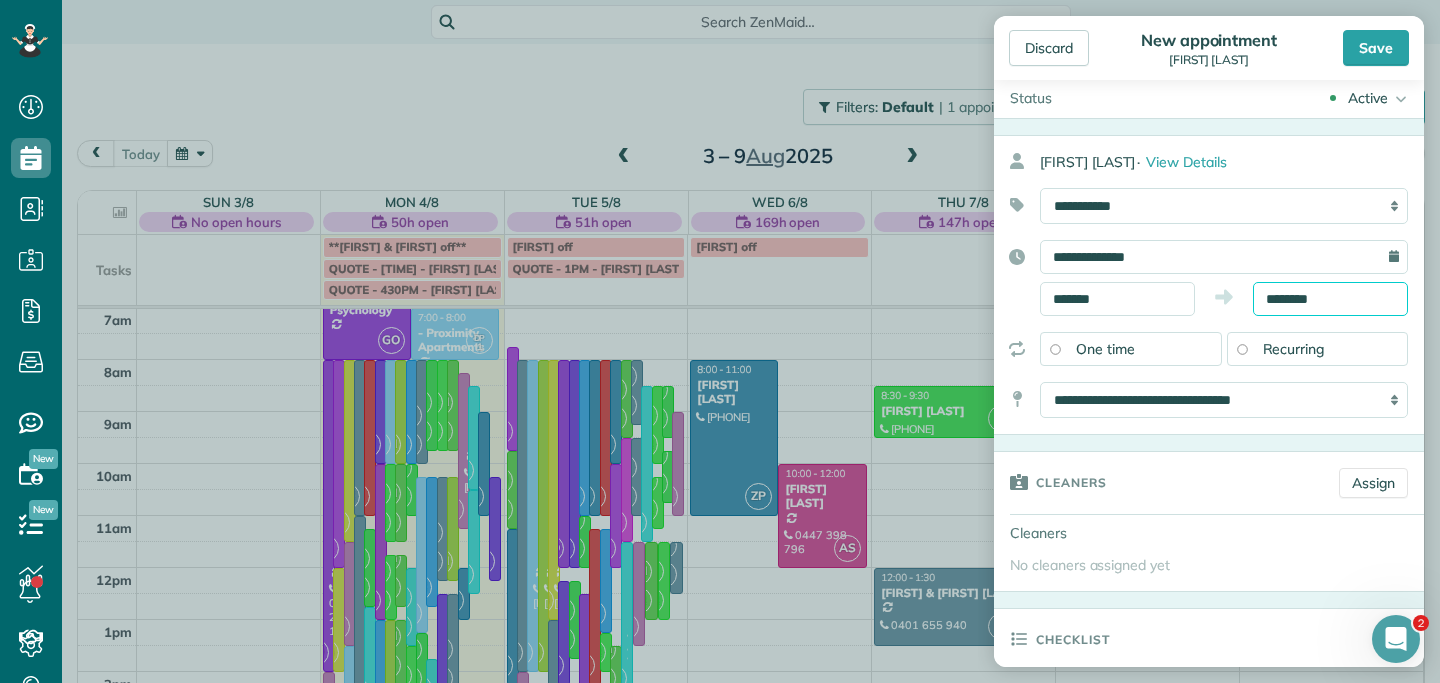 click on "Dashboard
Scheduling
Calendar View
List View
Dispatch View - Weekly scheduling (Beta)" at bounding box center [720, 341] 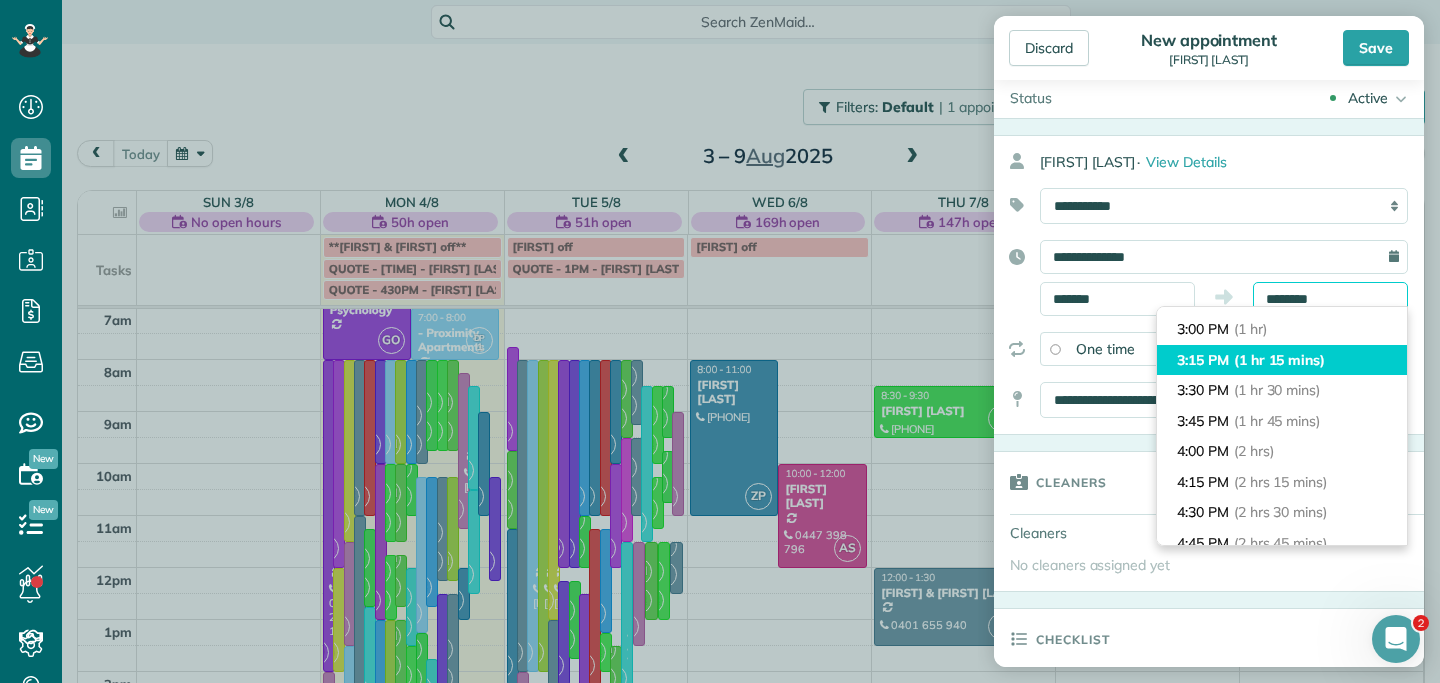scroll, scrollTop: 166, scrollLeft: 0, axis: vertical 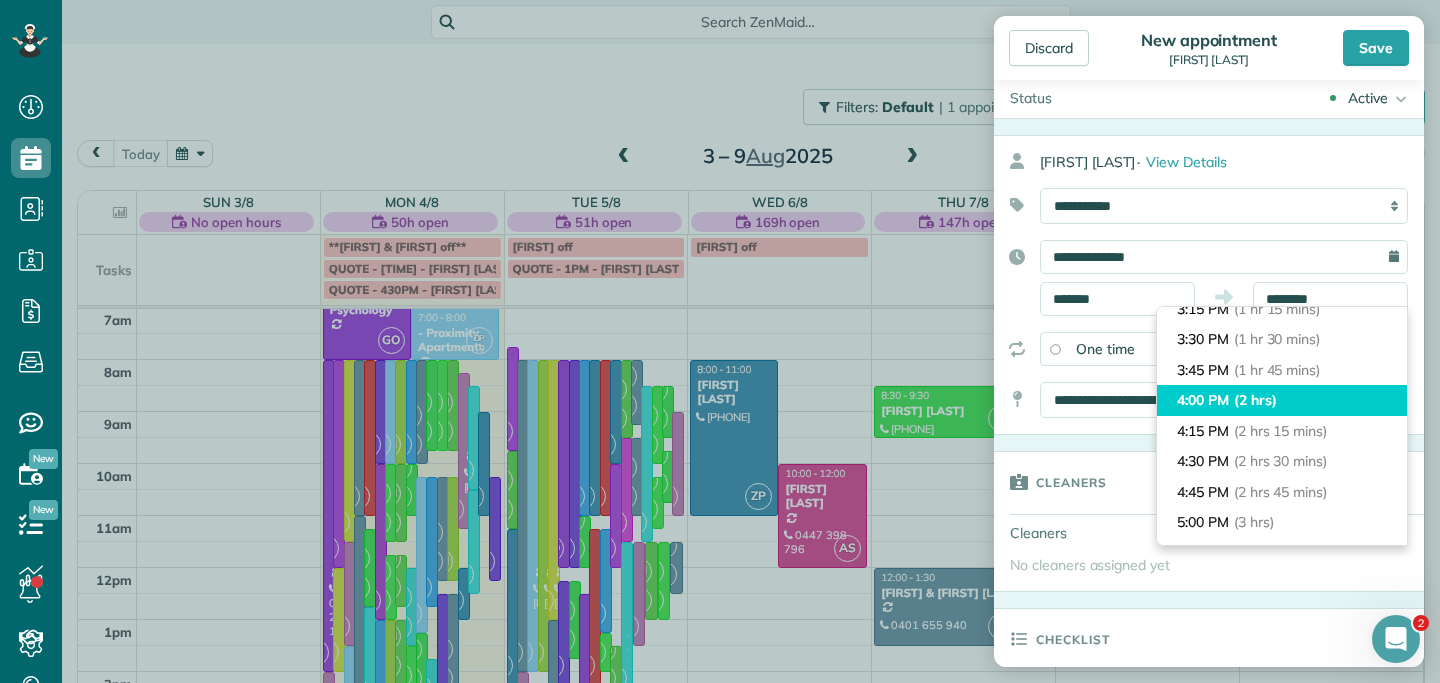 type on "*******" 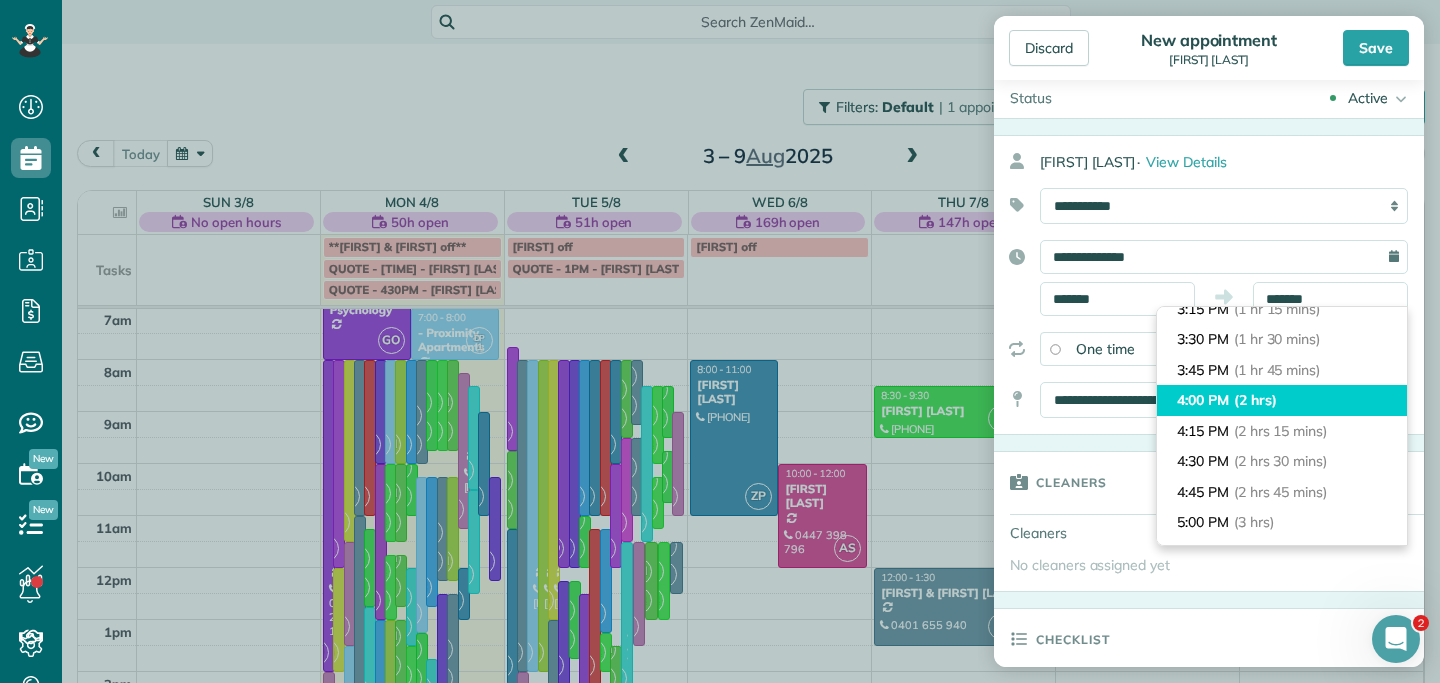 click on "(2 hrs)" at bounding box center (1255, 400) 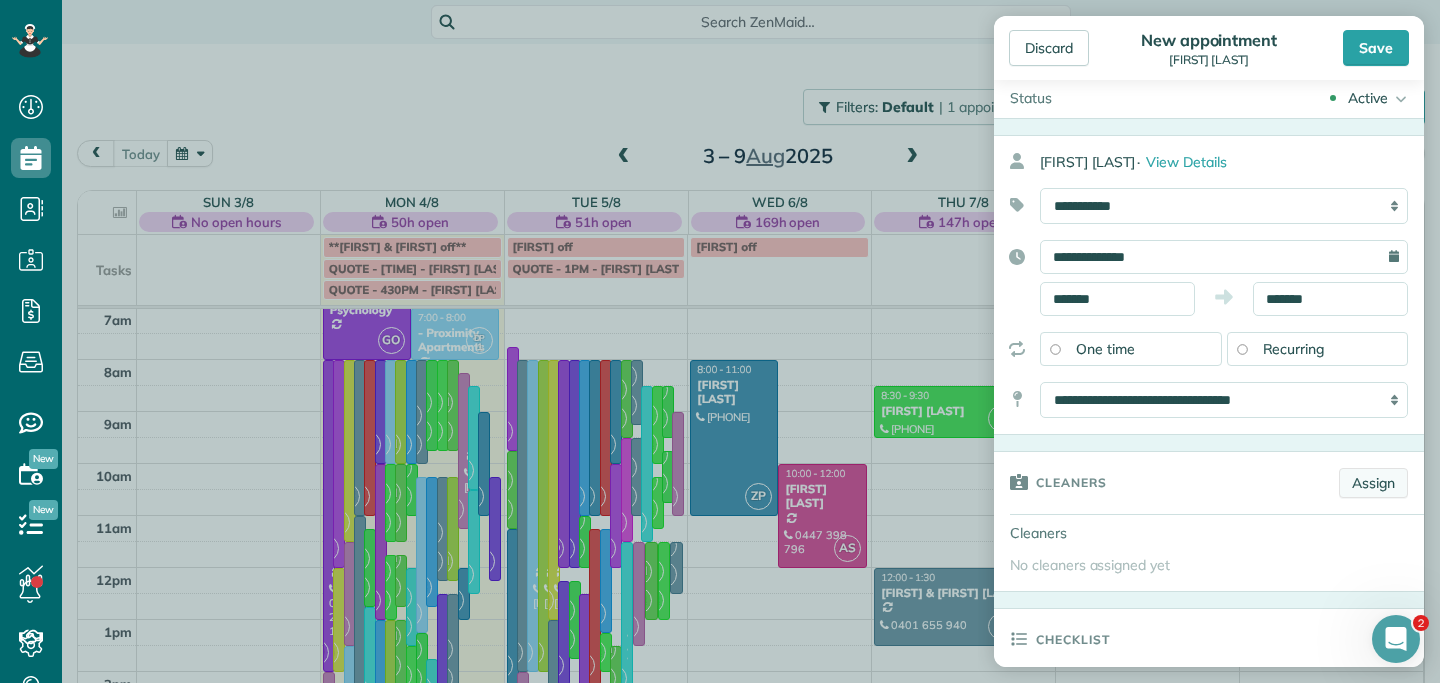 click on "Assign" at bounding box center (1373, 483) 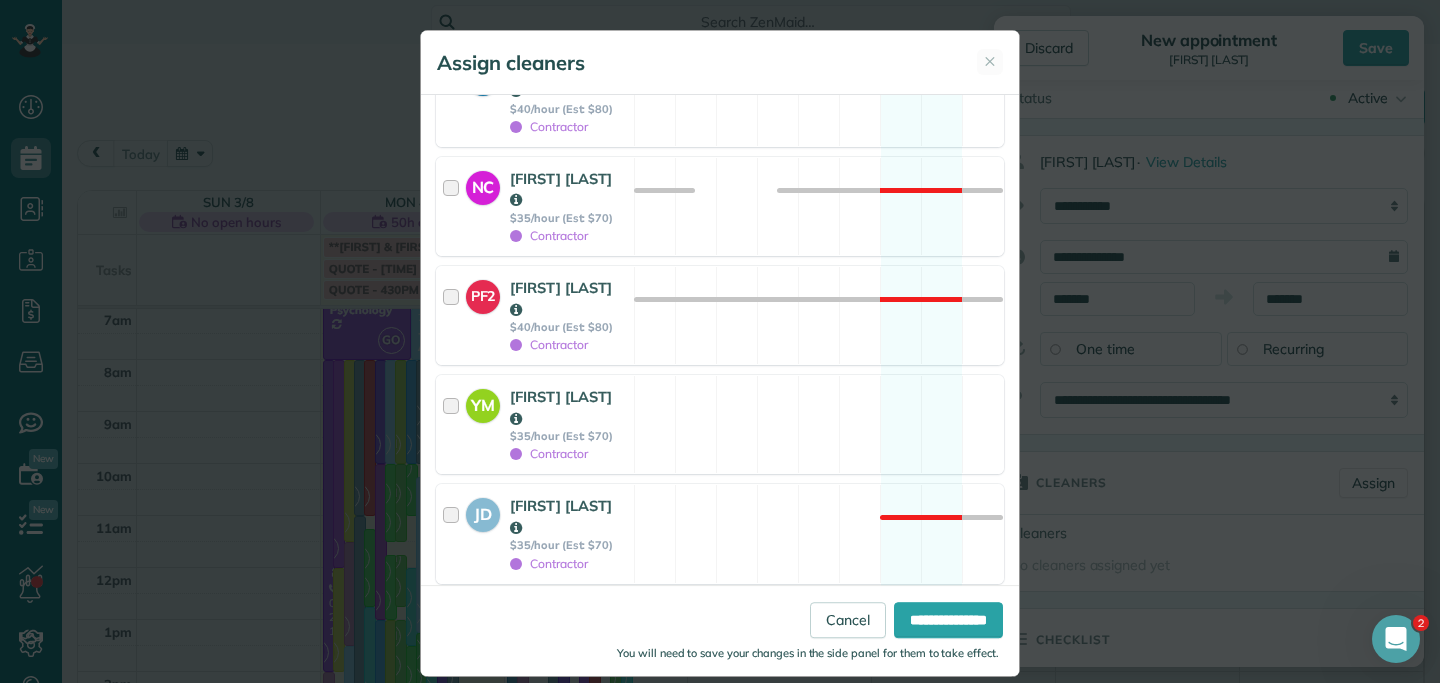 scroll, scrollTop: 2488, scrollLeft: 0, axis: vertical 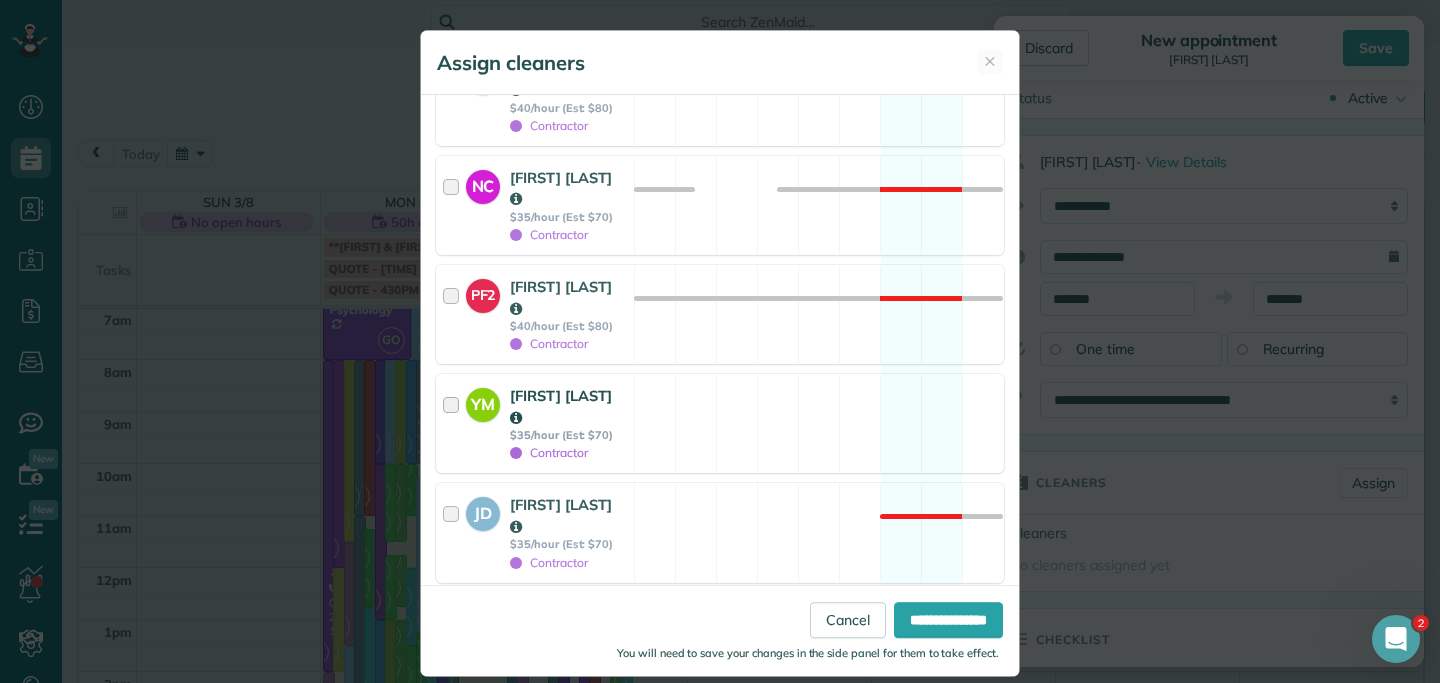 click at bounding box center [454, 423] 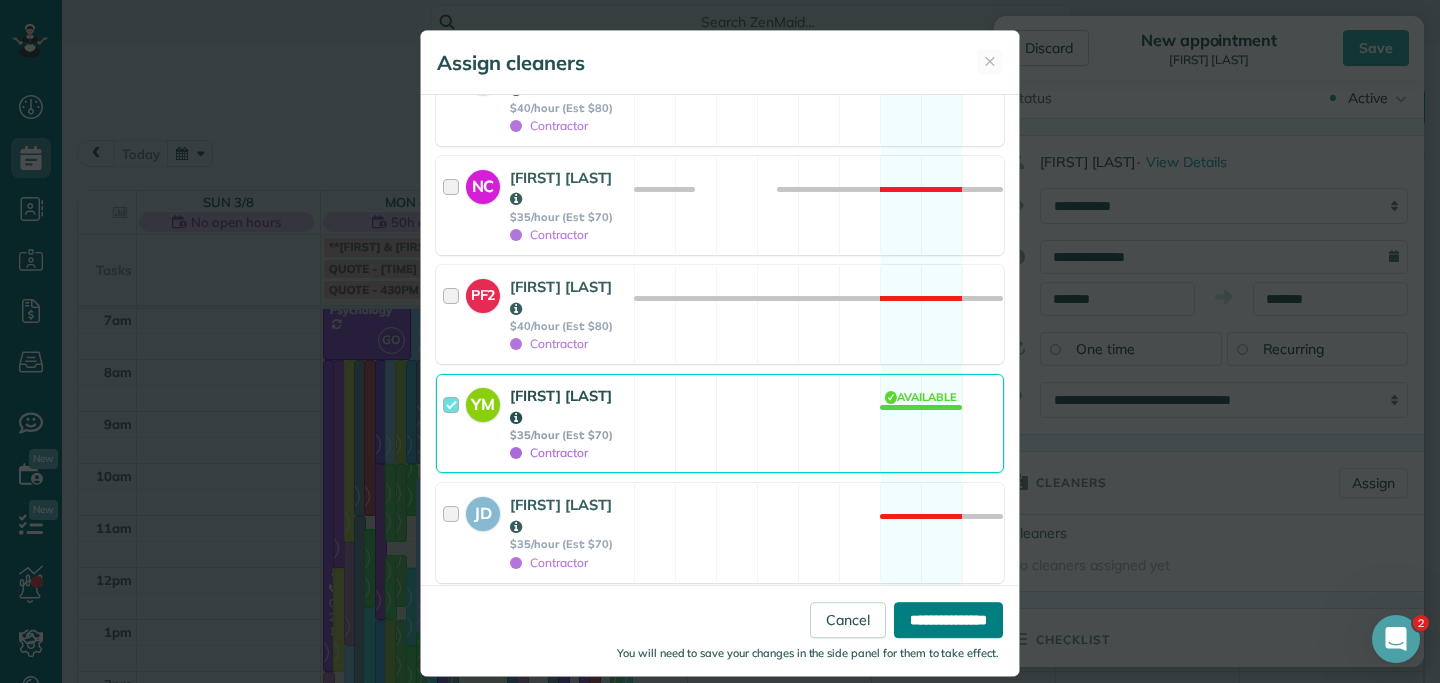 click on "**********" at bounding box center (948, 620) 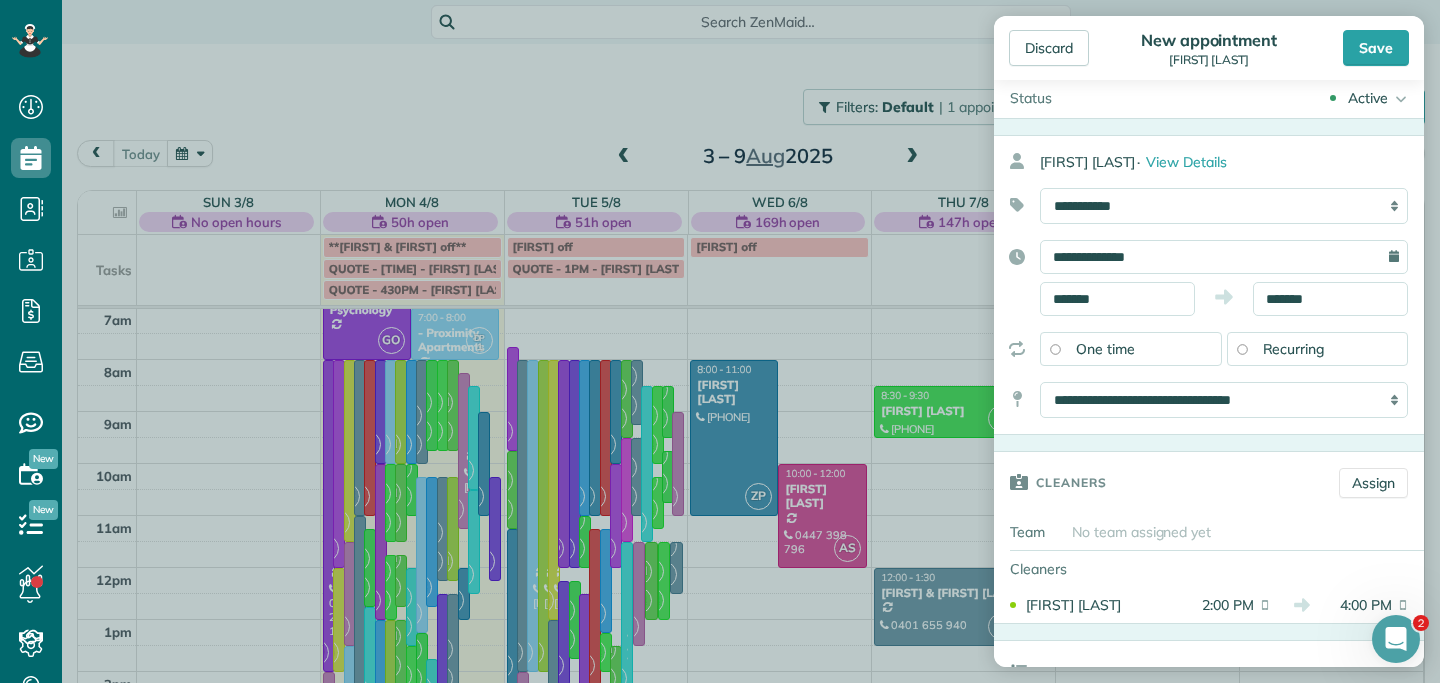 scroll, scrollTop: 207, scrollLeft: 0, axis: vertical 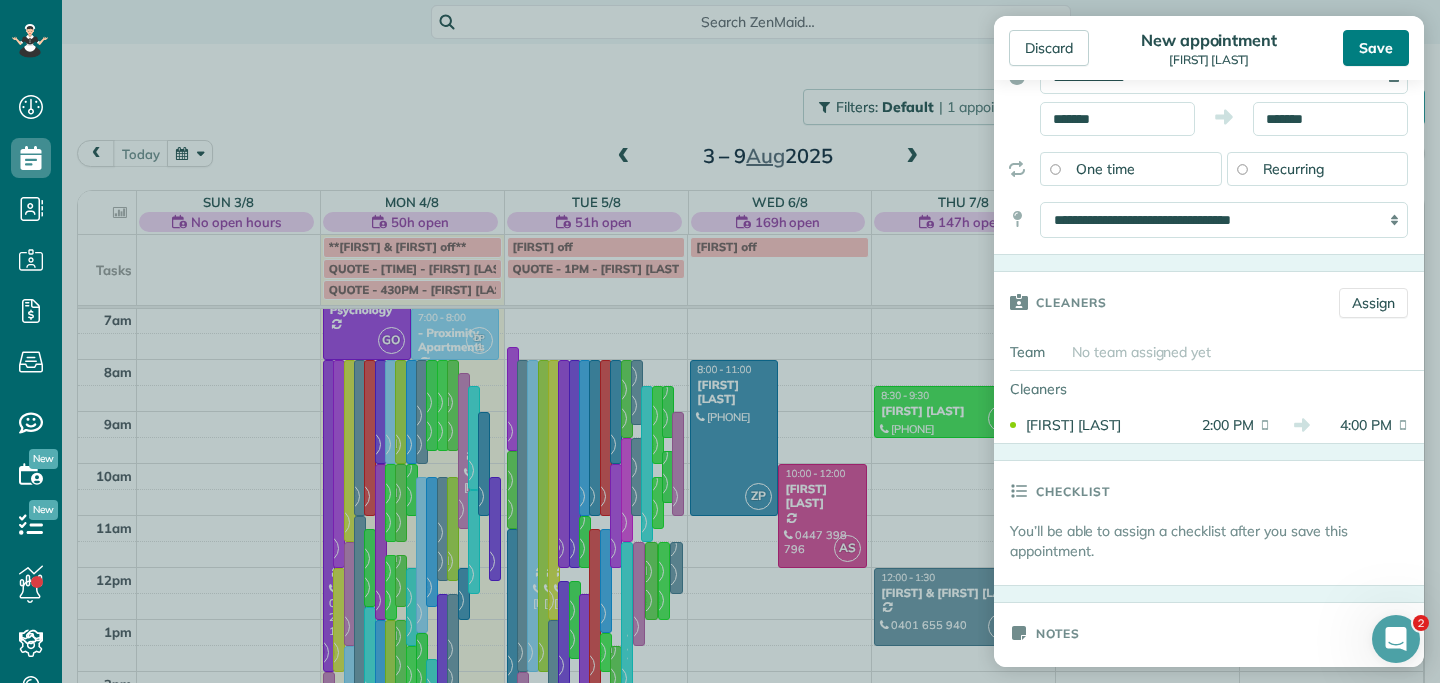 click on "Save" at bounding box center (1376, 48) 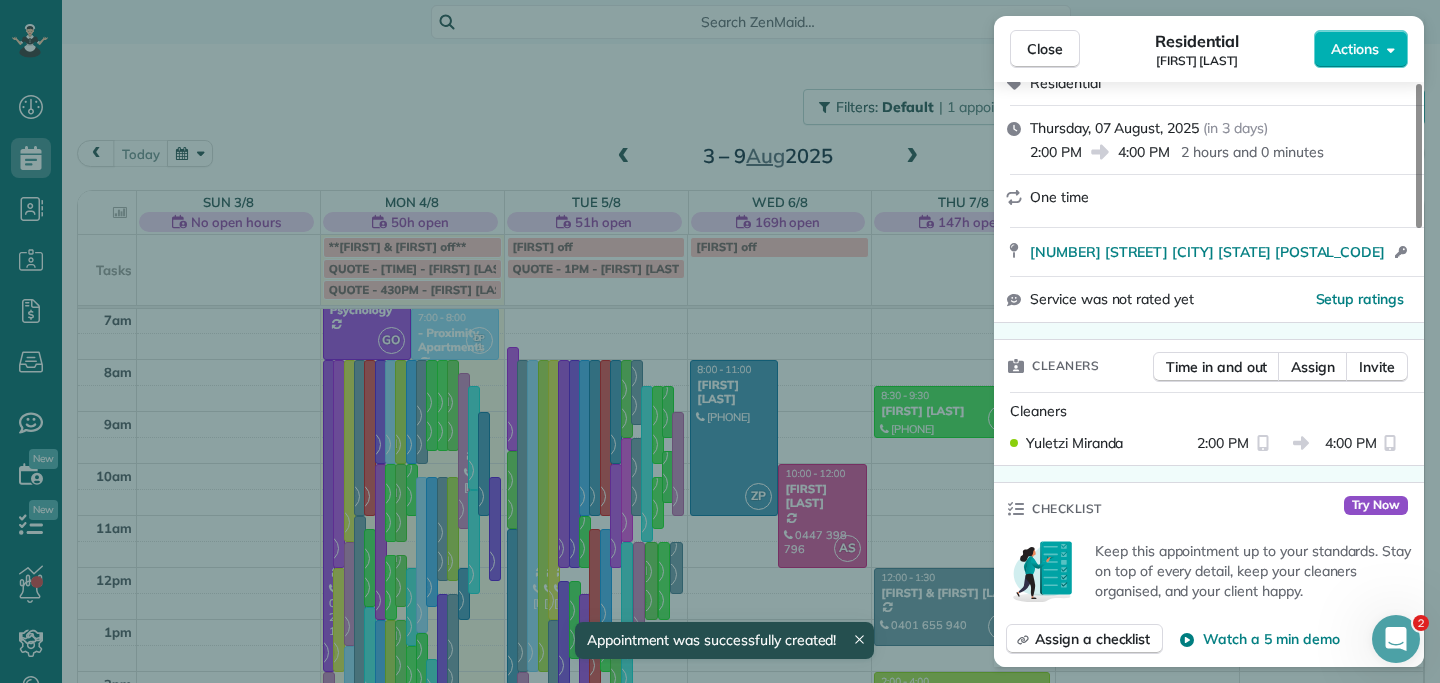 scroll, scrollTop: 325, scrollLeft: 0, axis: vertical 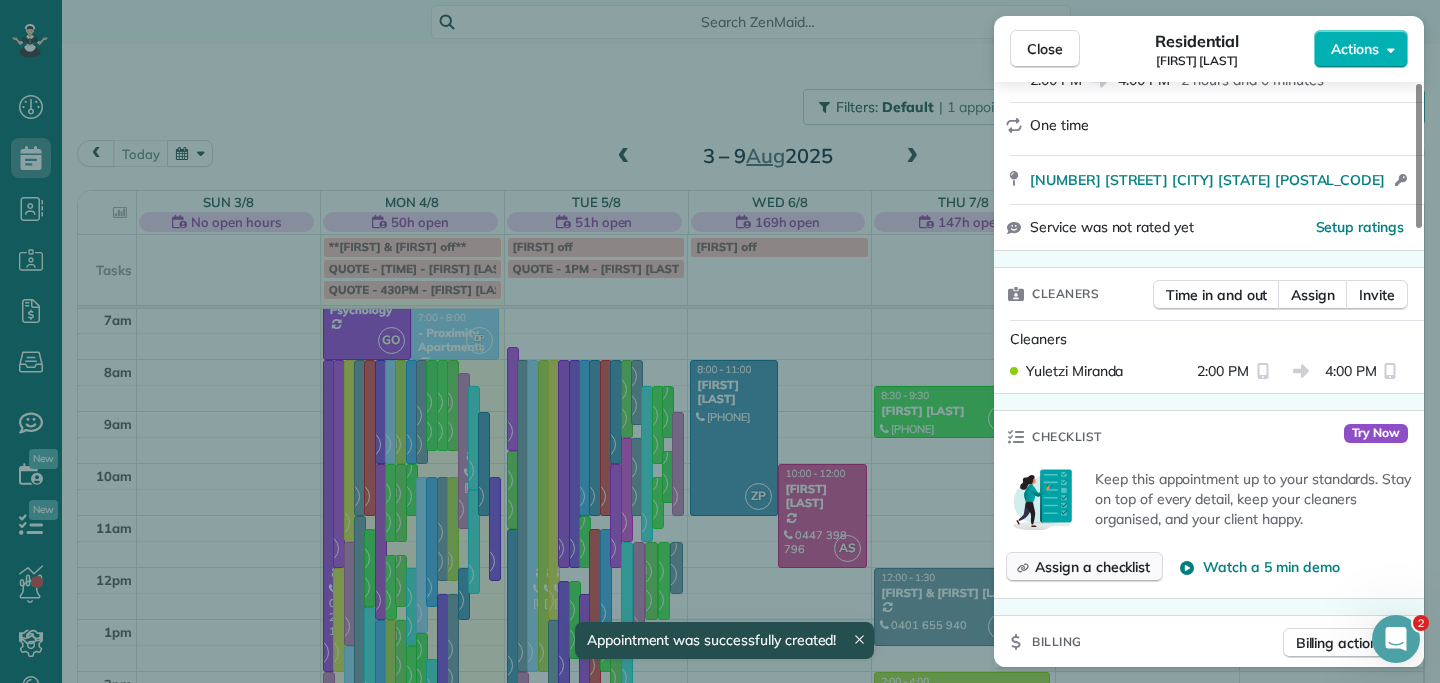 click on "Assign a checklist" at bounding box center [1092, 567] 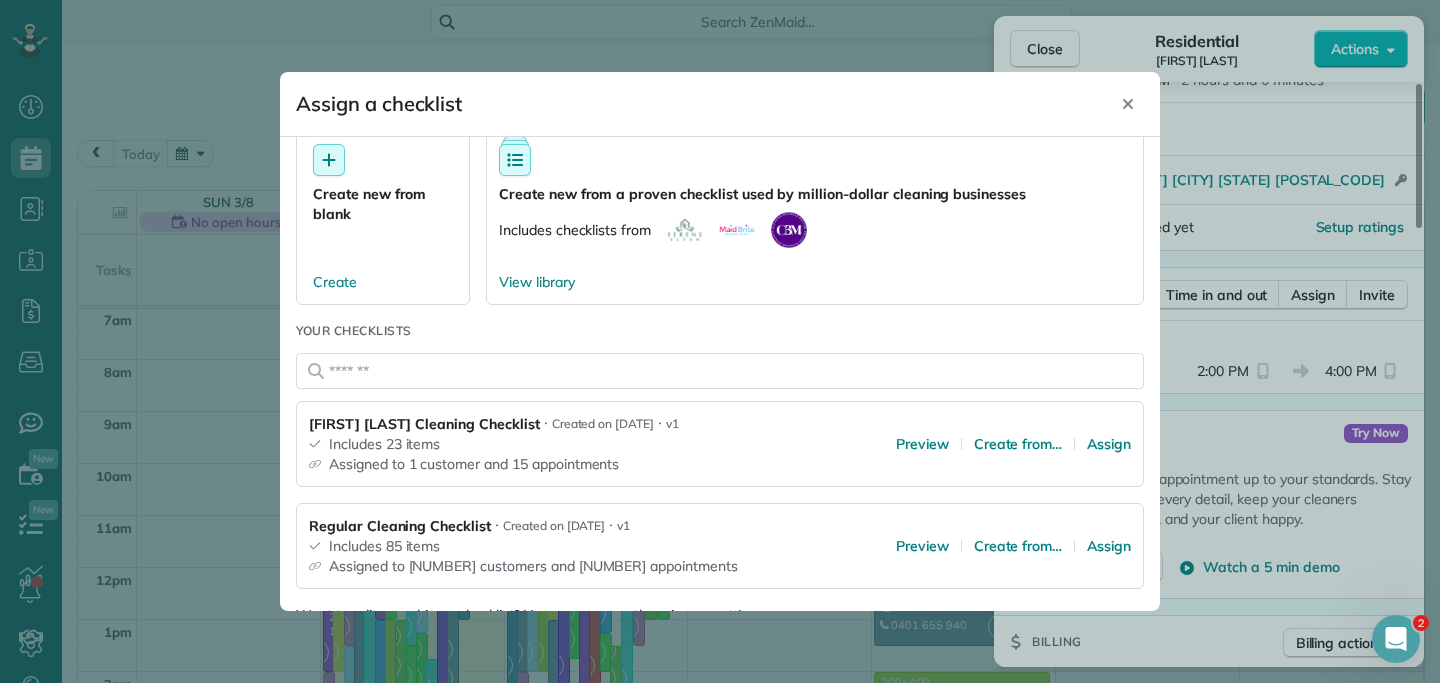scroll, scrollTop: 62, scrollLeft: 0, axis: vertical 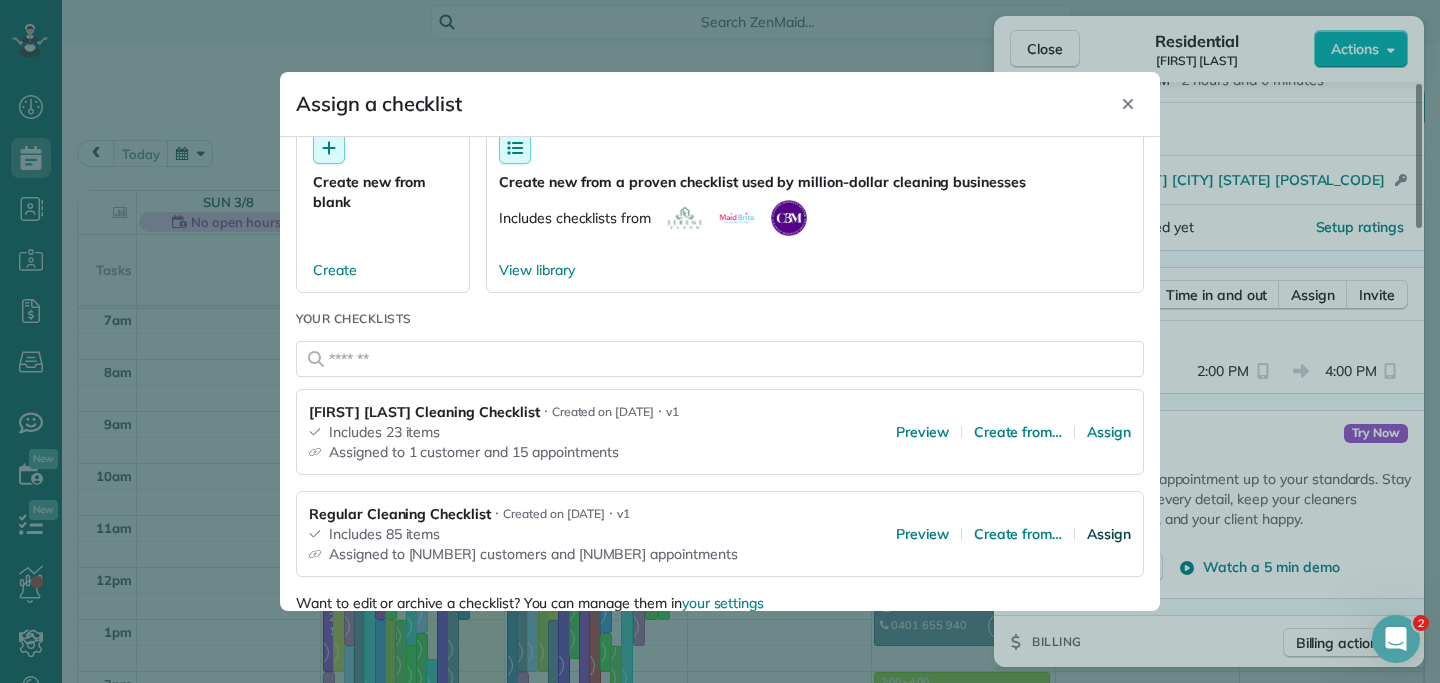 click on "Assign" at bounding box center [1109, 534] 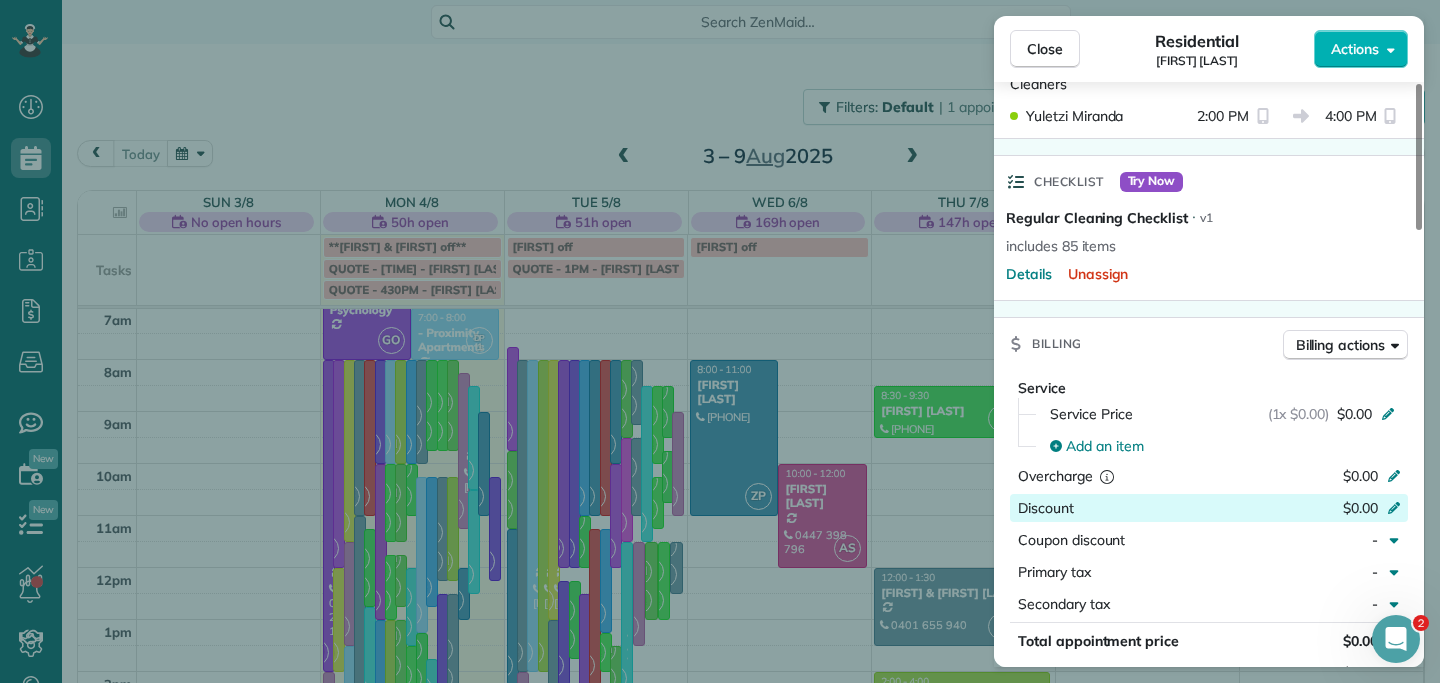 scroll, scrollTop: 608, scrollLeft: 0, axis: vertical 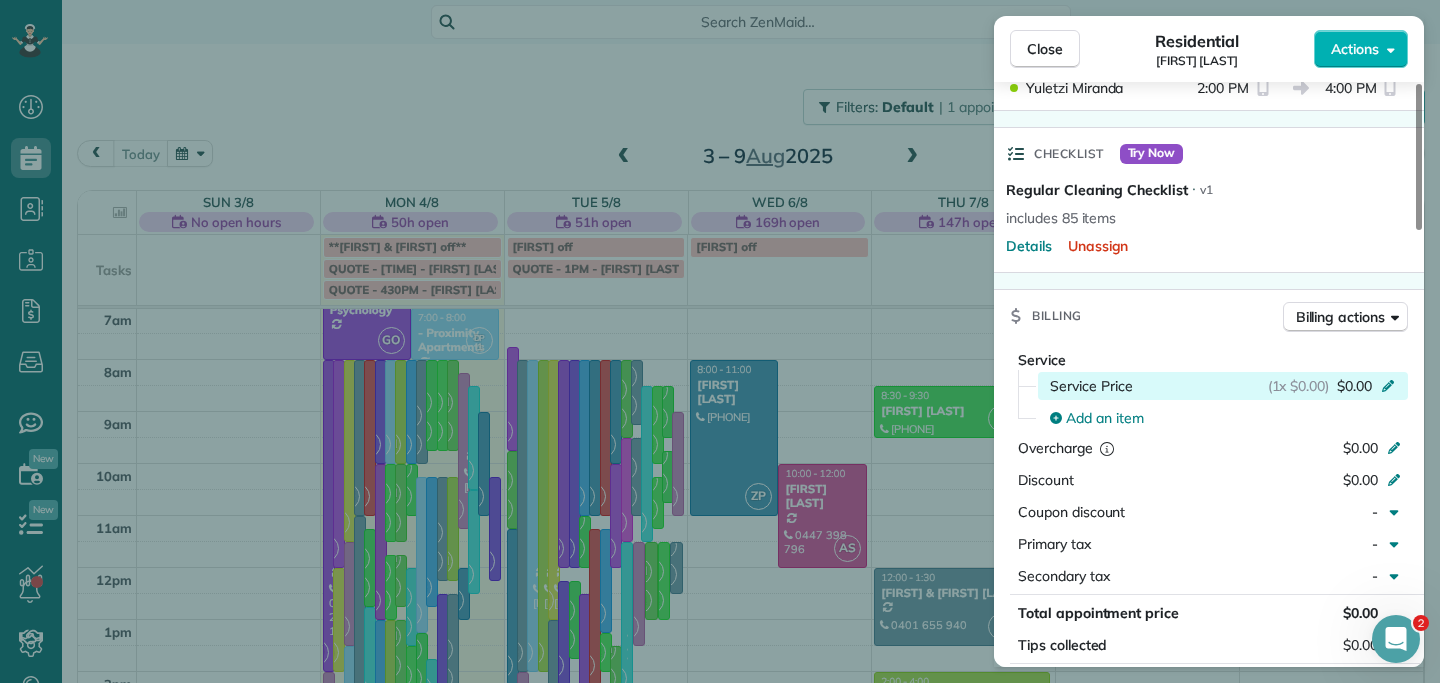 click 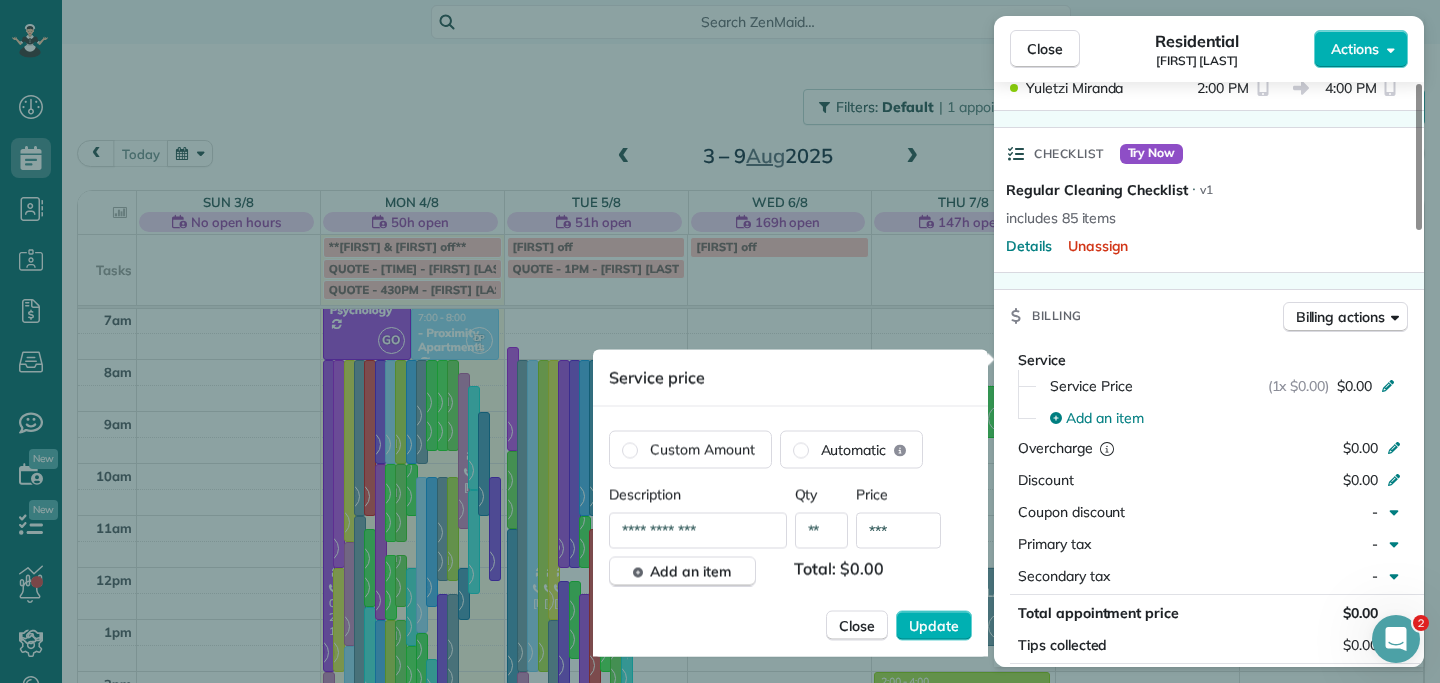 click on "***" at bounding box center (898, 531) 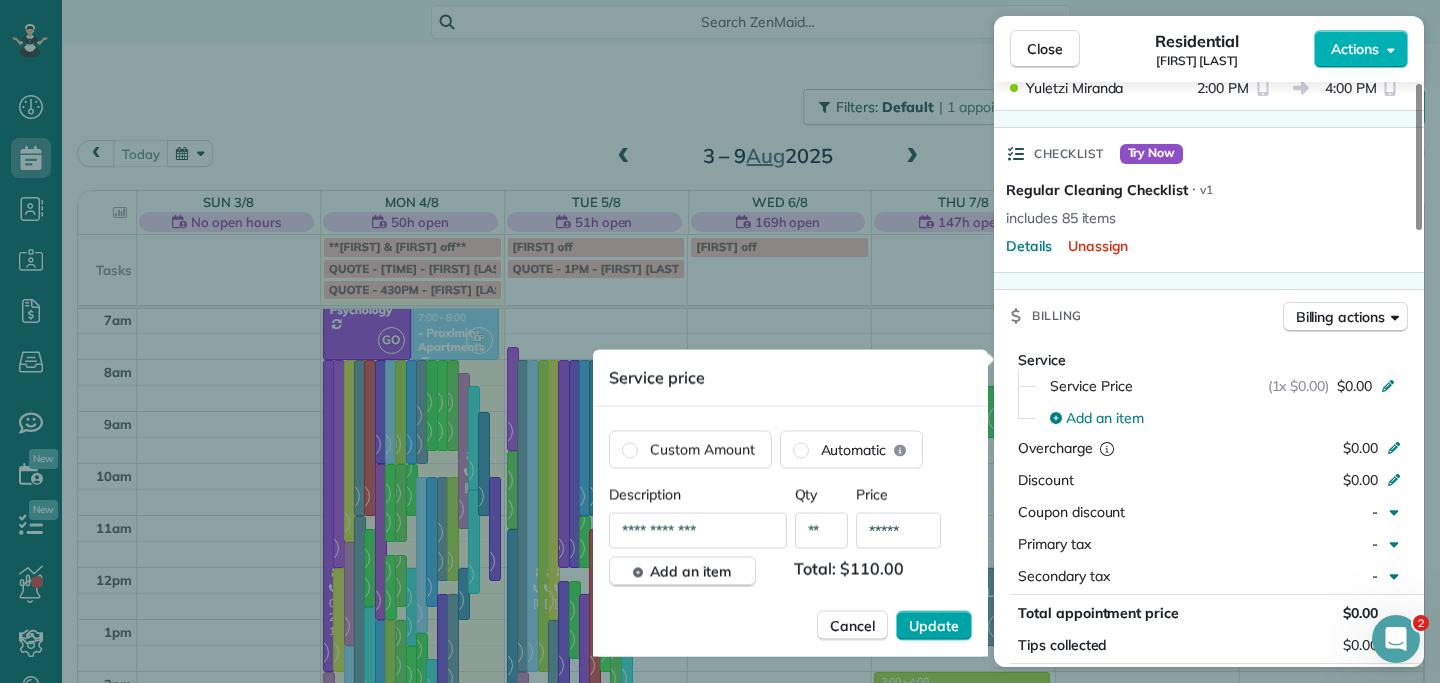 type on "*****" 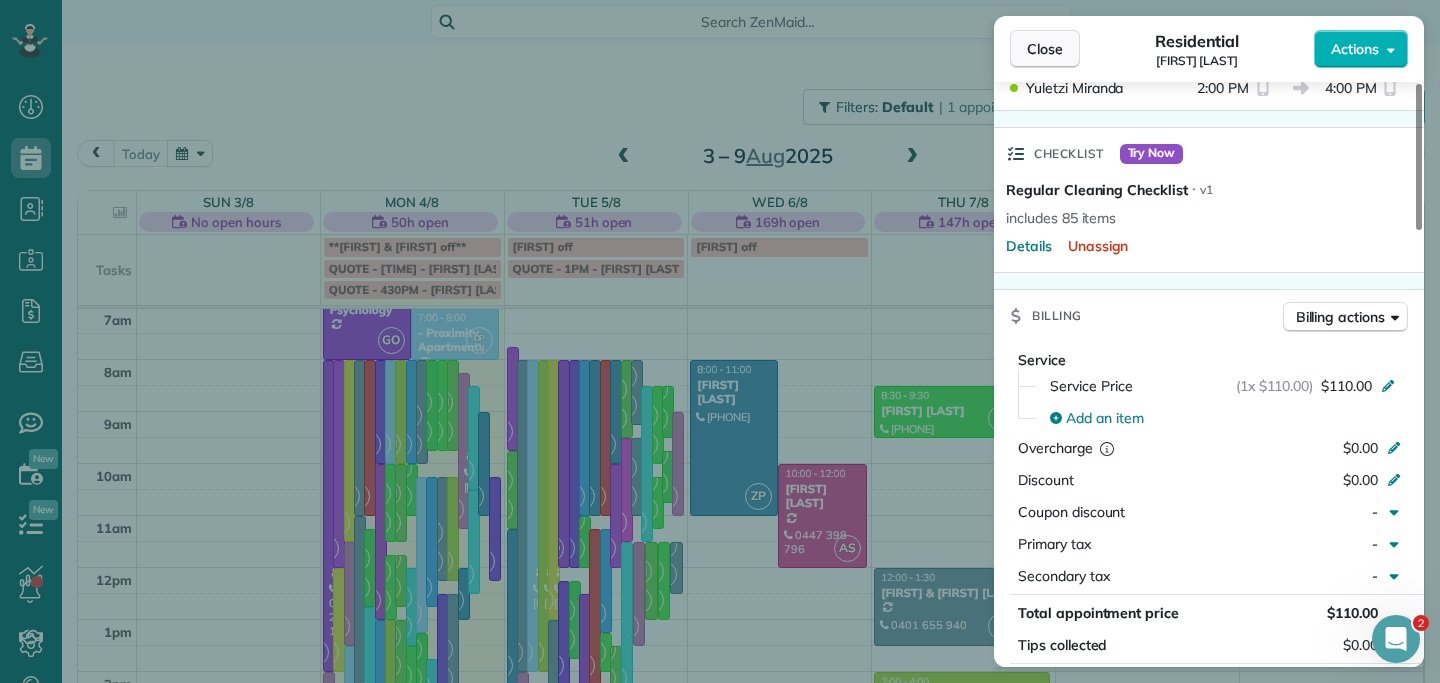 click on "Close" at bounding box center (1045, 49) 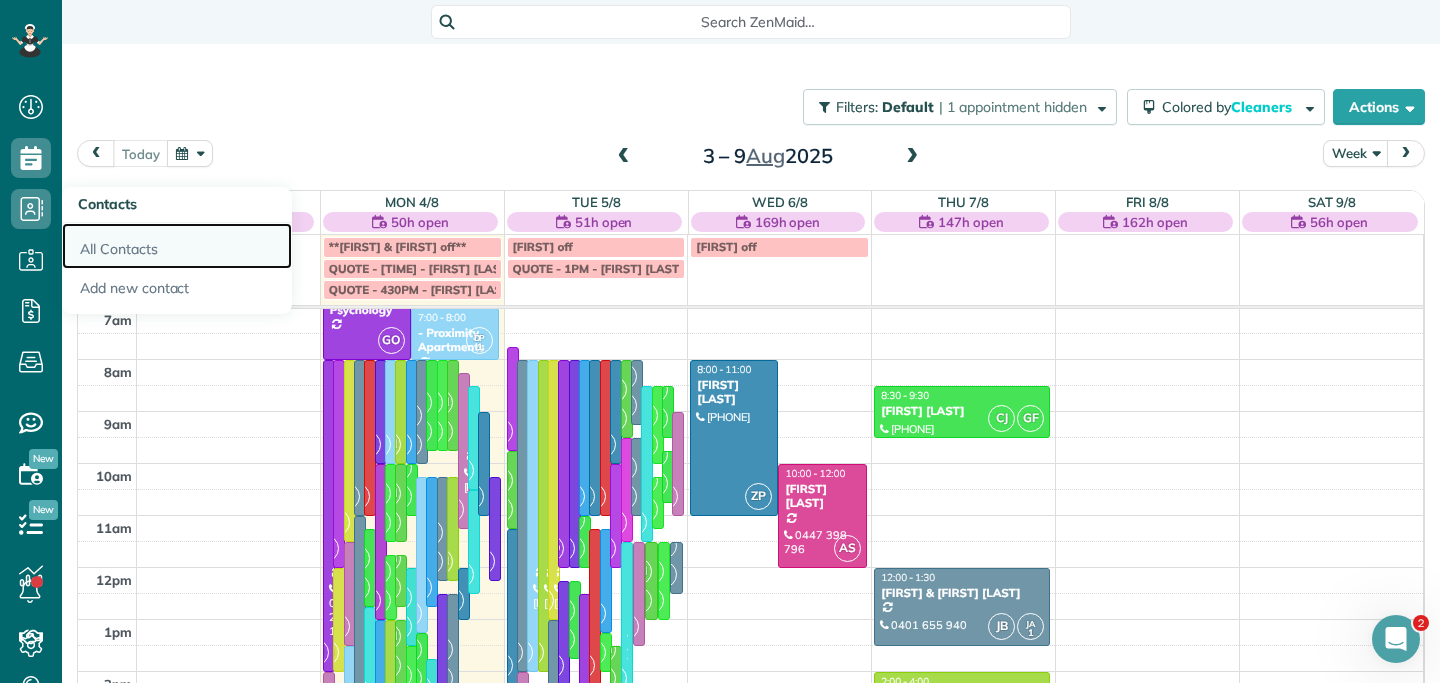 click on "All Contacts" at bounding box center [177, 246] 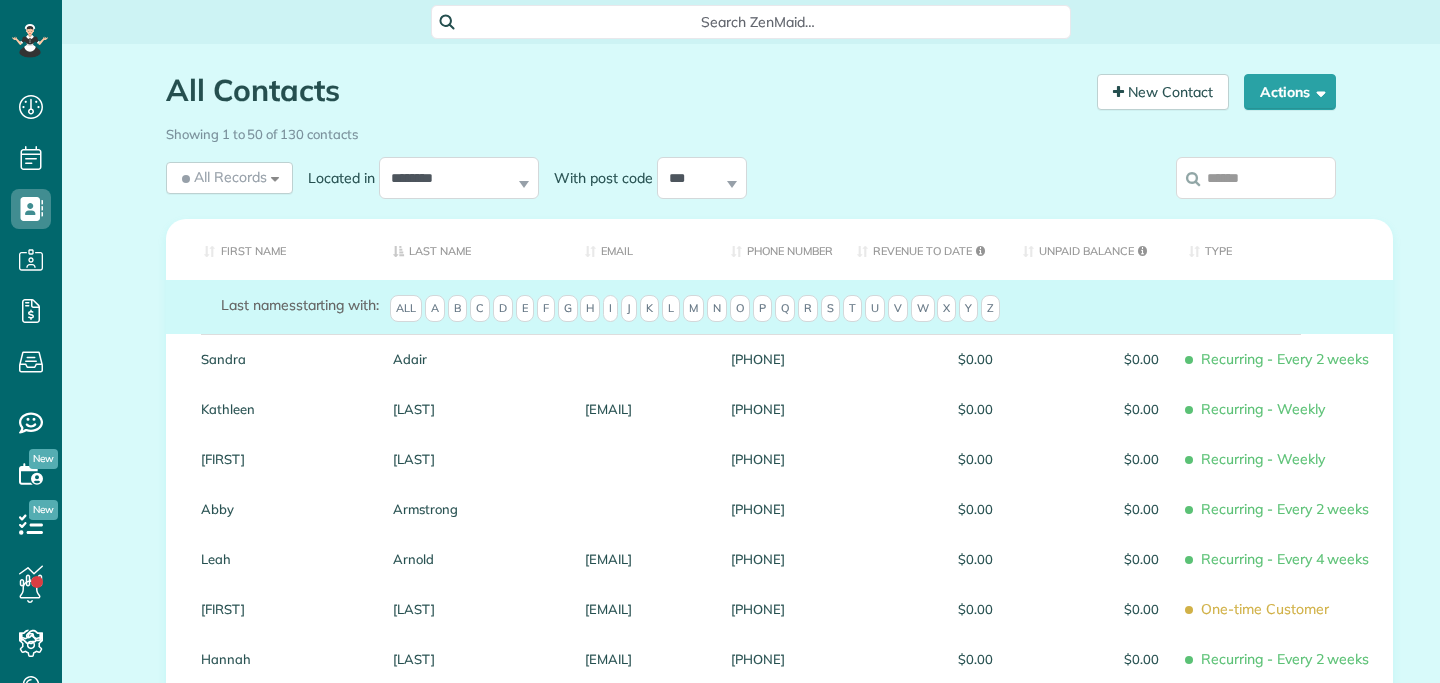 scroll, scrollTop: 0, scrollLeft: 0, axis: both 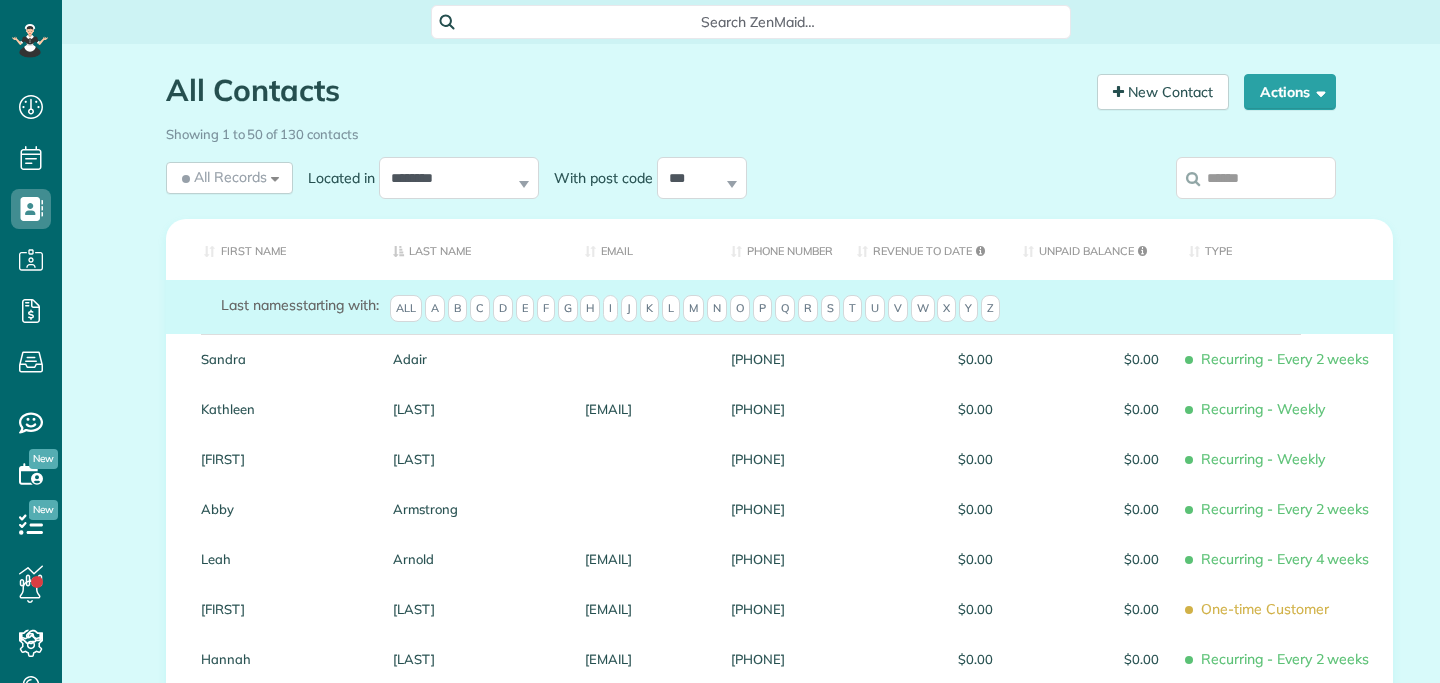 click at bounding box center (1256, 178) 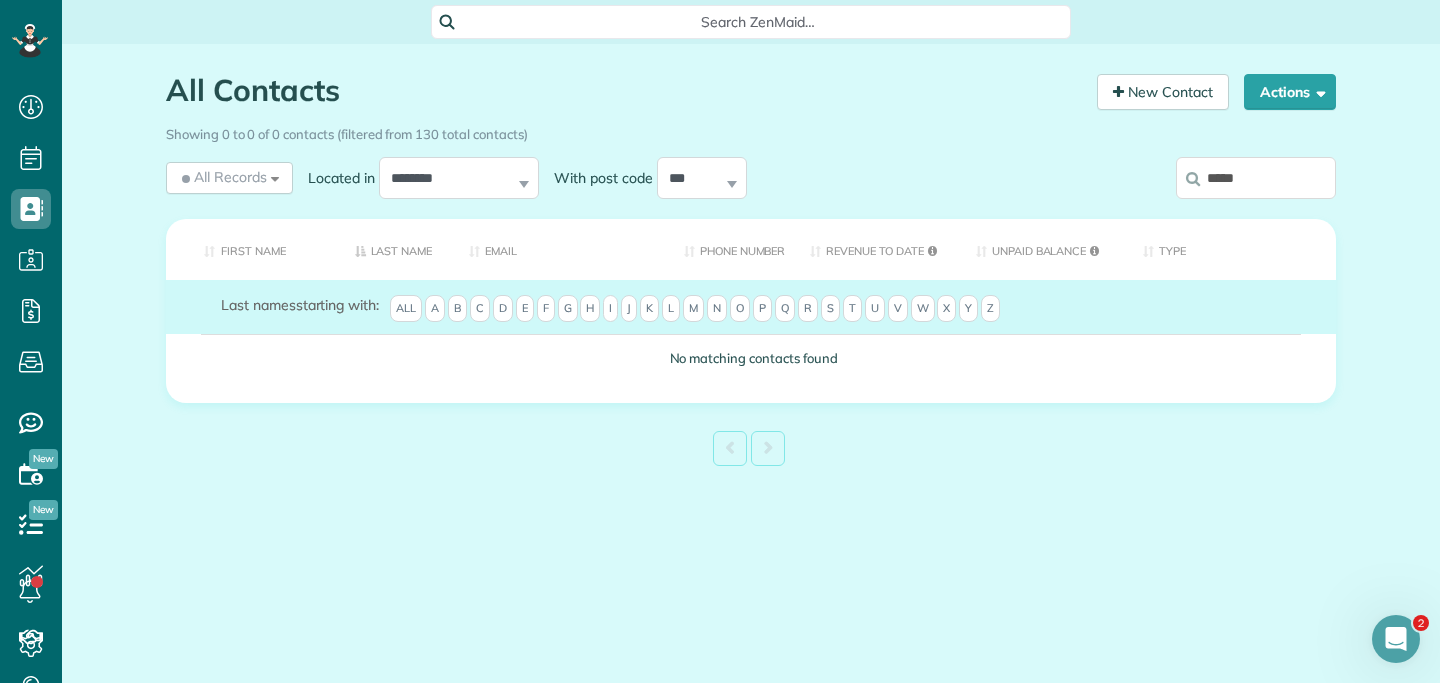 scroll, scrollTop: 0, scrollLeft: 0, axis: both 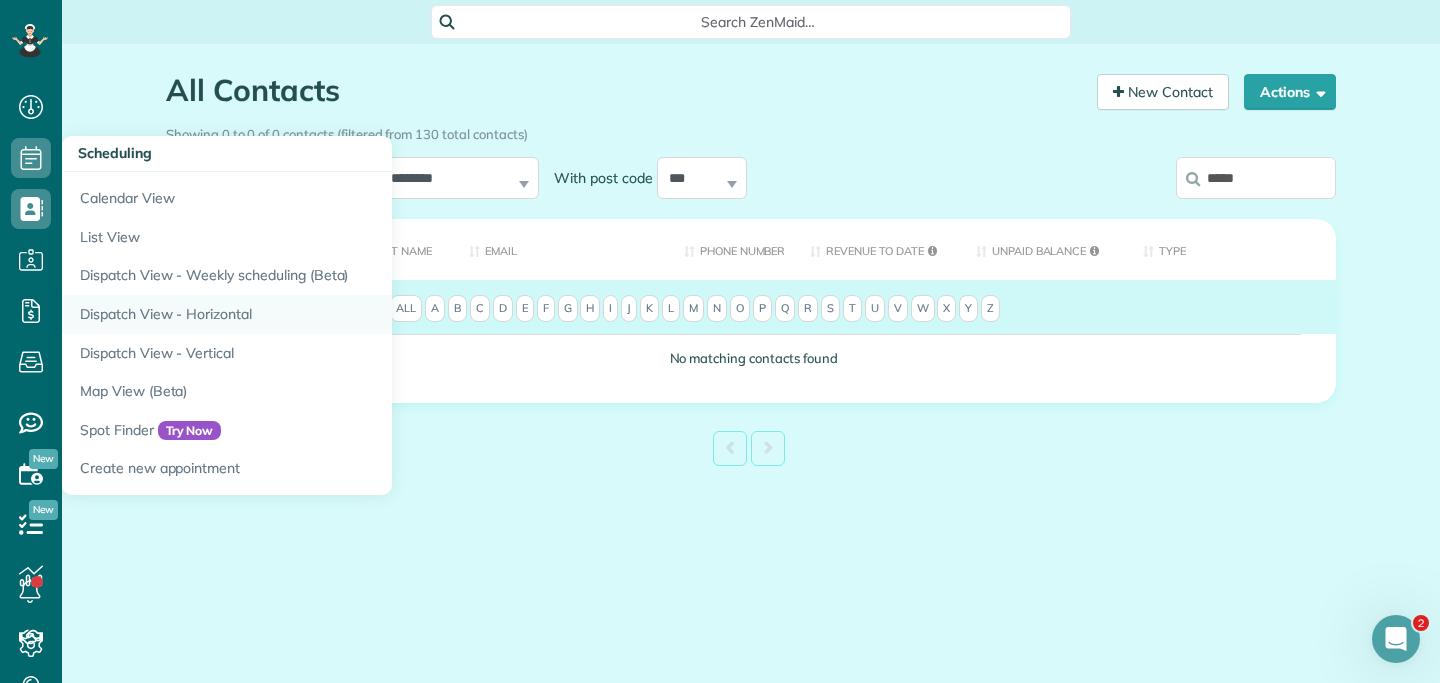 type on "*****" 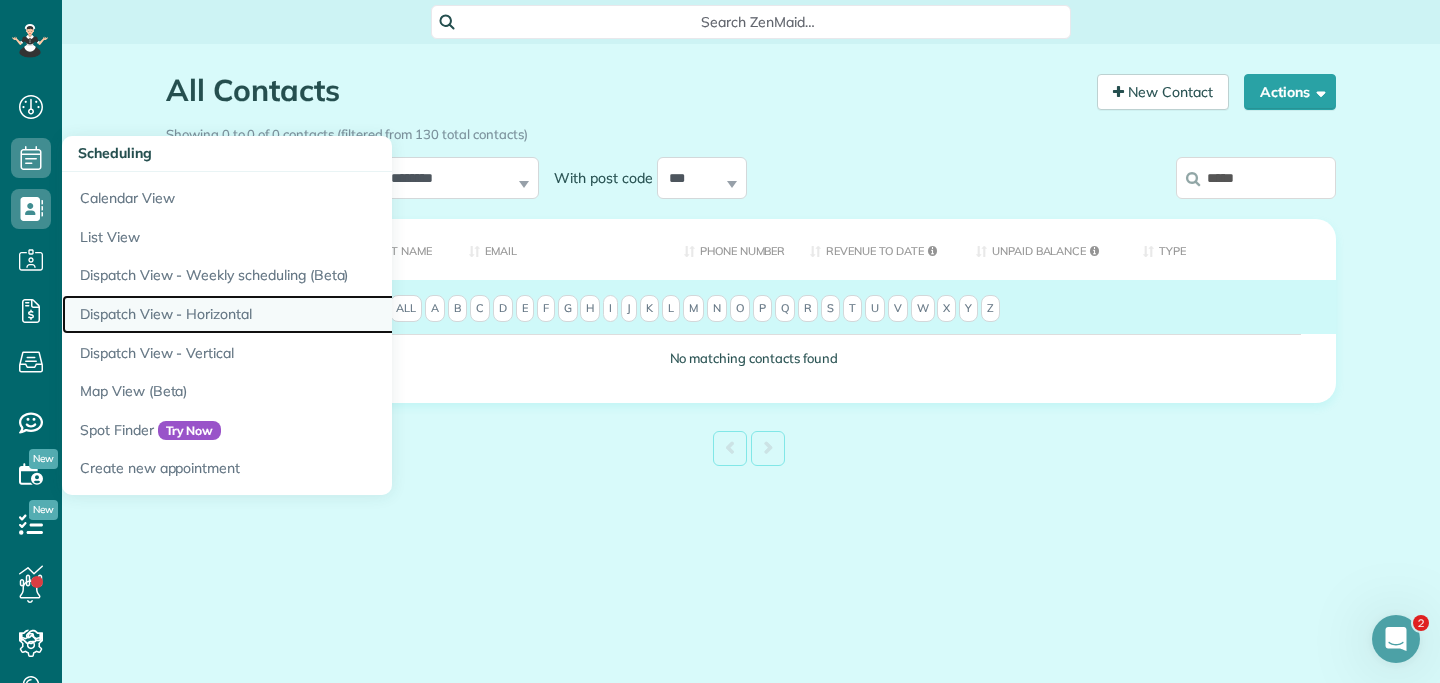 click on "Dispatch View - Horizontal" at bounding box center (312, 314) 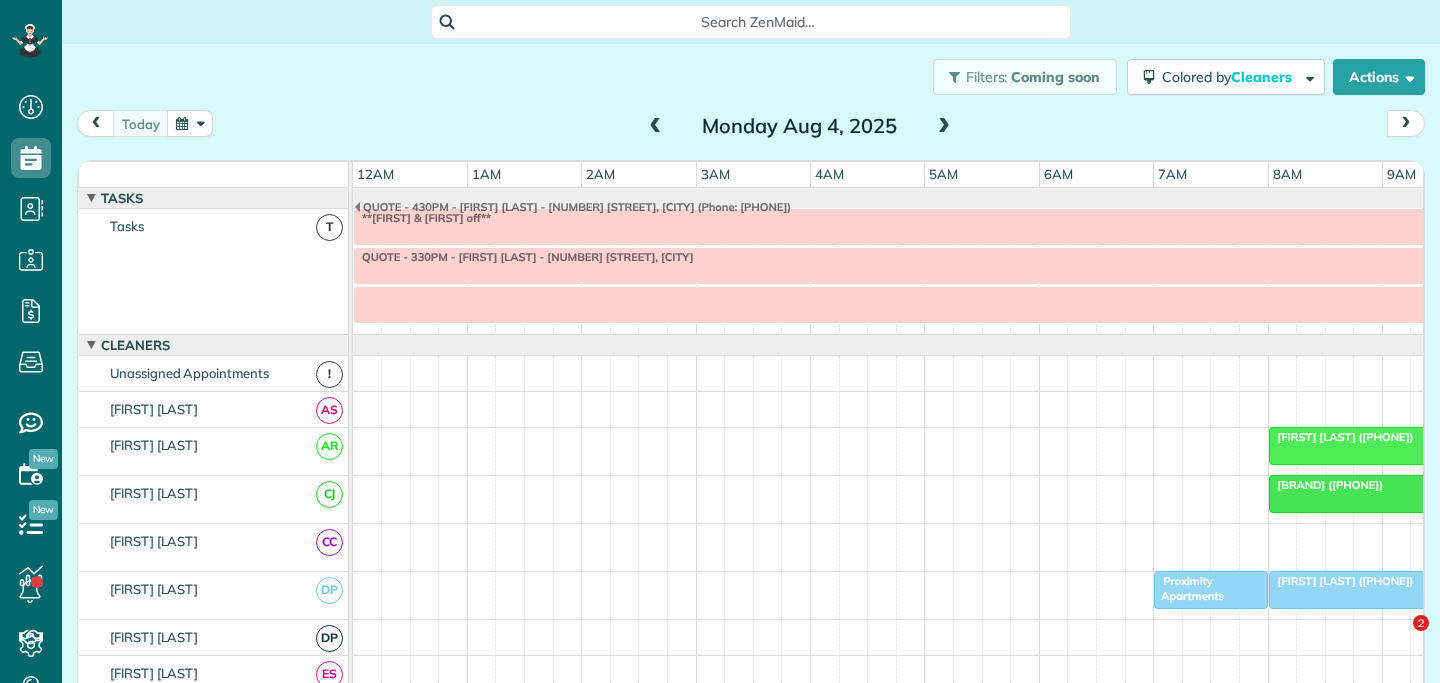 scroll, scrollTop: 0, scrollLeft: 0, axis: both 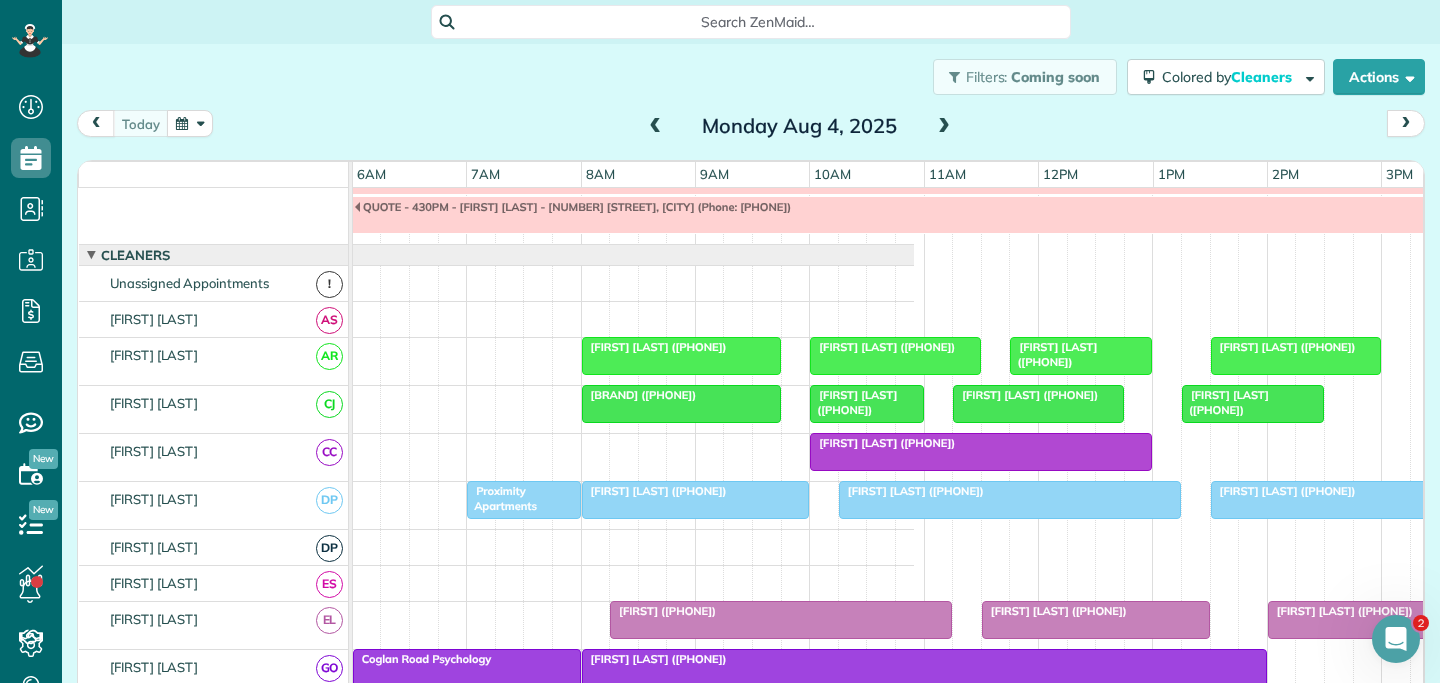 click at bounding box center [944, 127] 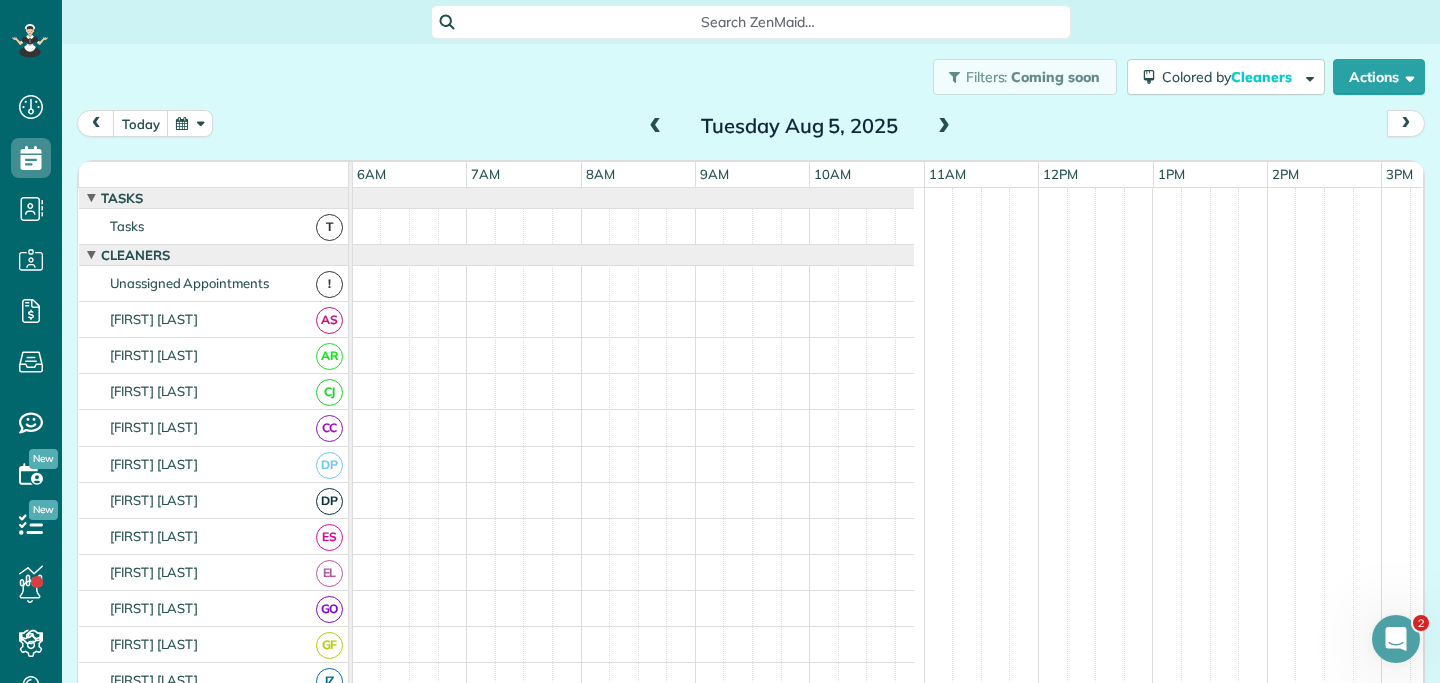 click at bounding box center (944, 127) 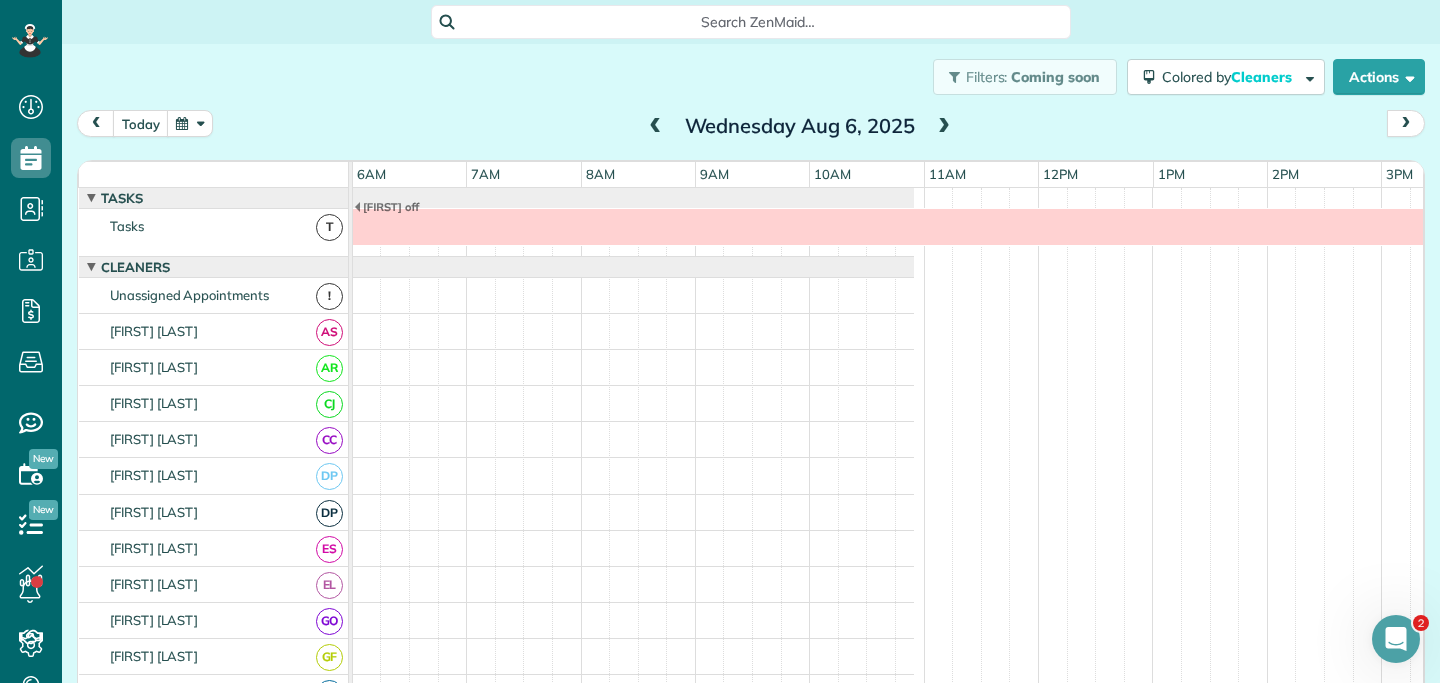 scroll, scrollTop: 12, scrollLeft: 687, axis: both 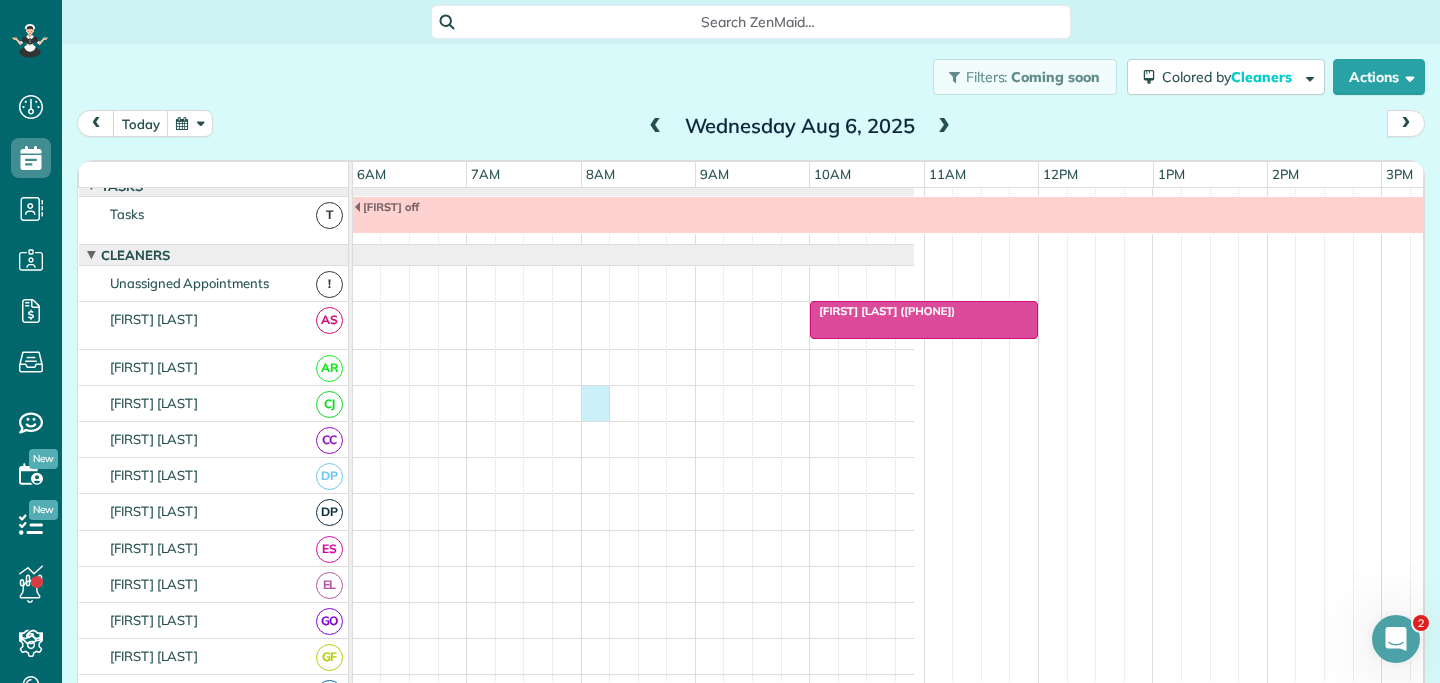 click at bounding box center [290, 403] 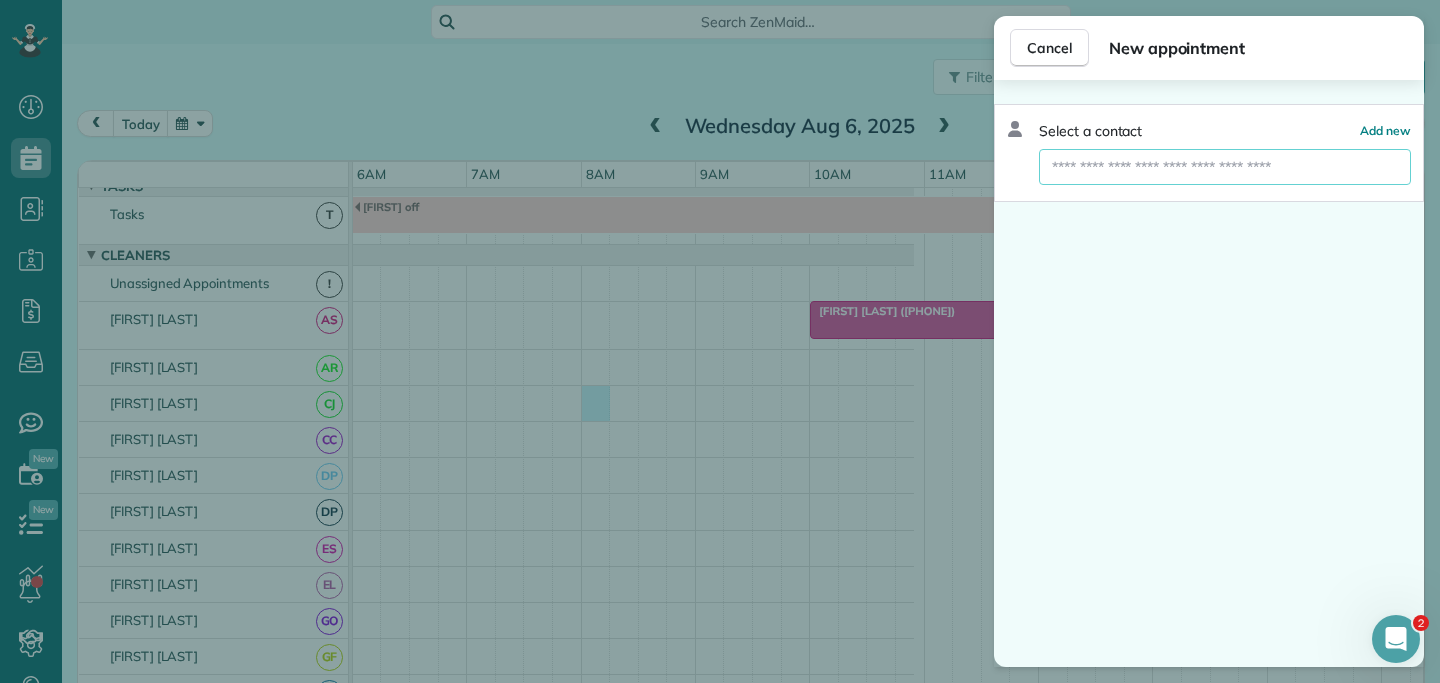 click at bounding box center (1225, 167) 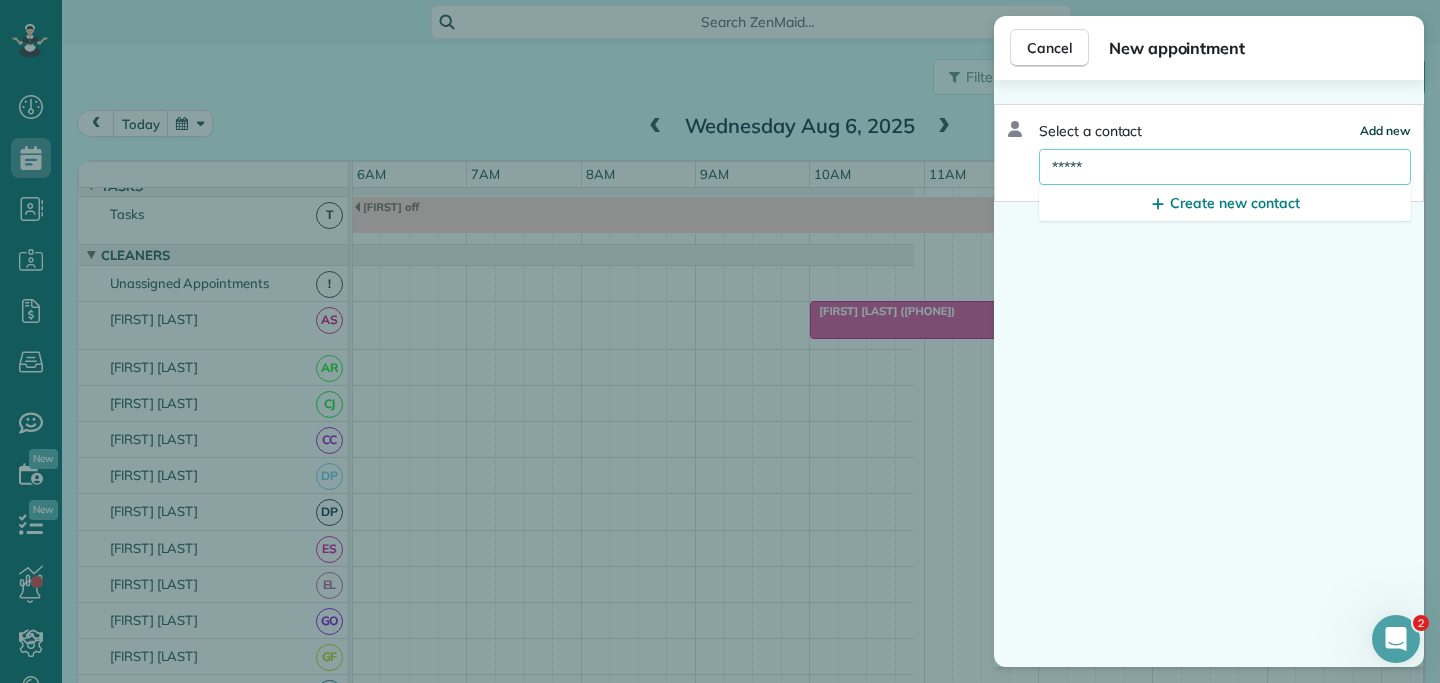 type on "*****" 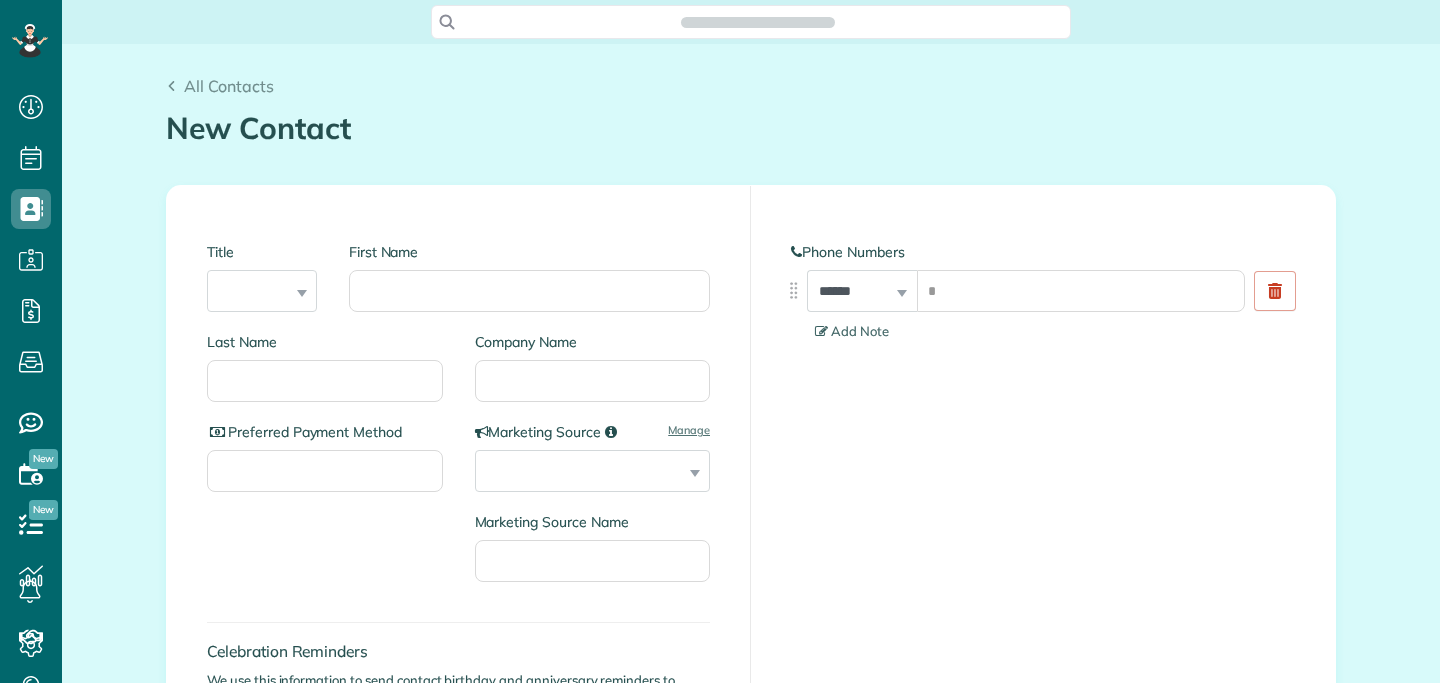 scroll, scrollTop: 0, scrollLeft: 0, axis: both 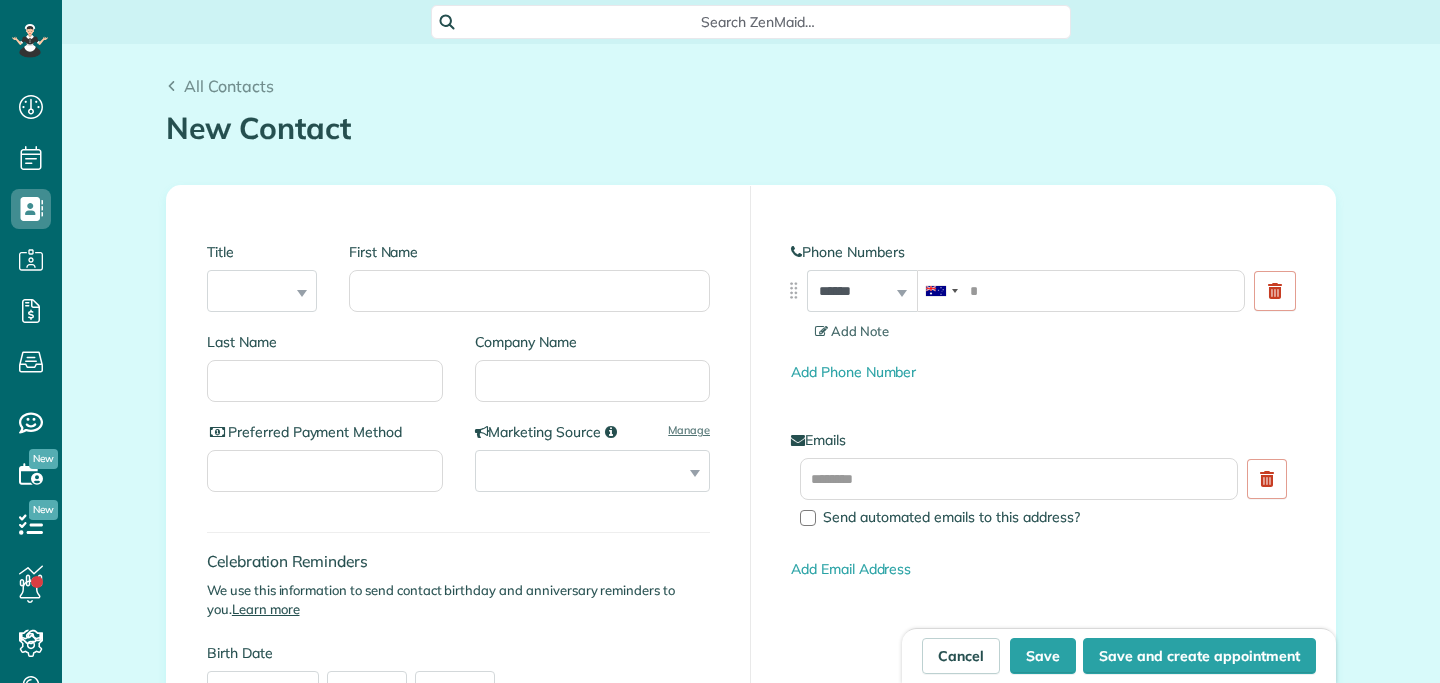 click on "First Name" at bounding box center [521, 287] 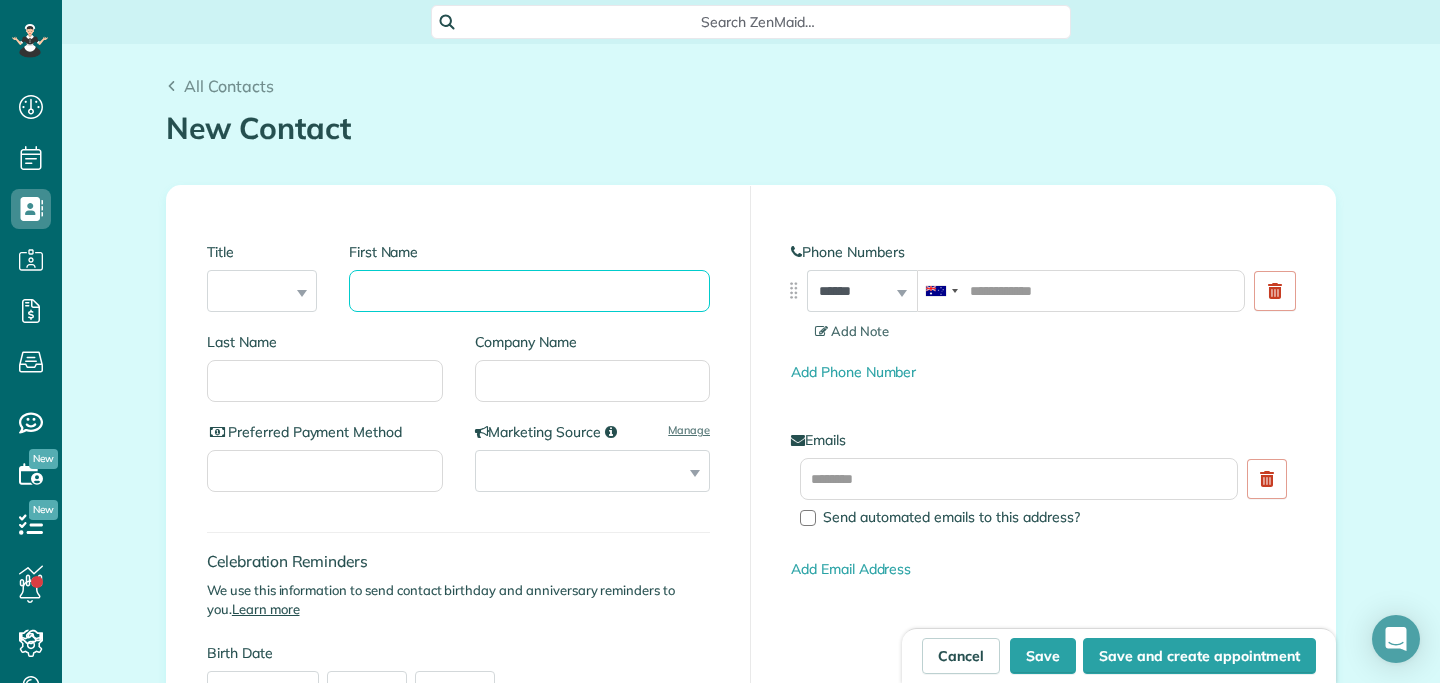 click on "First Name" at bounding box center [529, 291] 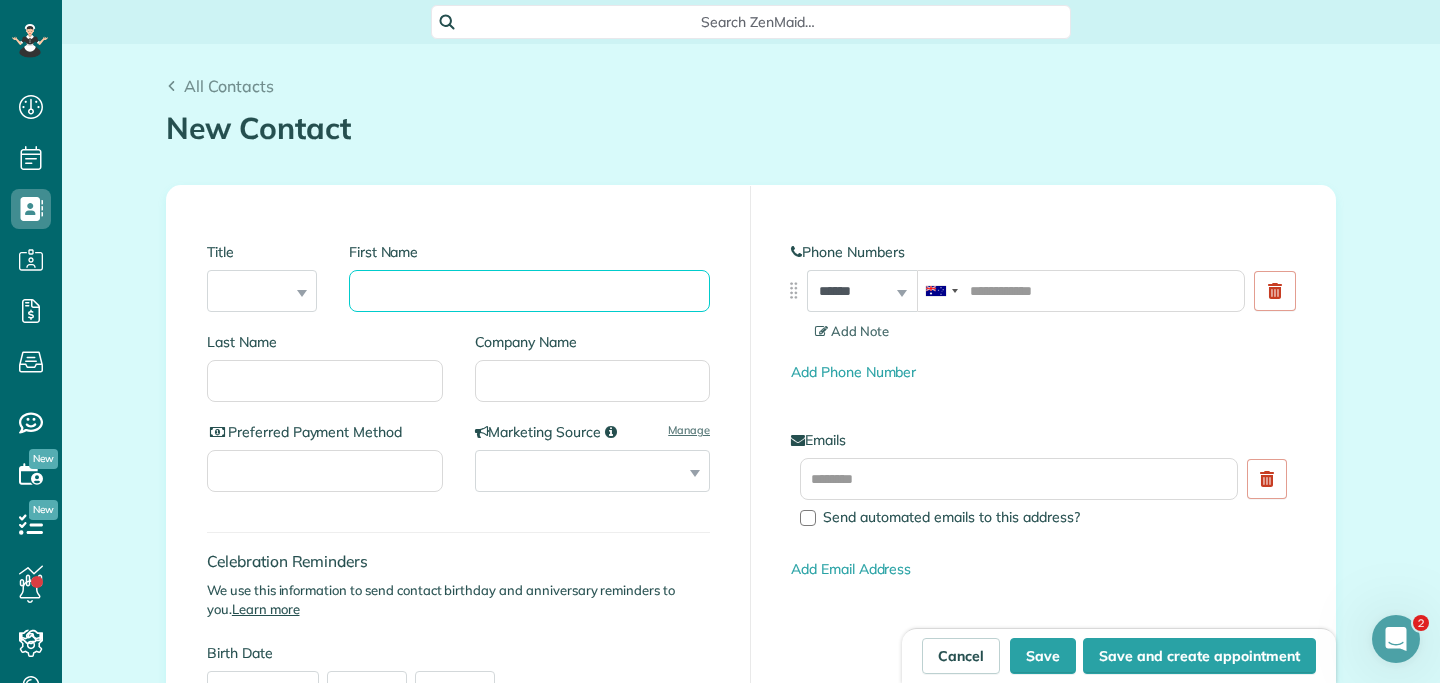 scroll, scrollTop: 0, scrollLeft: 0, axis: both 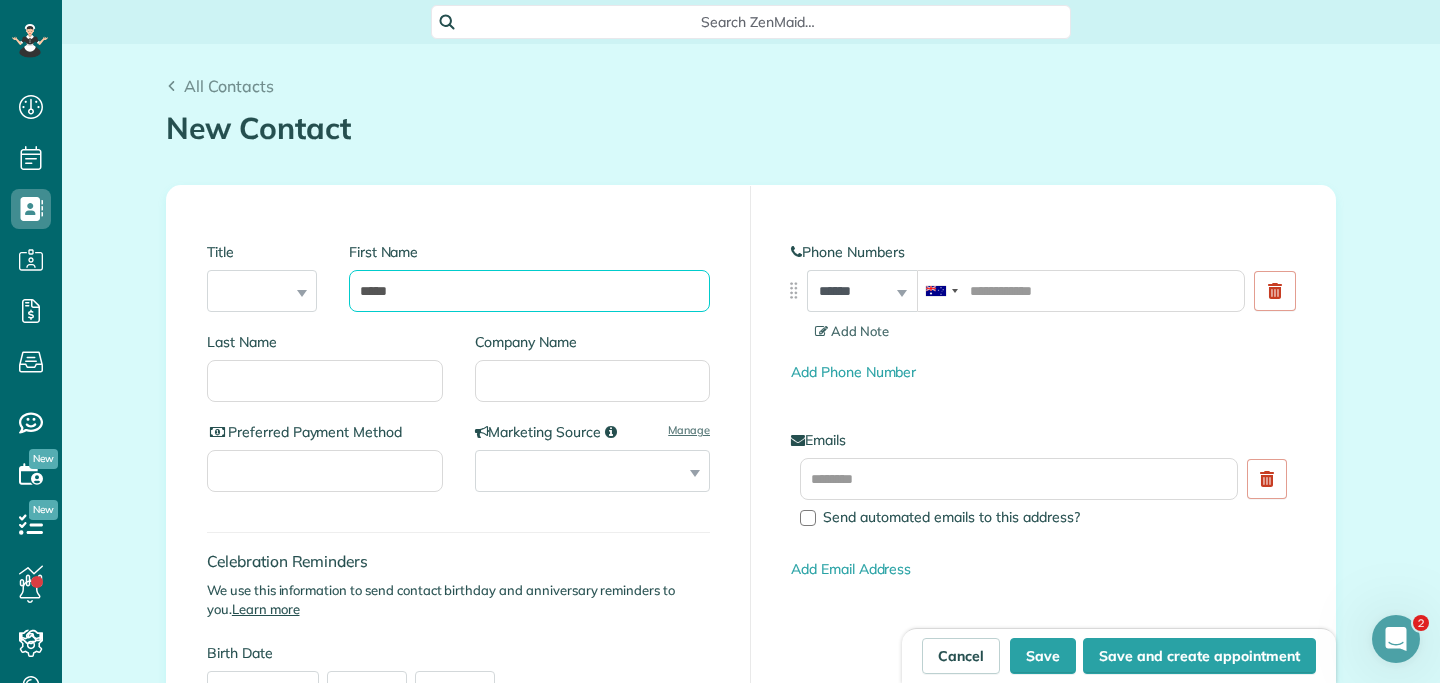 type on "*****" 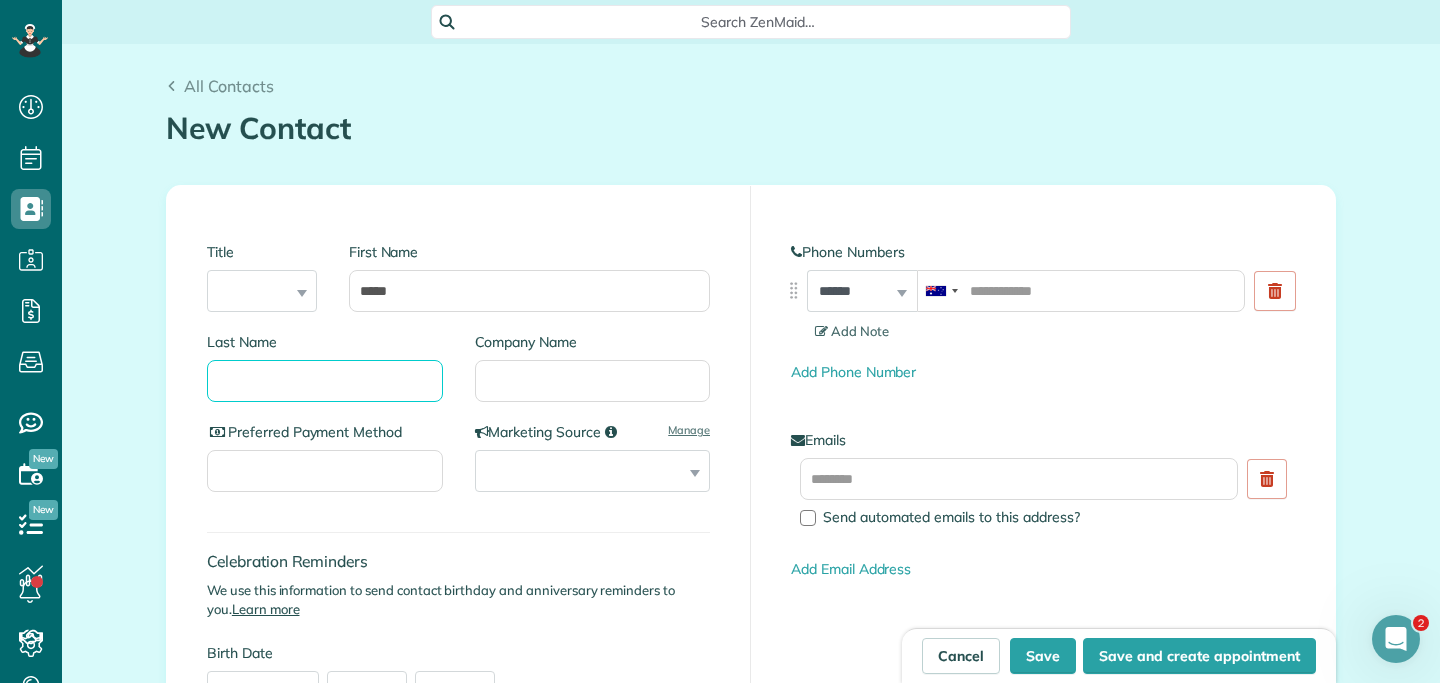 click on "Last Name" at bounding box center [325, 381] 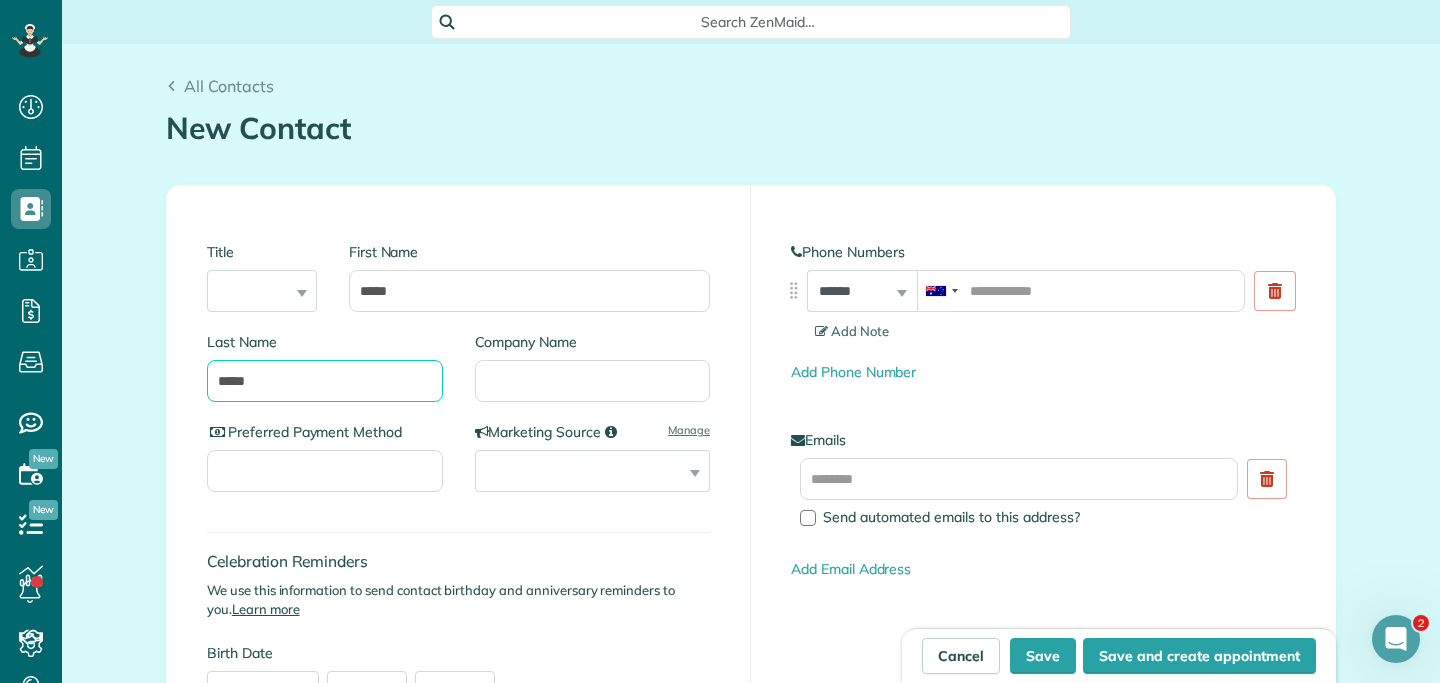 type on "*****" 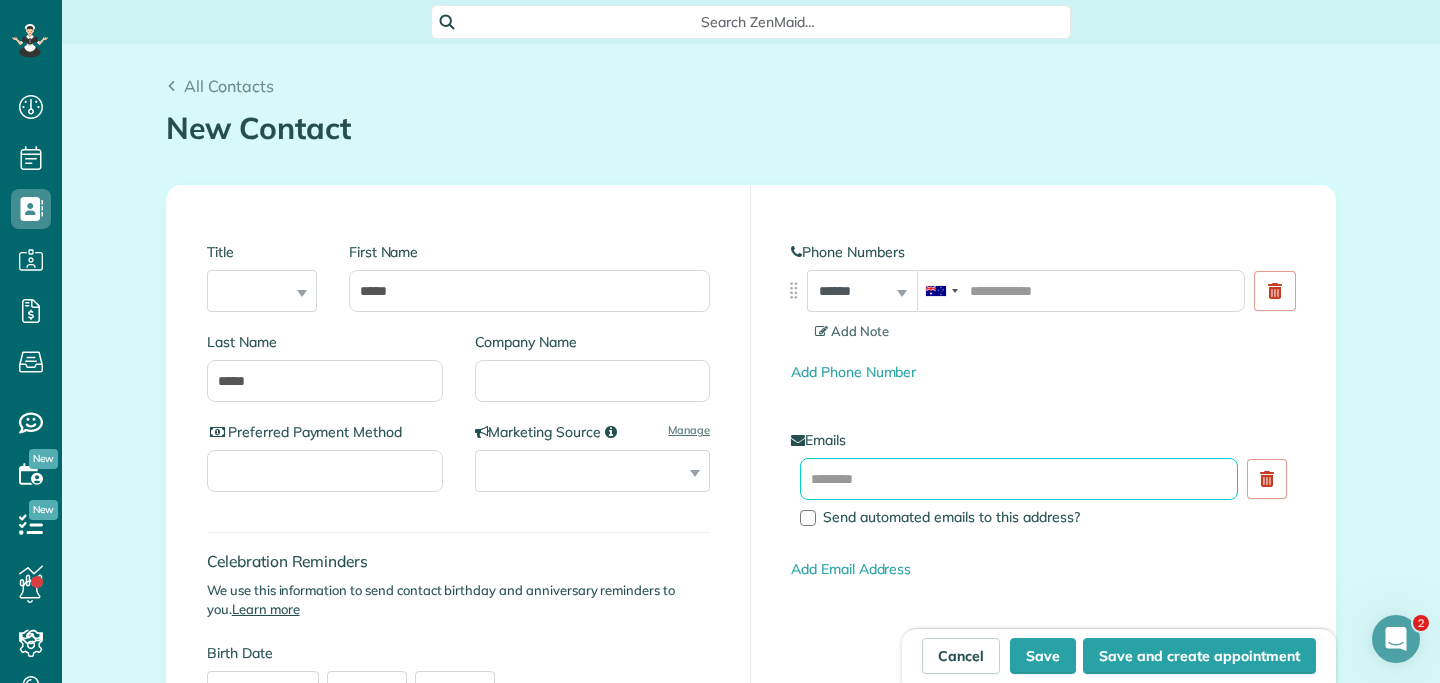 click at bounding box center (1019, 479) 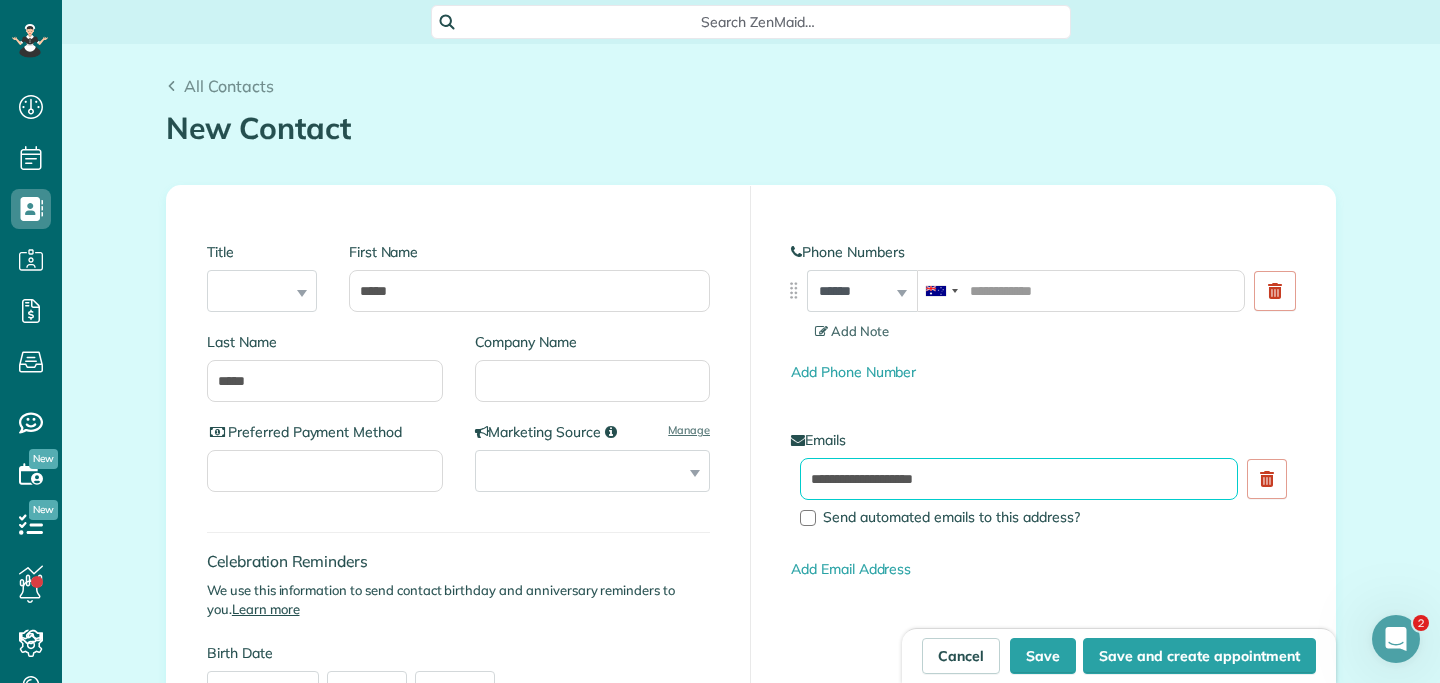 type on "**********" 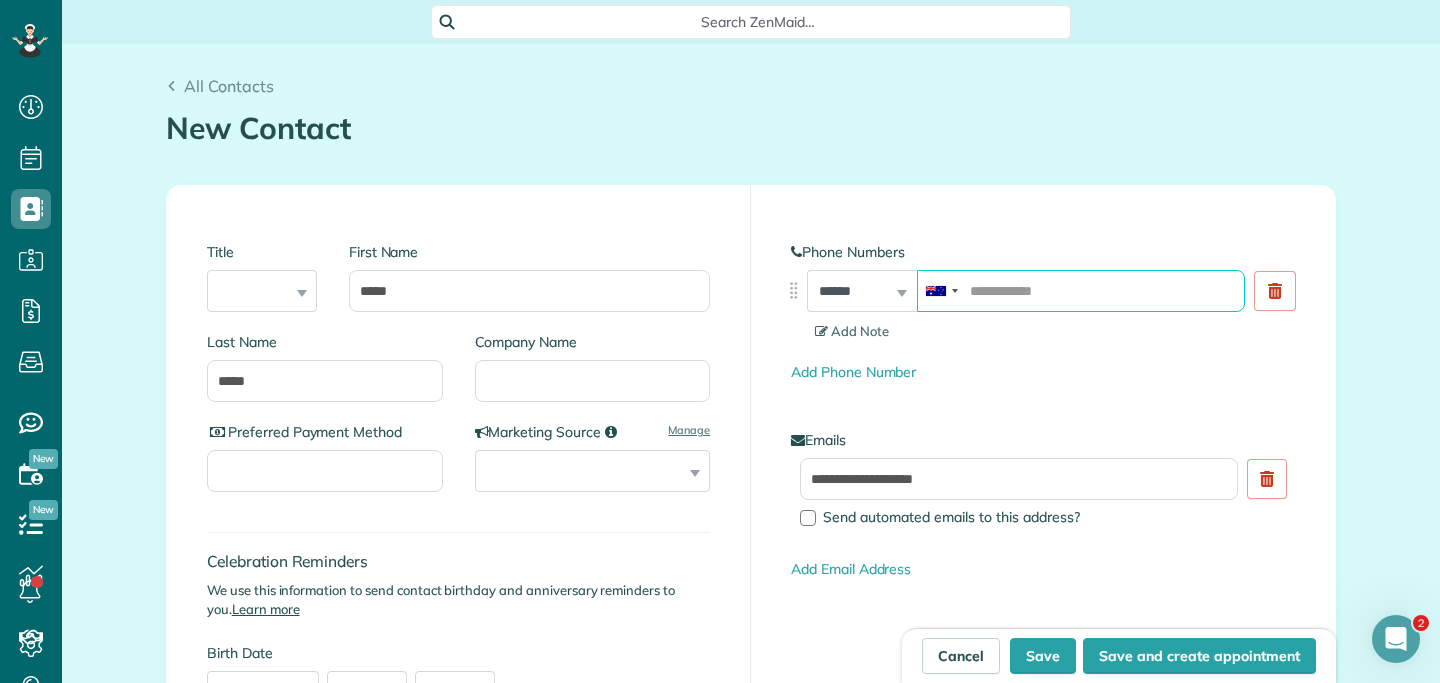 click at bounding box center (1081, 291) 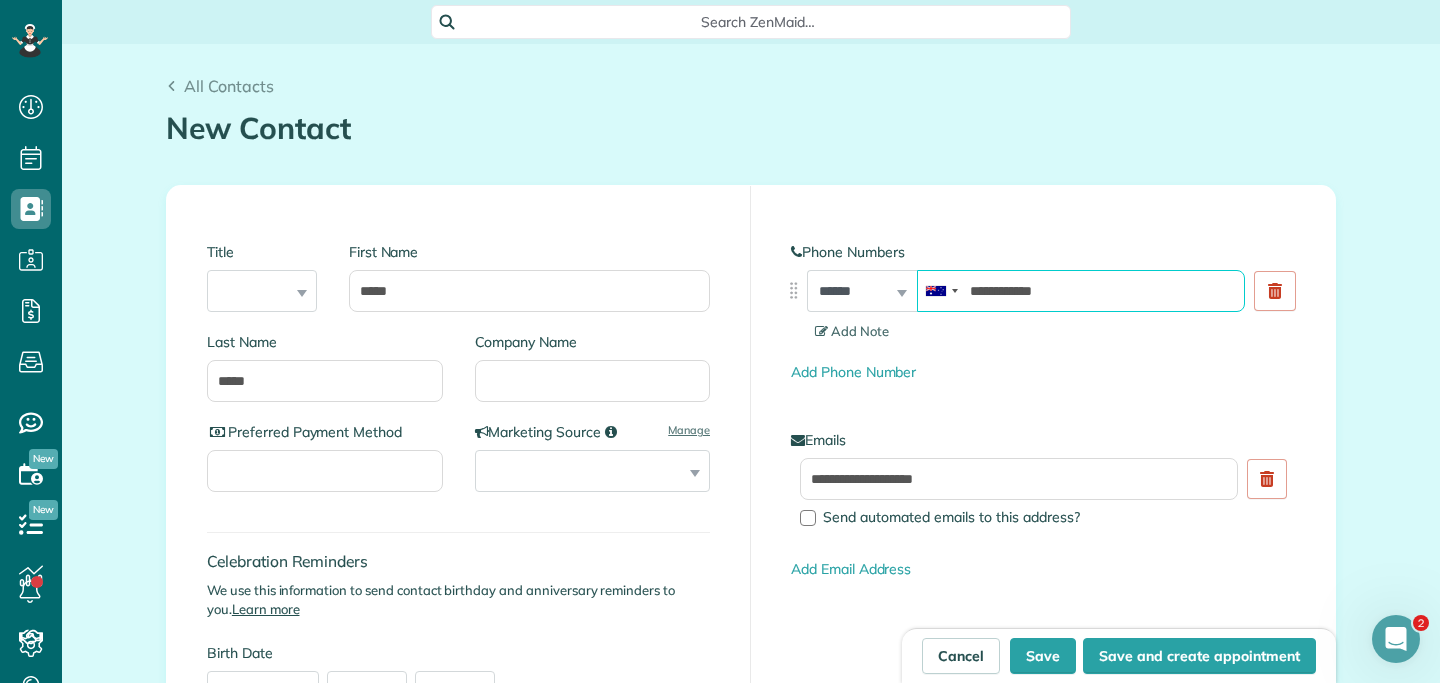 type on "**********" 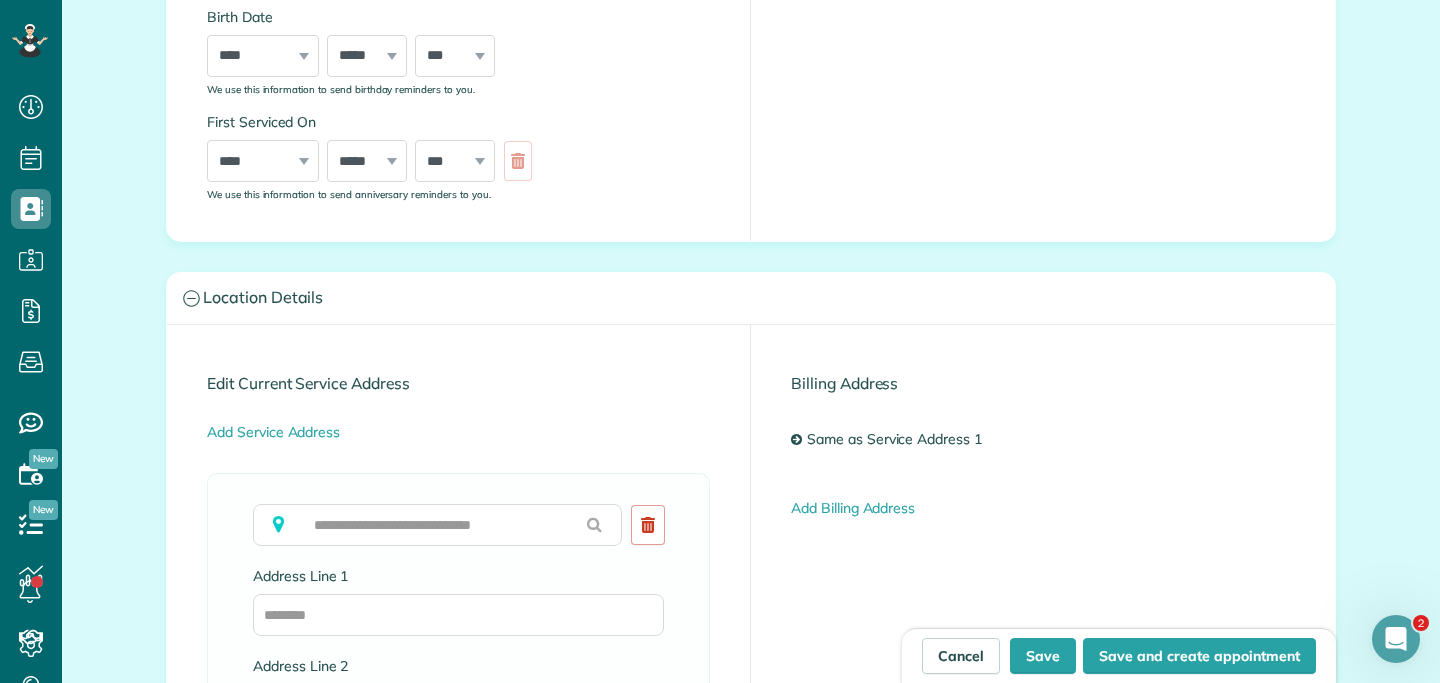 scroll, scrollTop: 707, scrollLeft: 0, axis: vertical 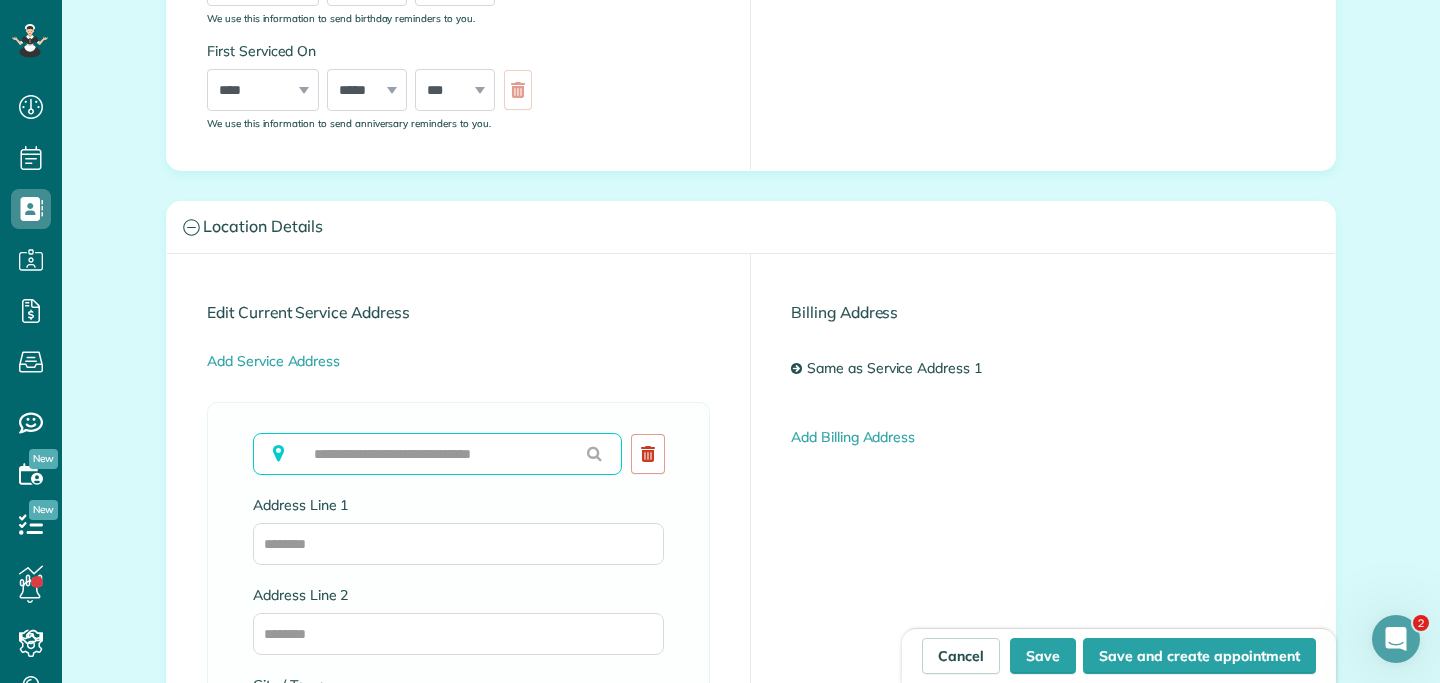 click at bounding box center [437, 454] 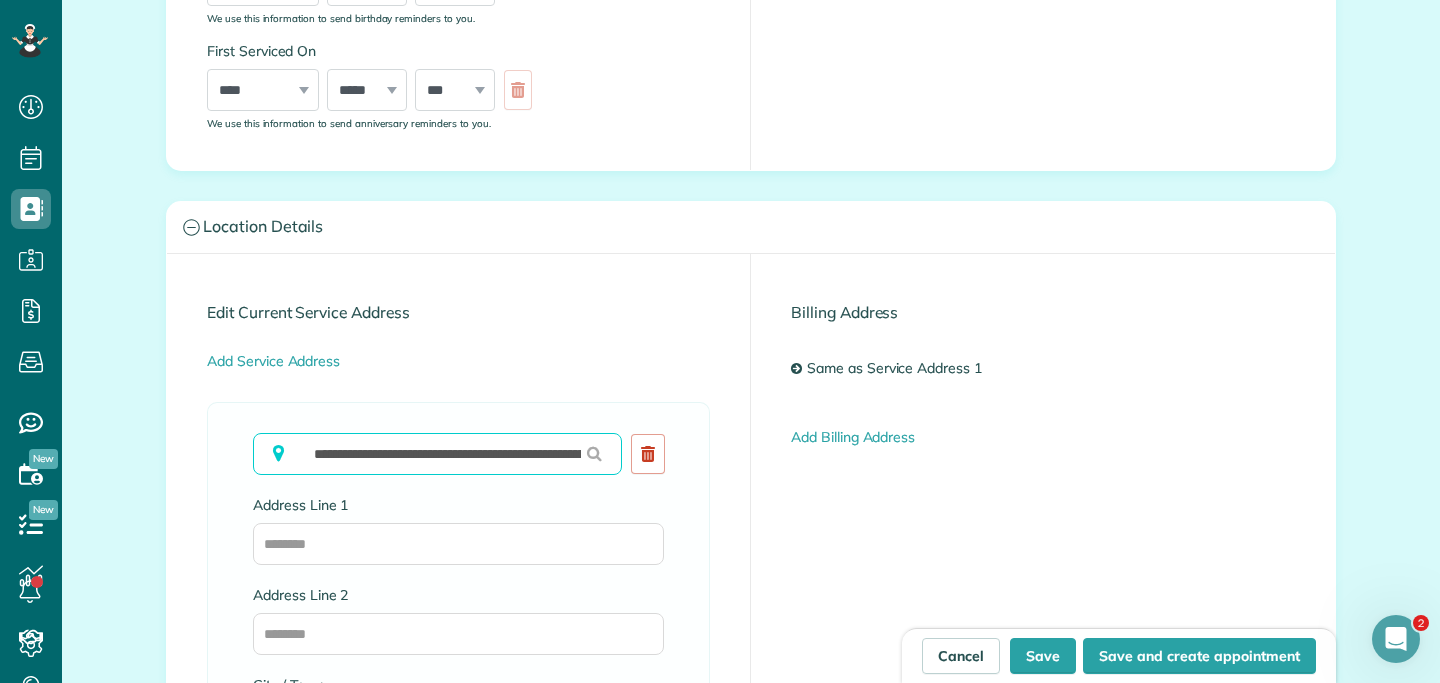 scroll, scrollTop: 0, scrollLeft: 102, axis: horizontal 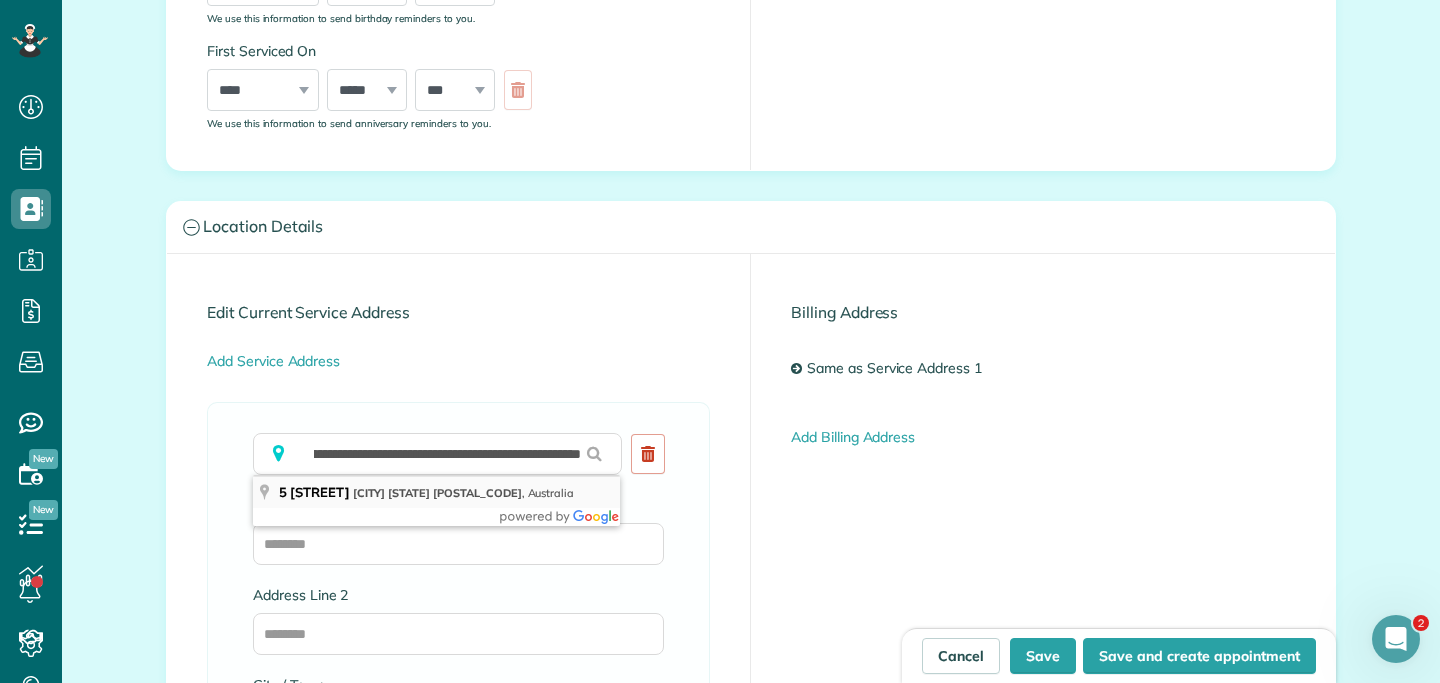 type on "**********" 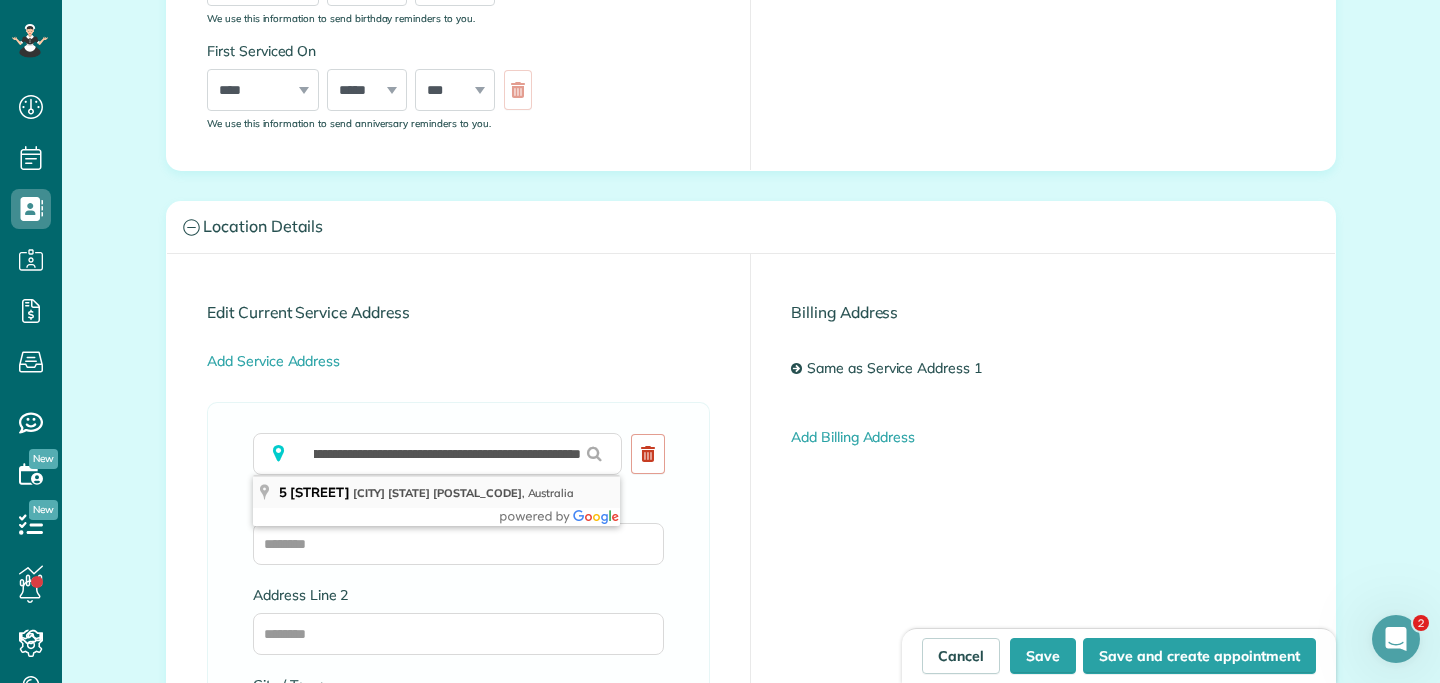 scroll, scrollTop: 0, scrollLeft: 0, axis: both 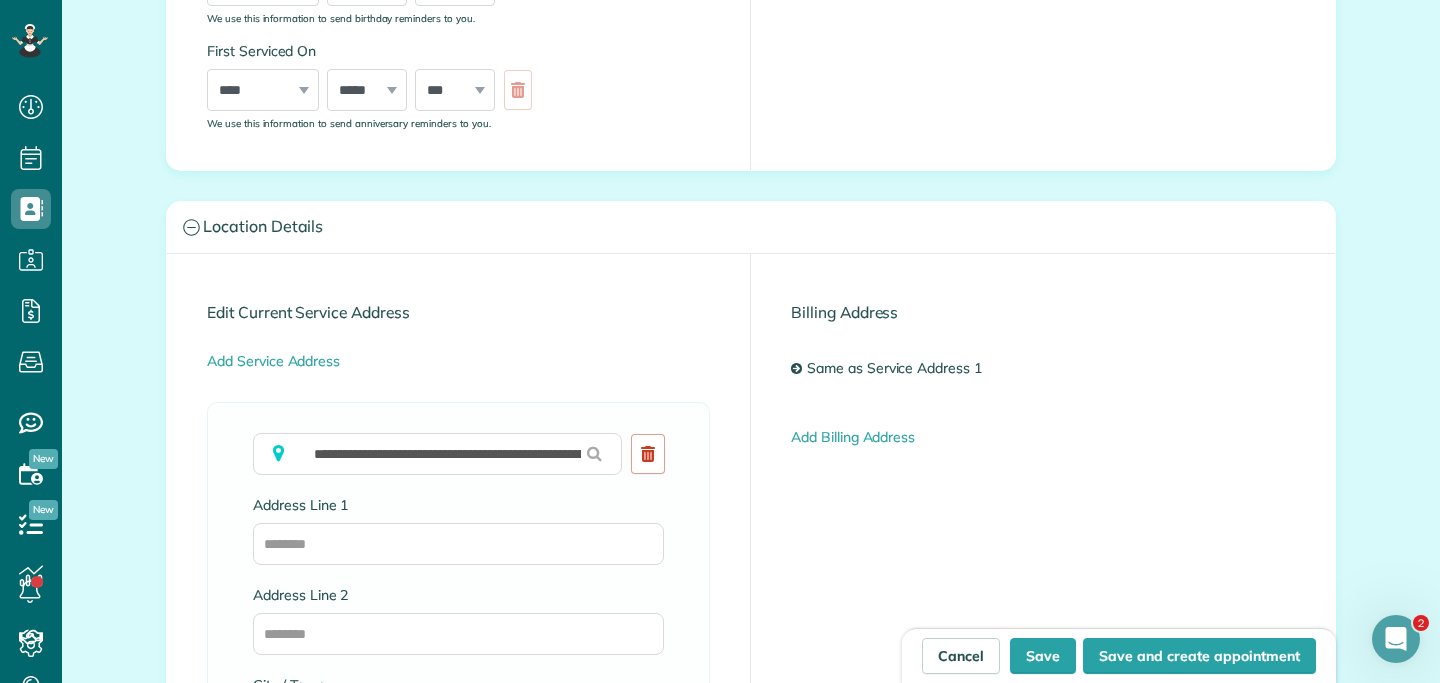 type on "**********" 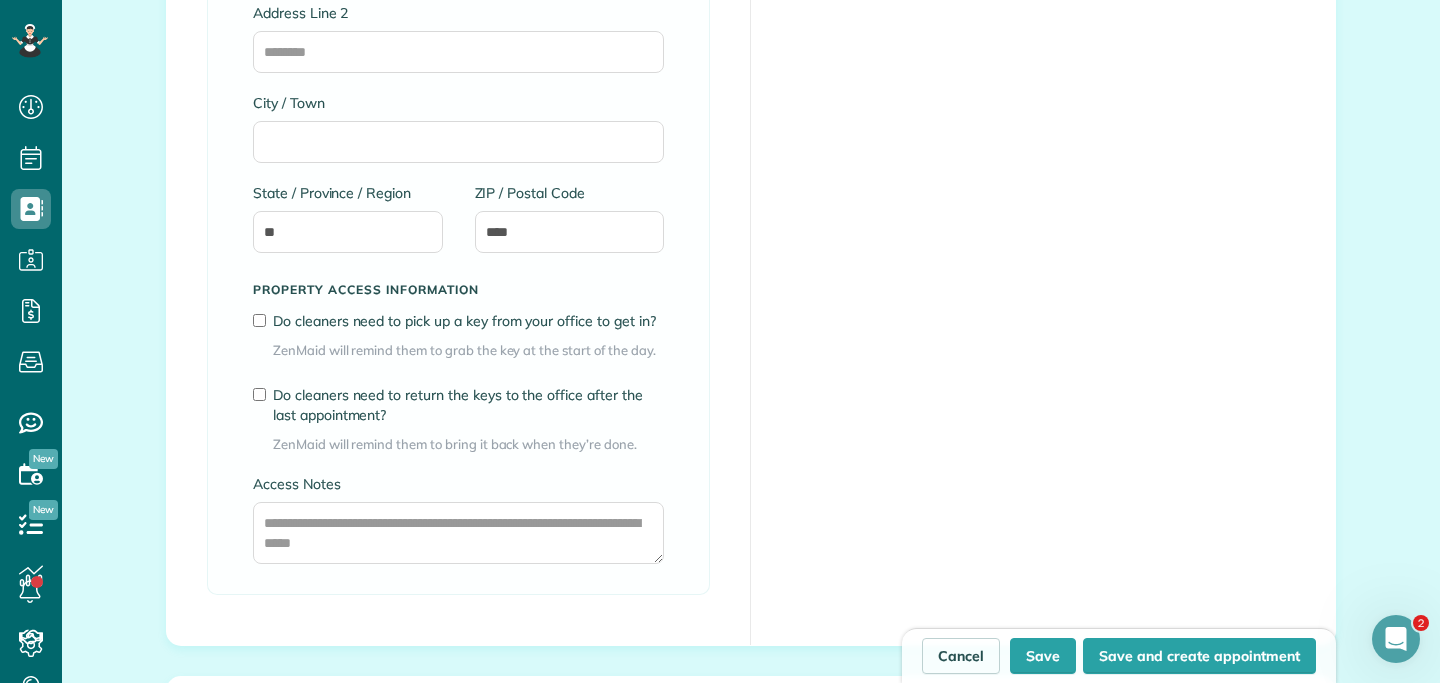 scroll, scrollTop: 1302, scrollLeft: 0, axis: vertical 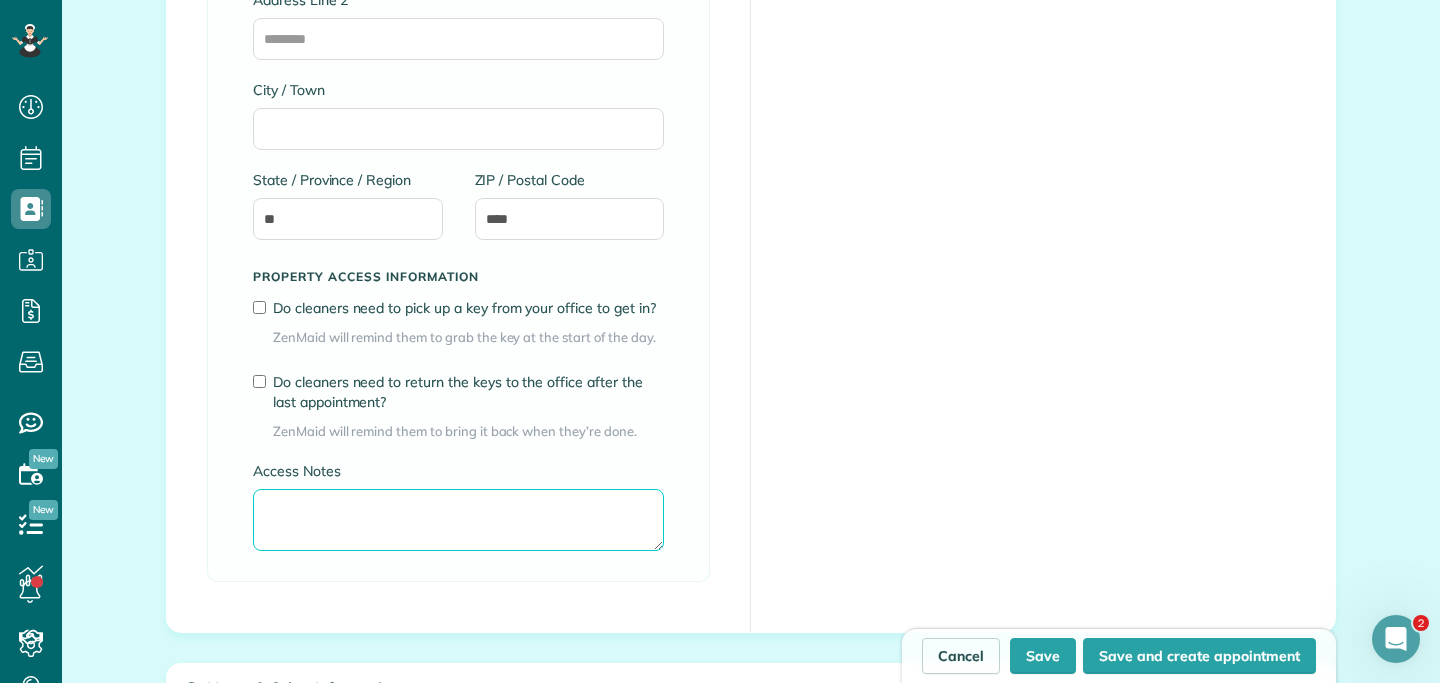 click on "Access Notes" at bounding box center [458, 520] 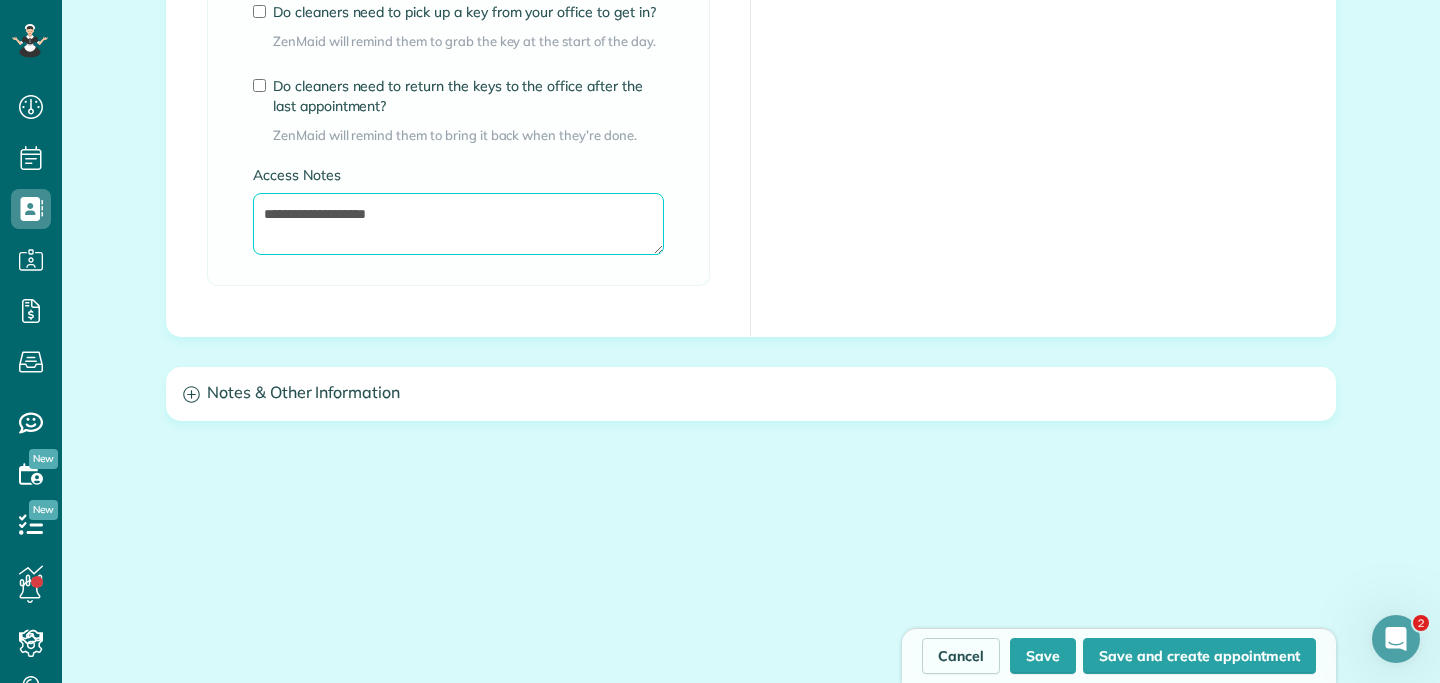 scroll, scrollTop: 1659, scrollLeft: 0, axis: vertical 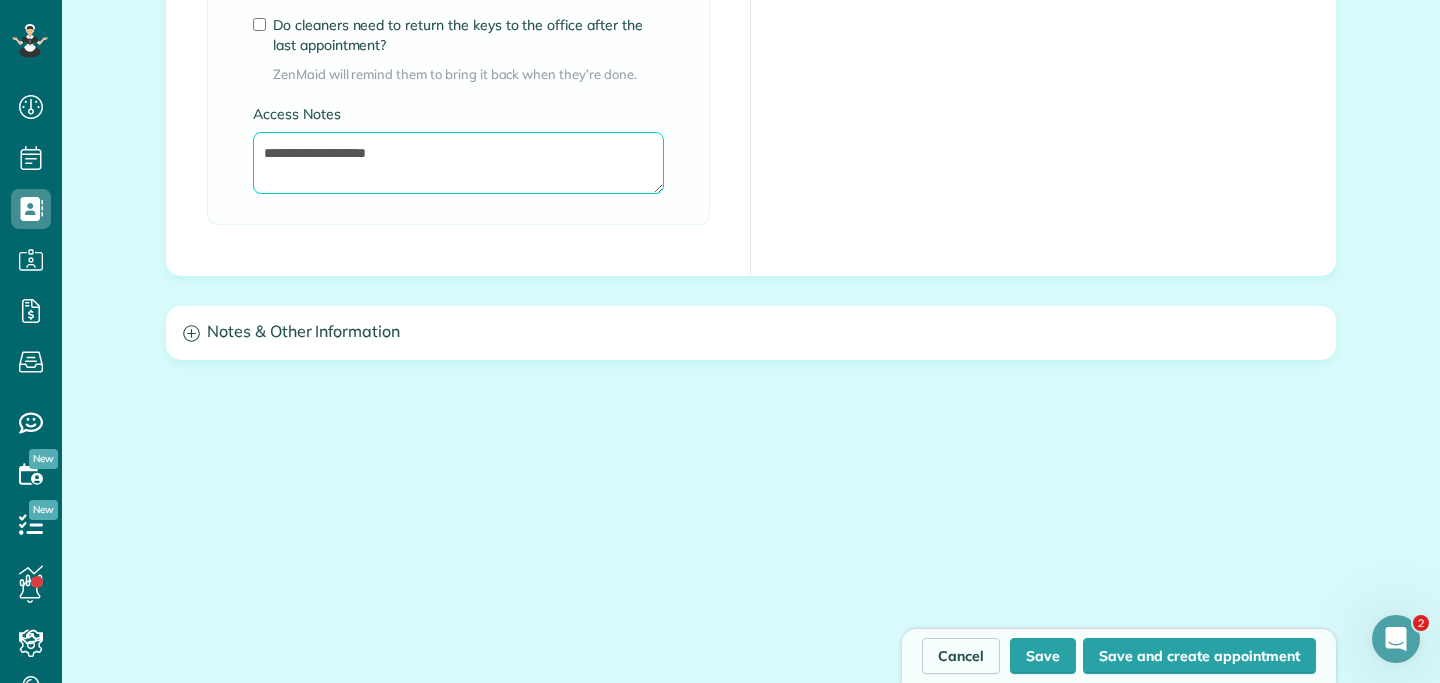 type on "**********" 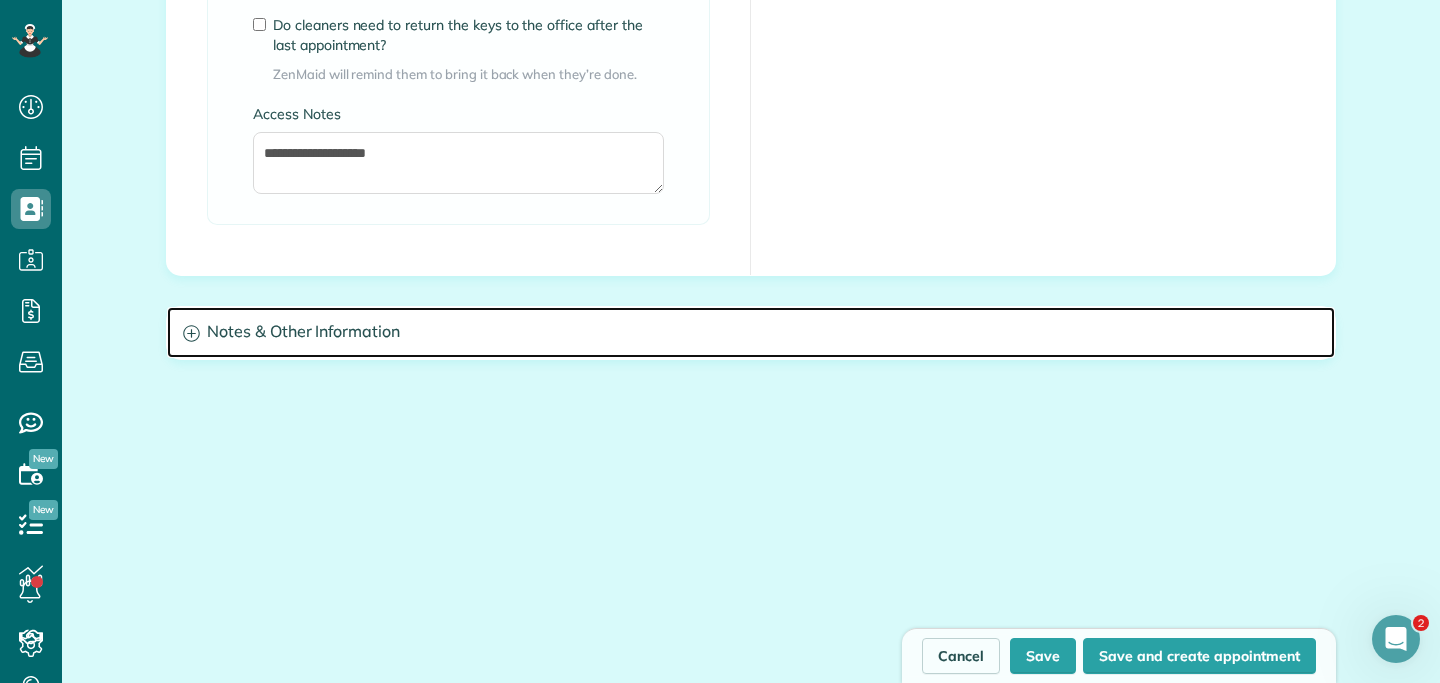 click on "Notes & Other Information" at bounding box center (751, 332) 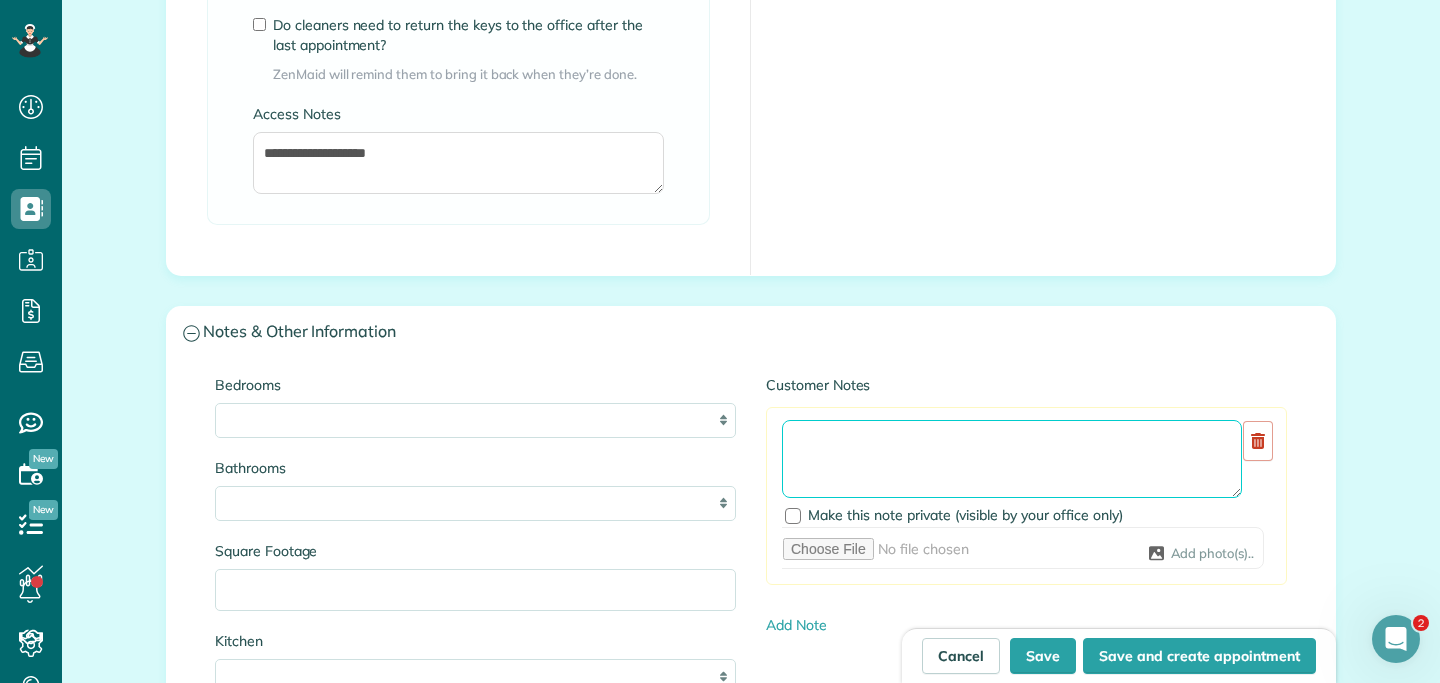 click at bounding box center (1012, 459) 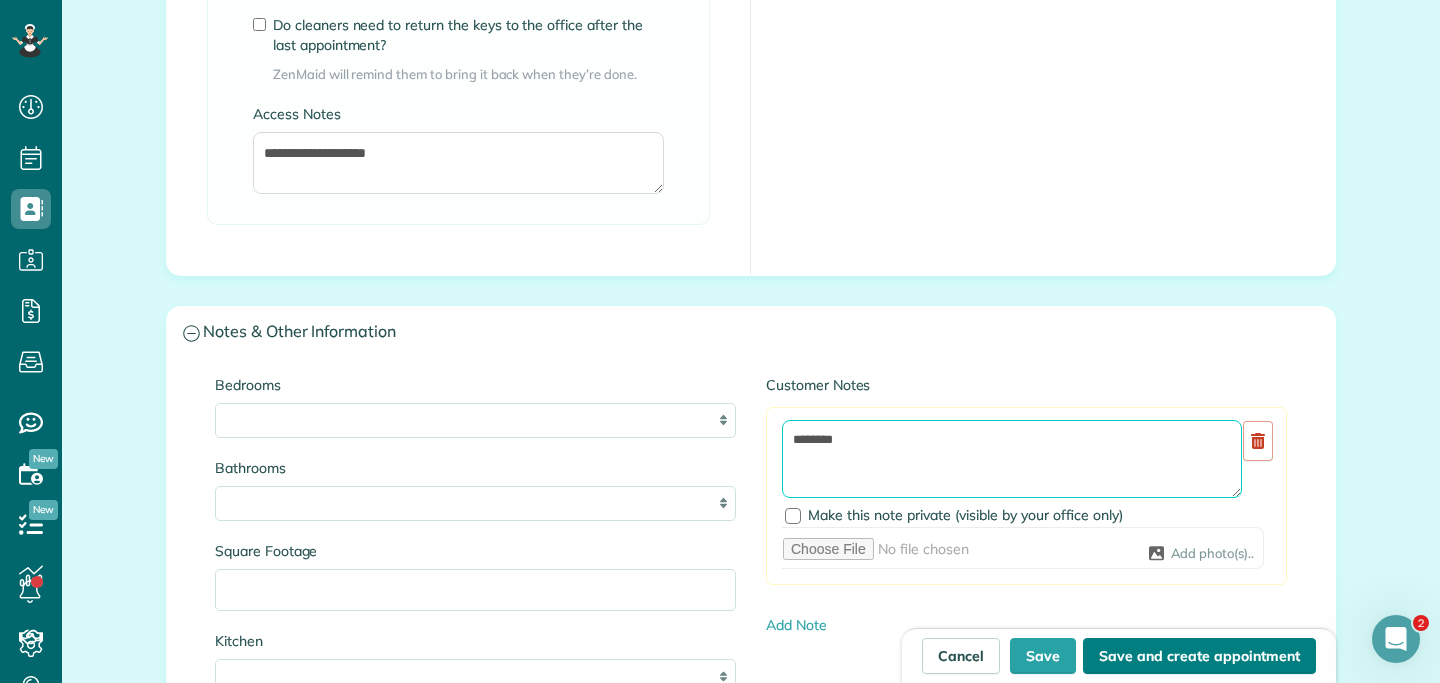 type on "********" 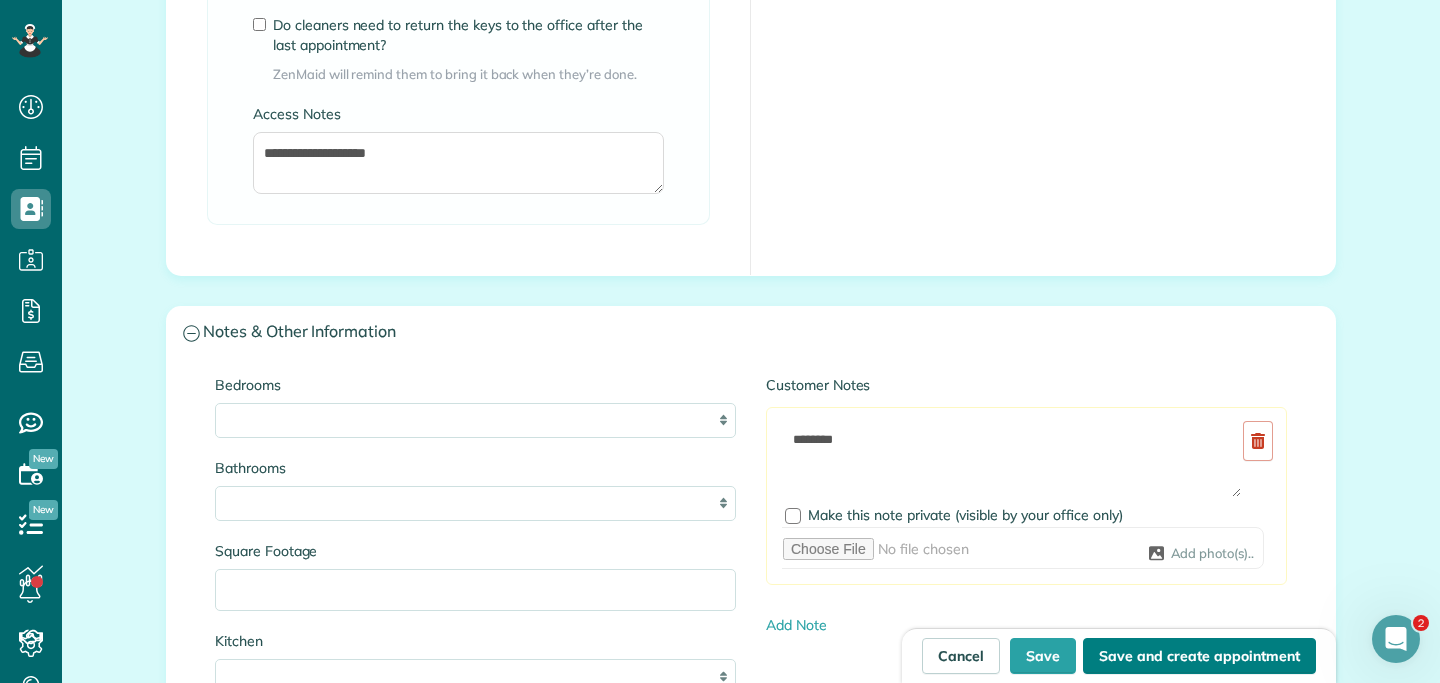 click on "Save and create appointment" at bounding box center (1199, 656) 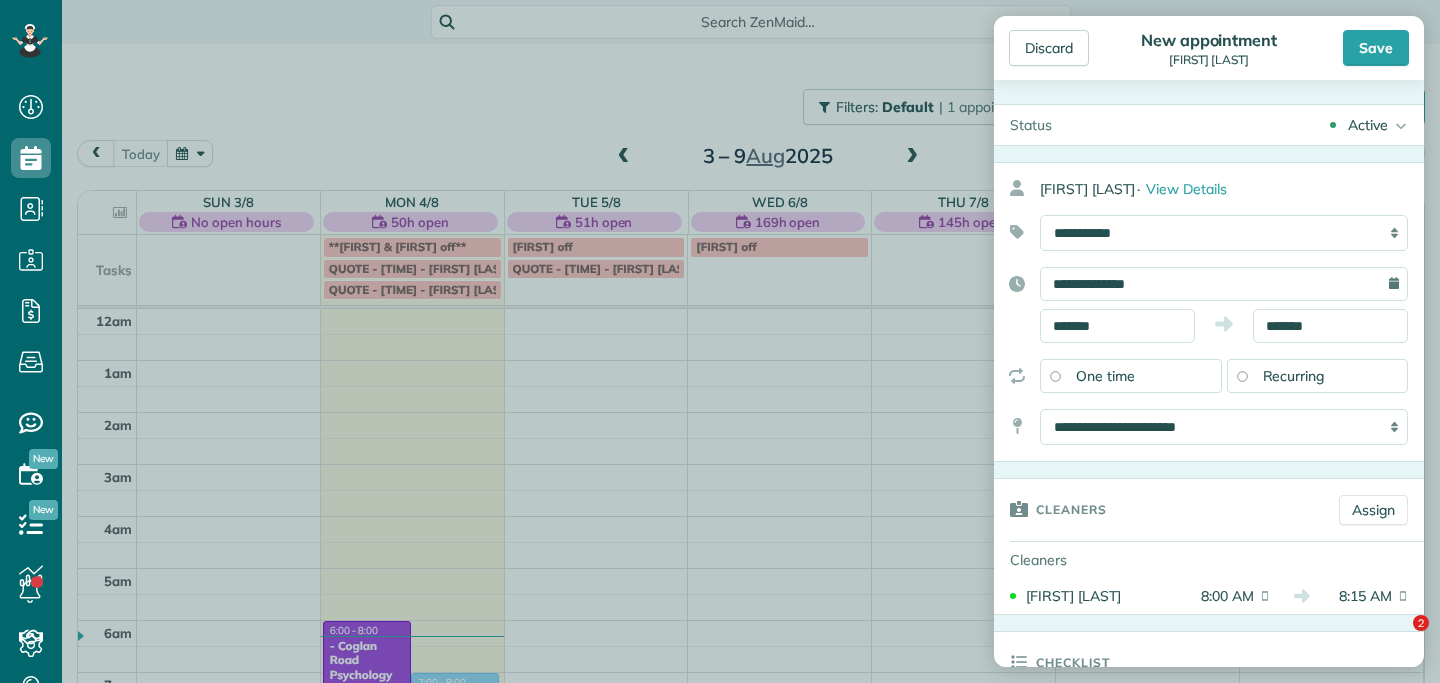 scroll, scrollTop: 0, scrollLeft: 0, axis: both 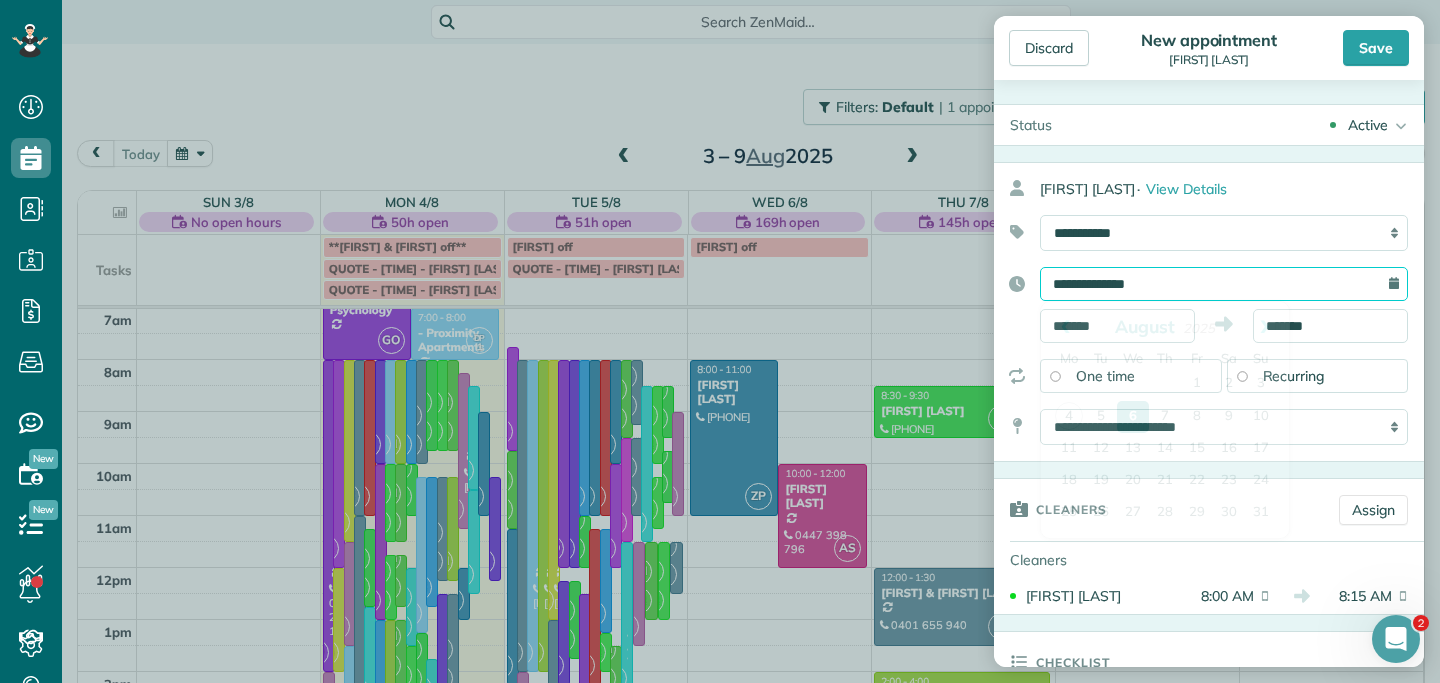 click on "**********" at bounding box center (1224, 284) 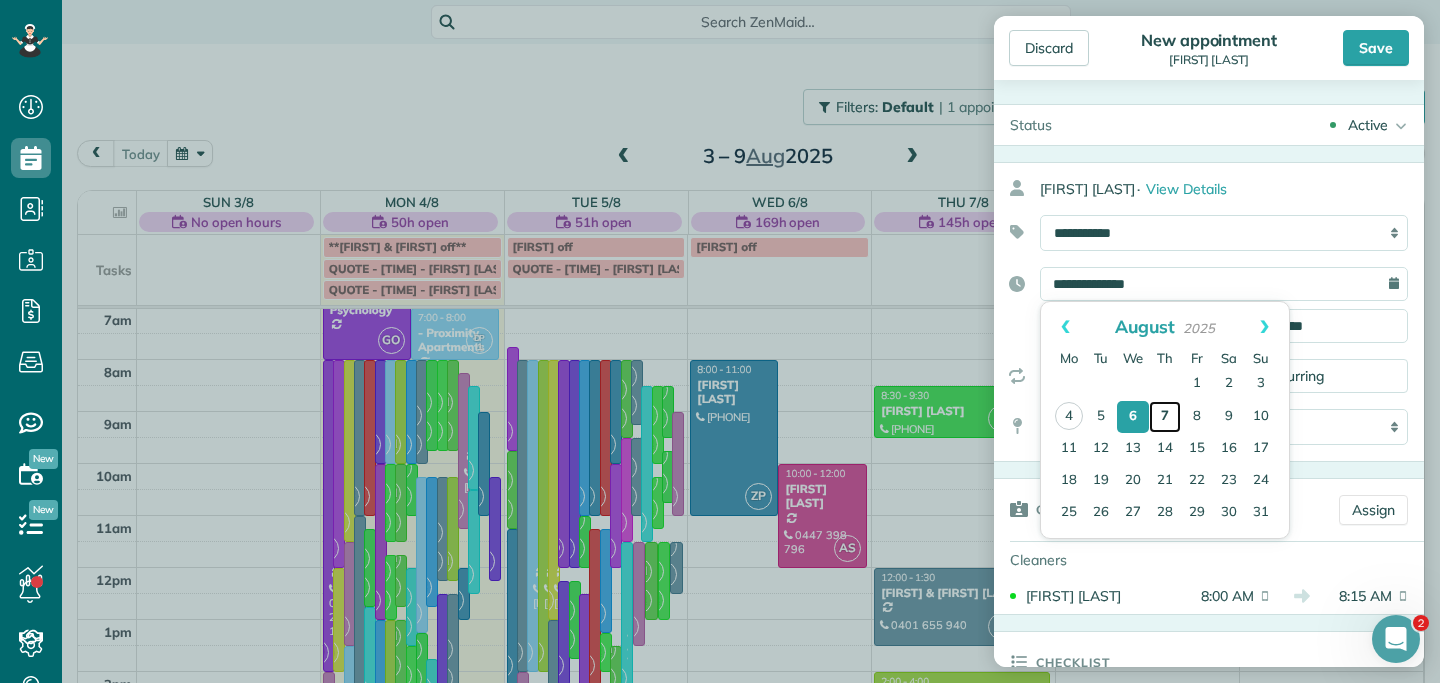 click on "7" at bounding box center [1165, 417] 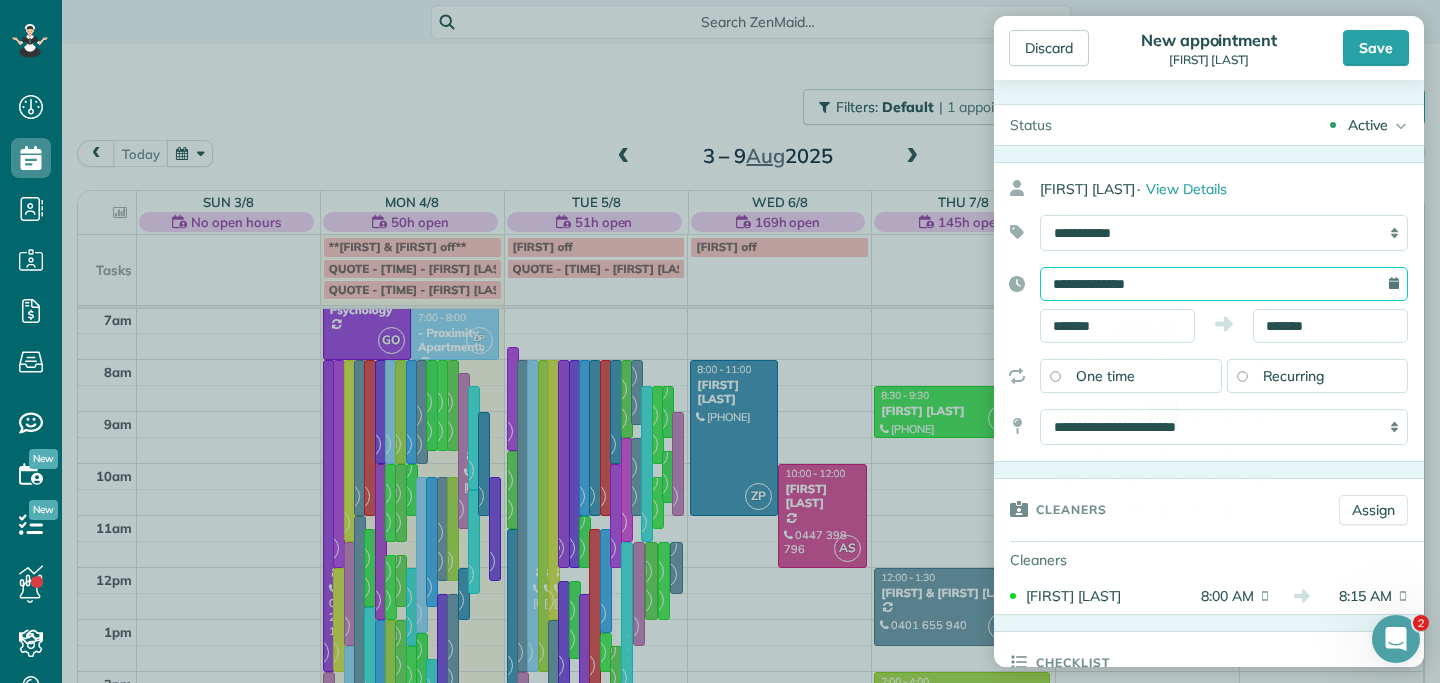 click on "**********" at bounding box center [1224, 284] 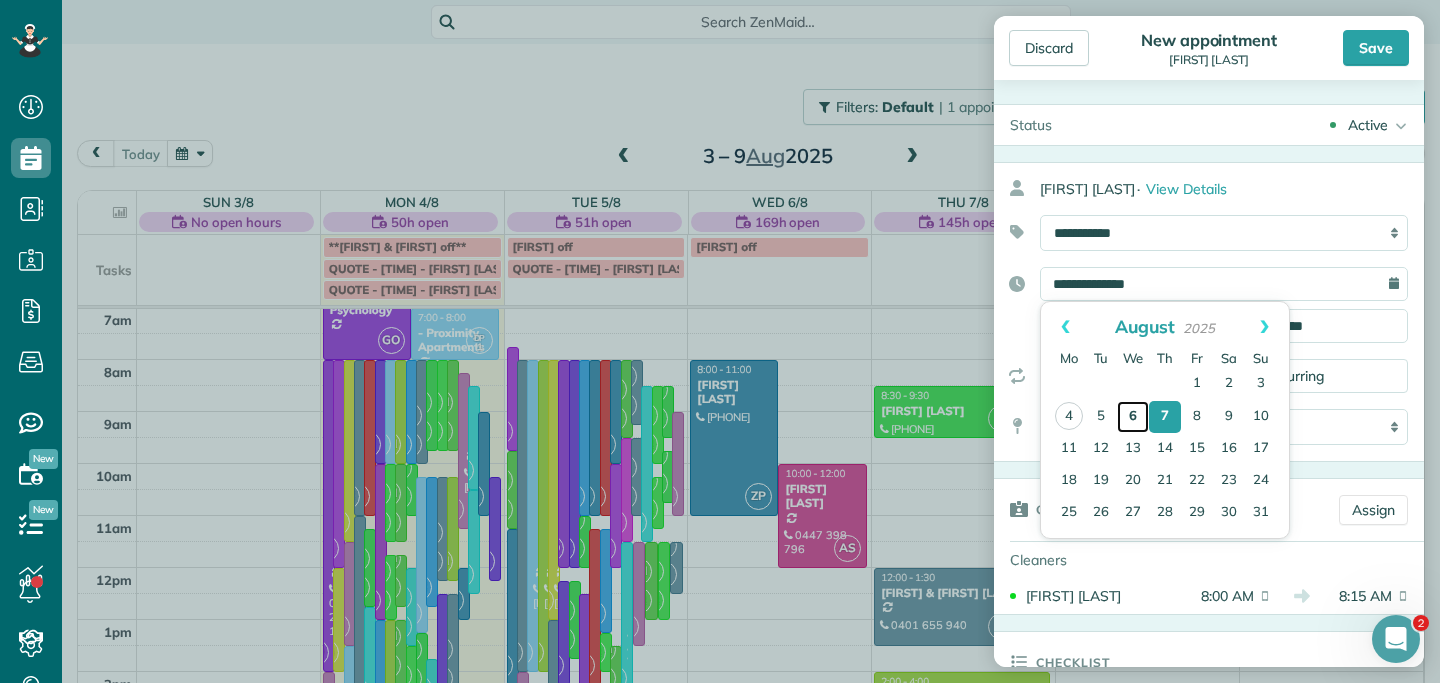 click on "6" at bounding box center (1133, 417) 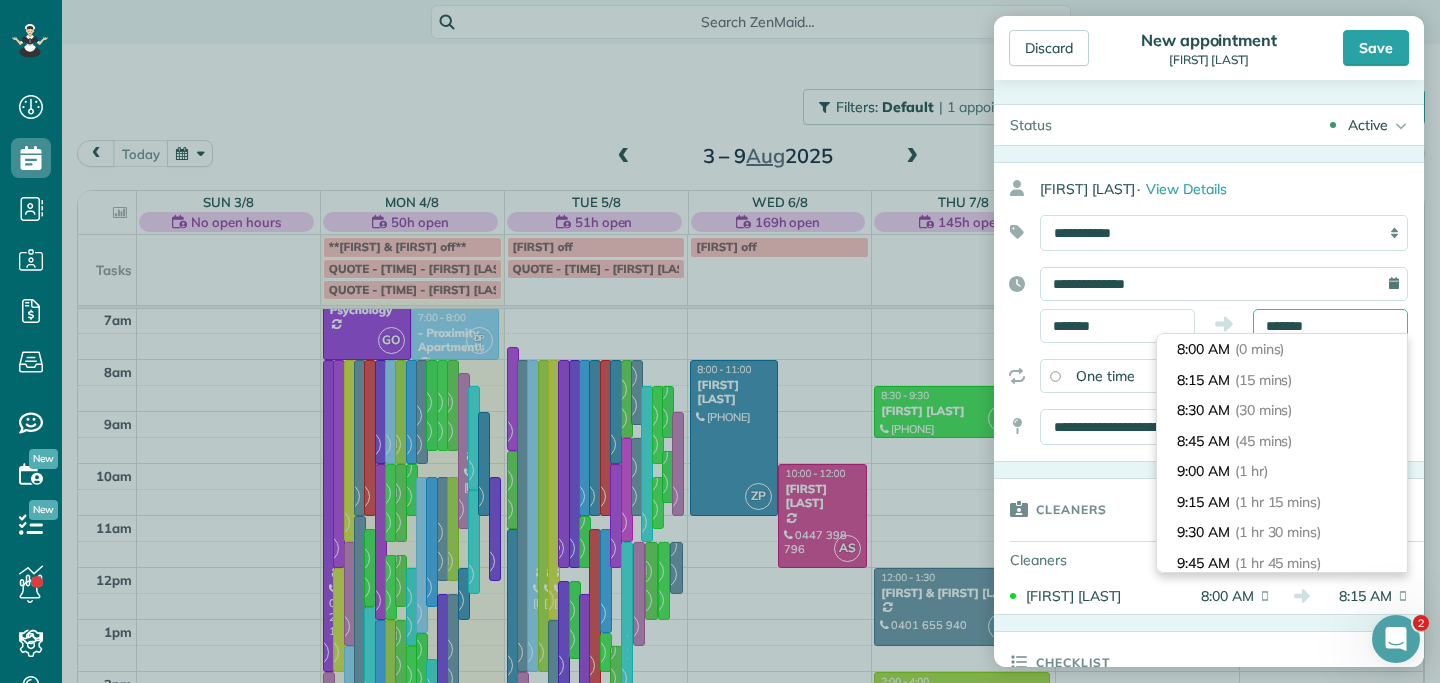 click on "*******" at bounding box center [1330, 326] 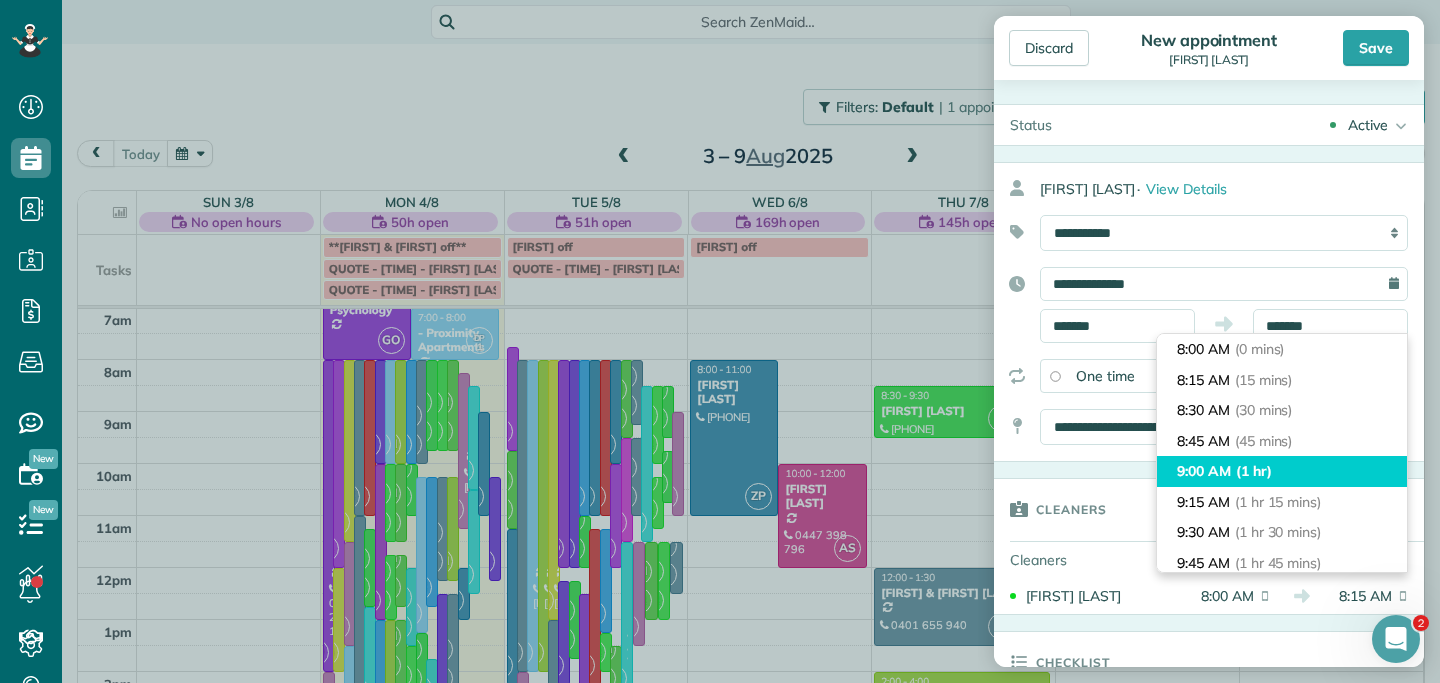 type on "*******" 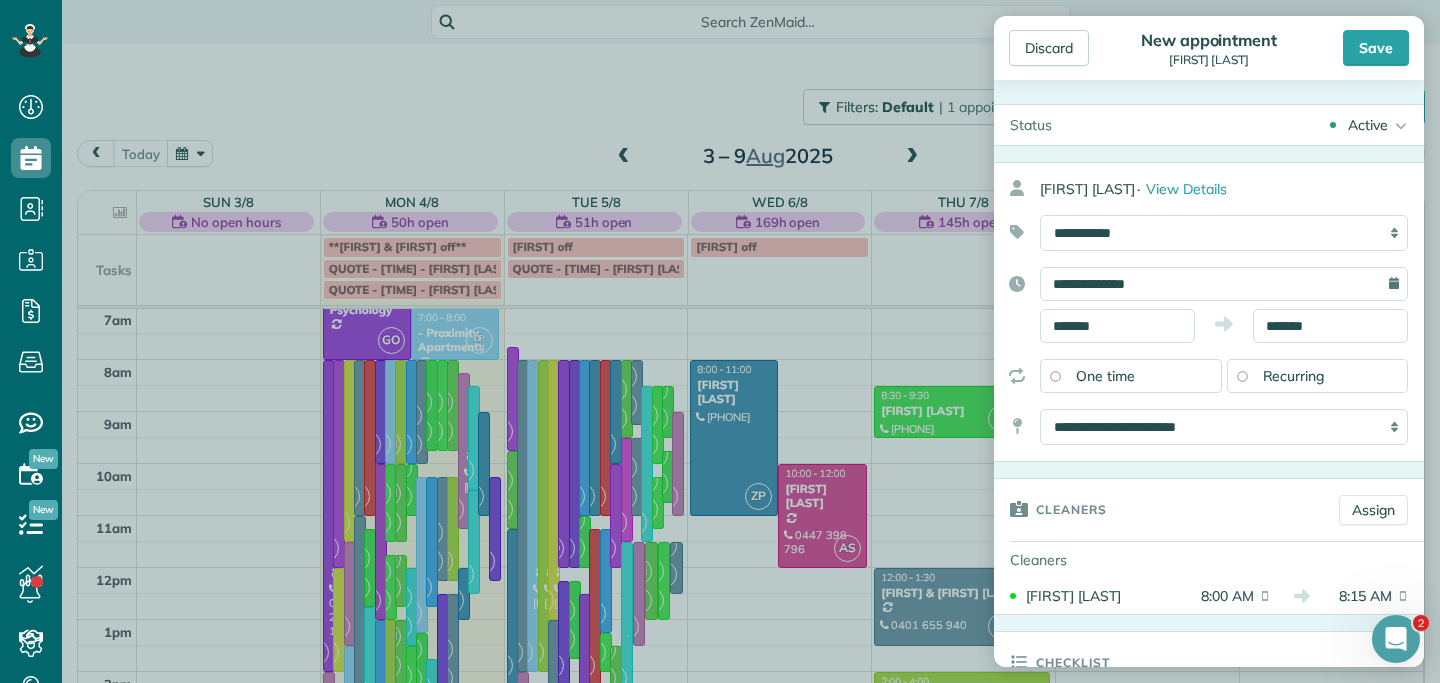 click on "Recurring" at bounding box center (1318, 376) 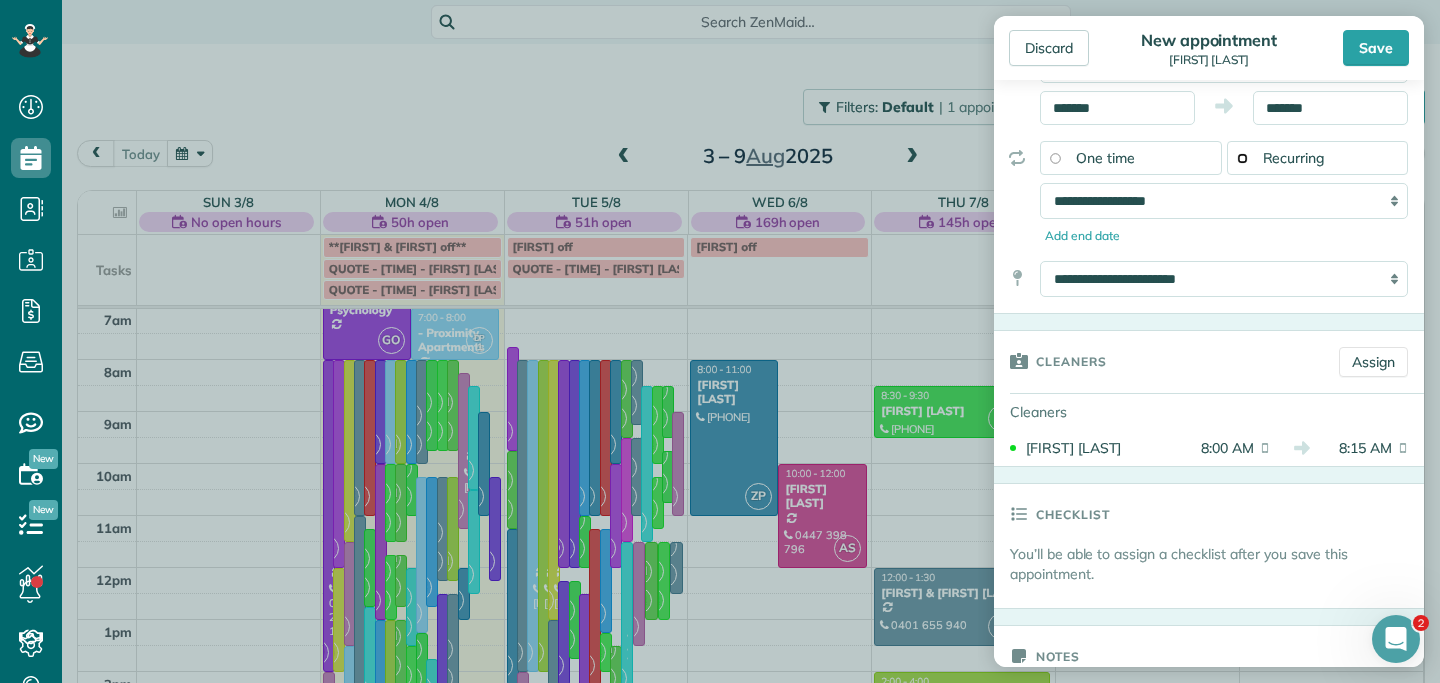 scroll, scrollTop: 226, scrollLeft: 0, axis: vertical 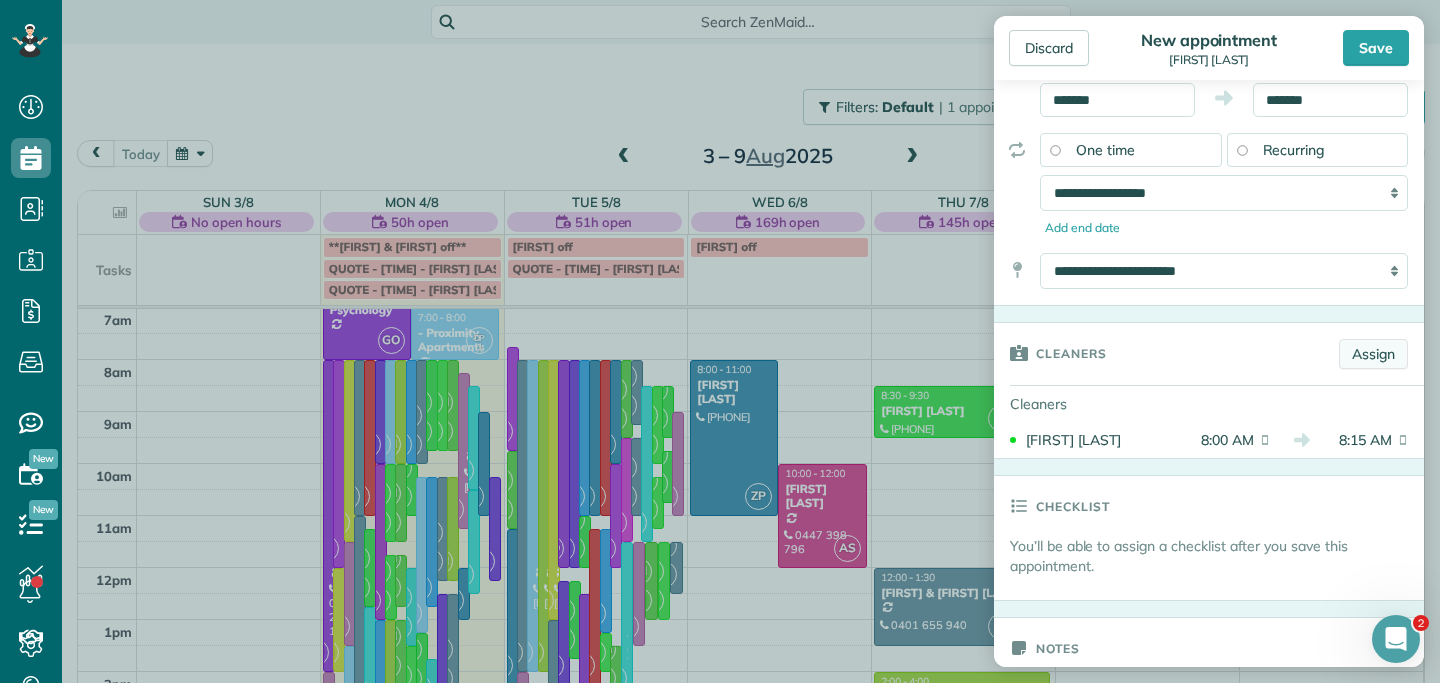 click on "Assign" at bounding box center [1373, 354] 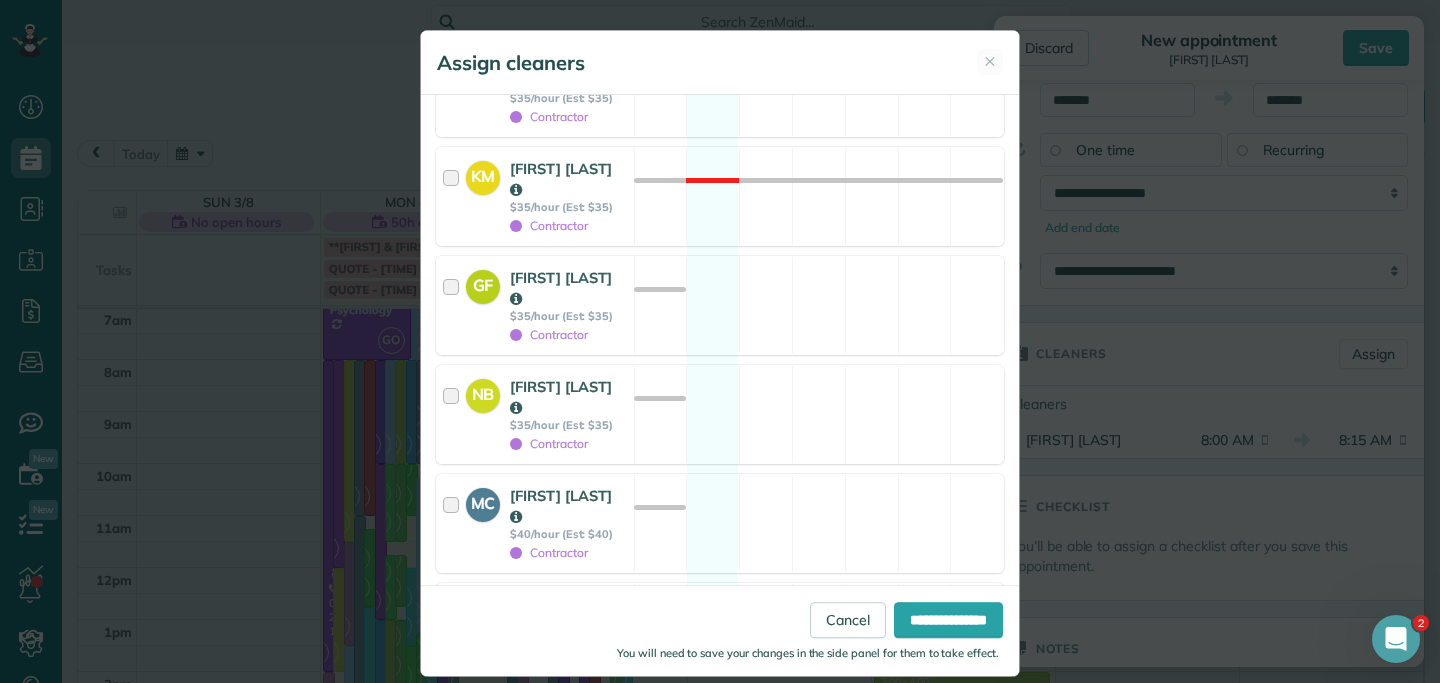 scroll, scrollTop: 973, scrollLeft: 0, axis: vertical 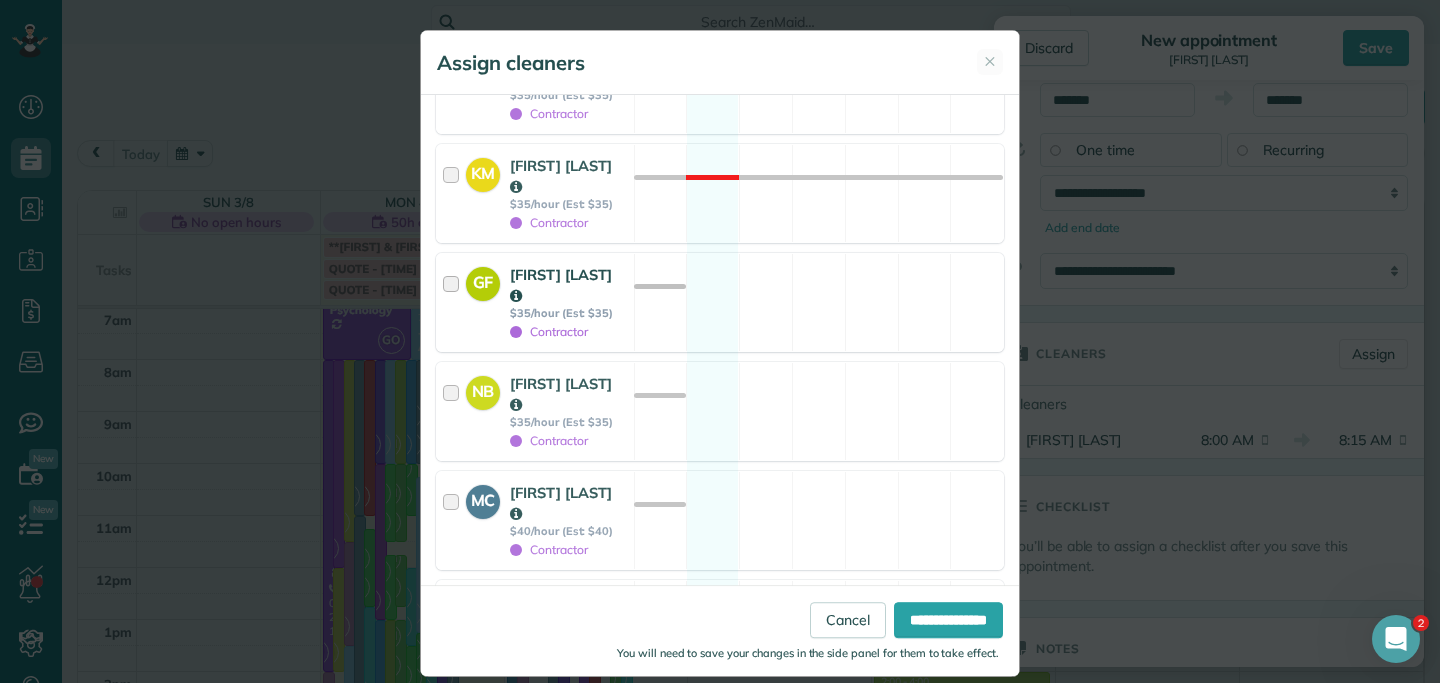 click at bounding box center [454, 302] 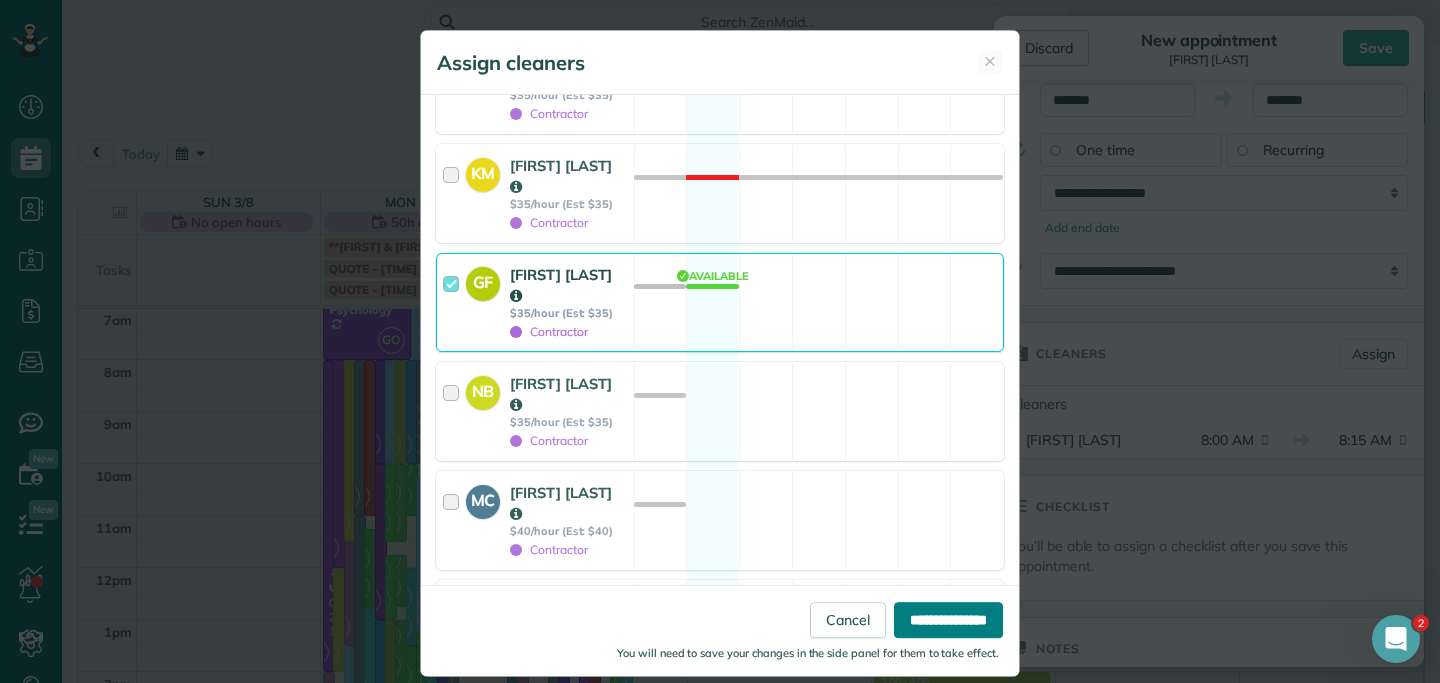 click on "**********" at bounding box center [948, 620] 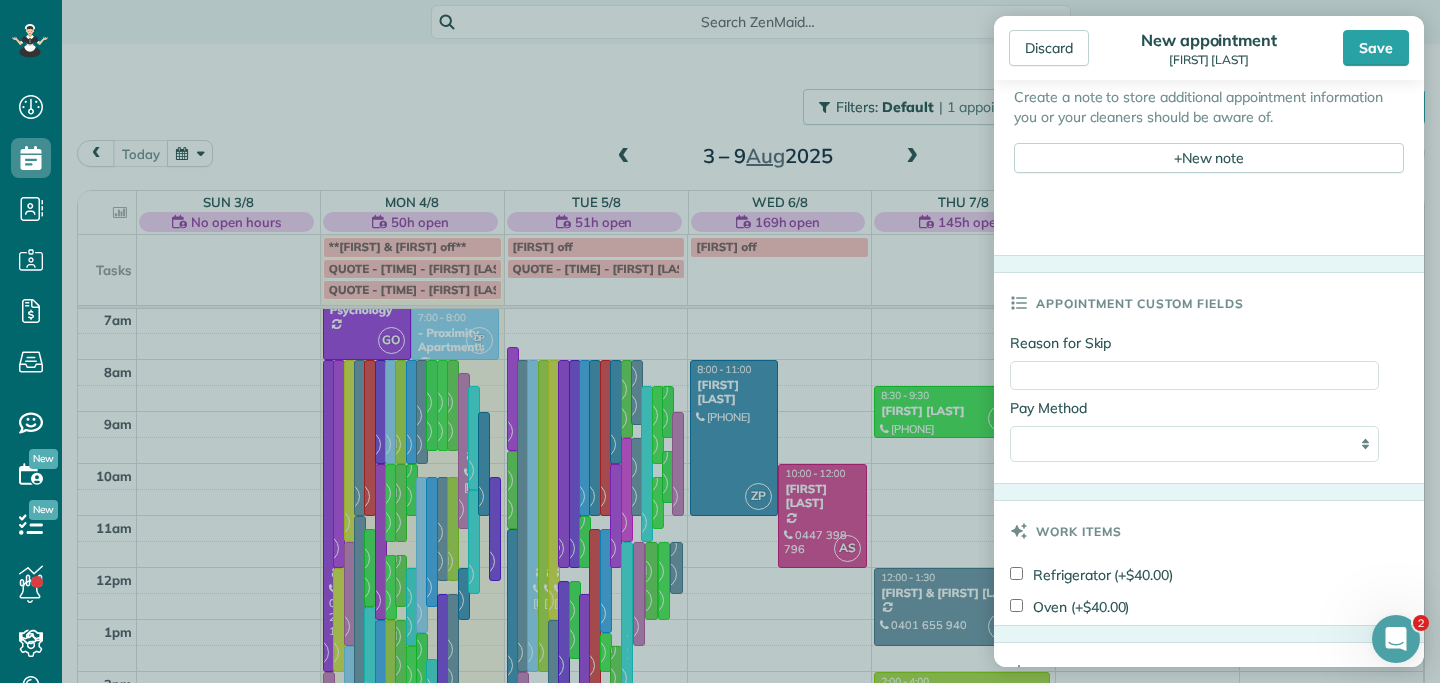 scroll, scrollTop: 971, scrollLeft: 0, axis: vertical 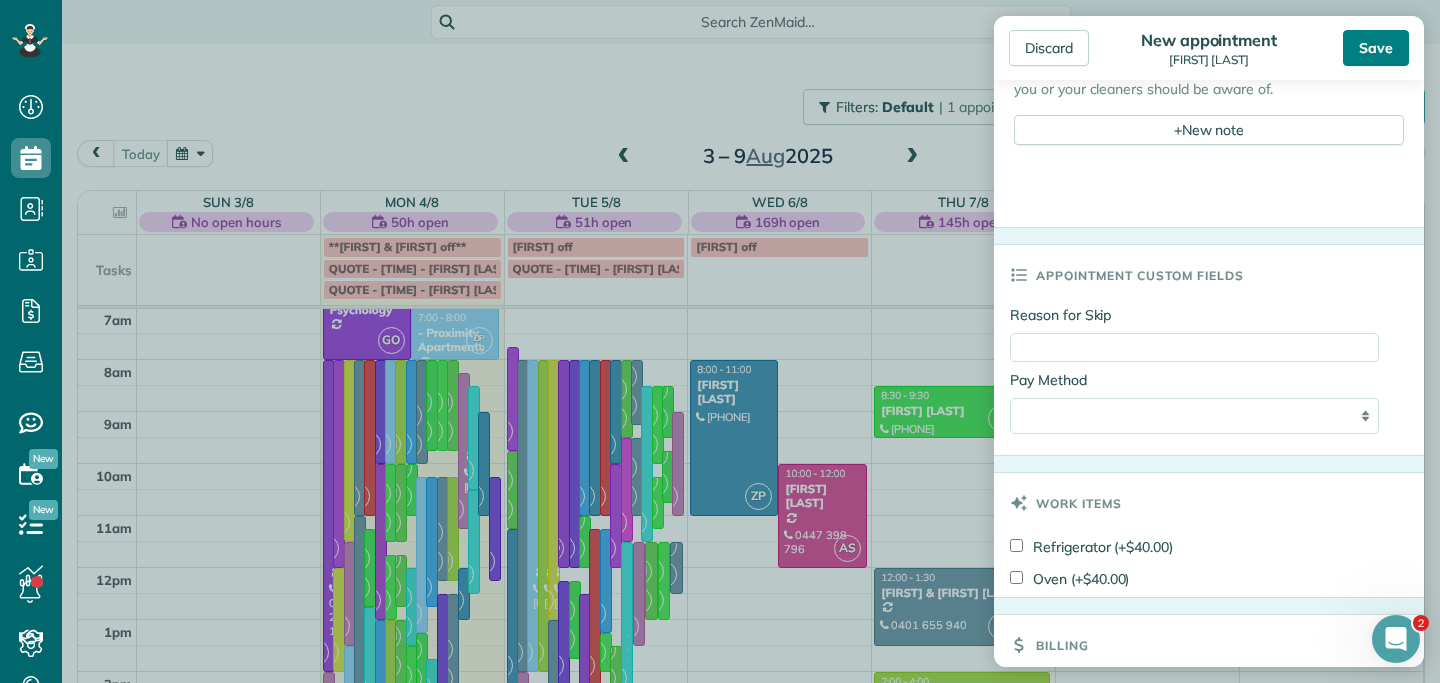 click on "Save" at bounding box center [1376, 48] 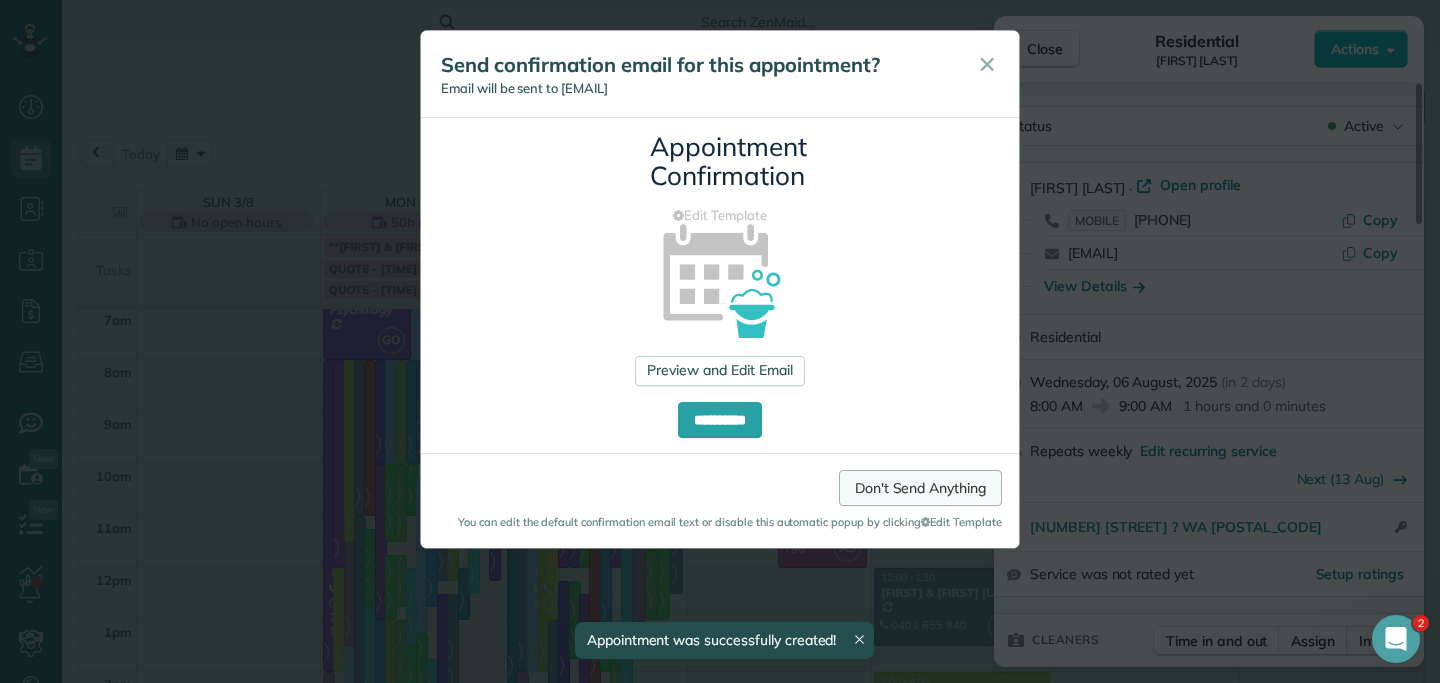 click on "Don't Send Anything" at bounding box center [920, 488] 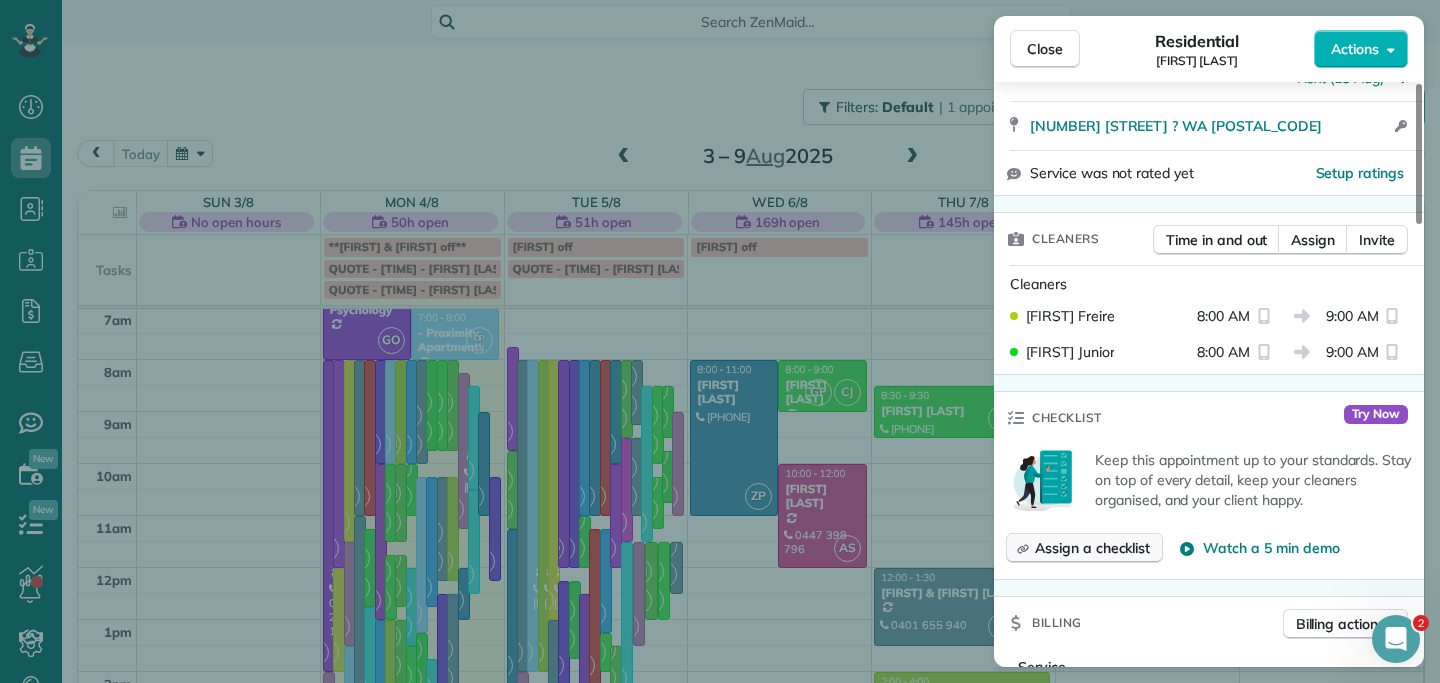 scroll, scrollTop: 423, scrollLeft: 0, axis: vertical 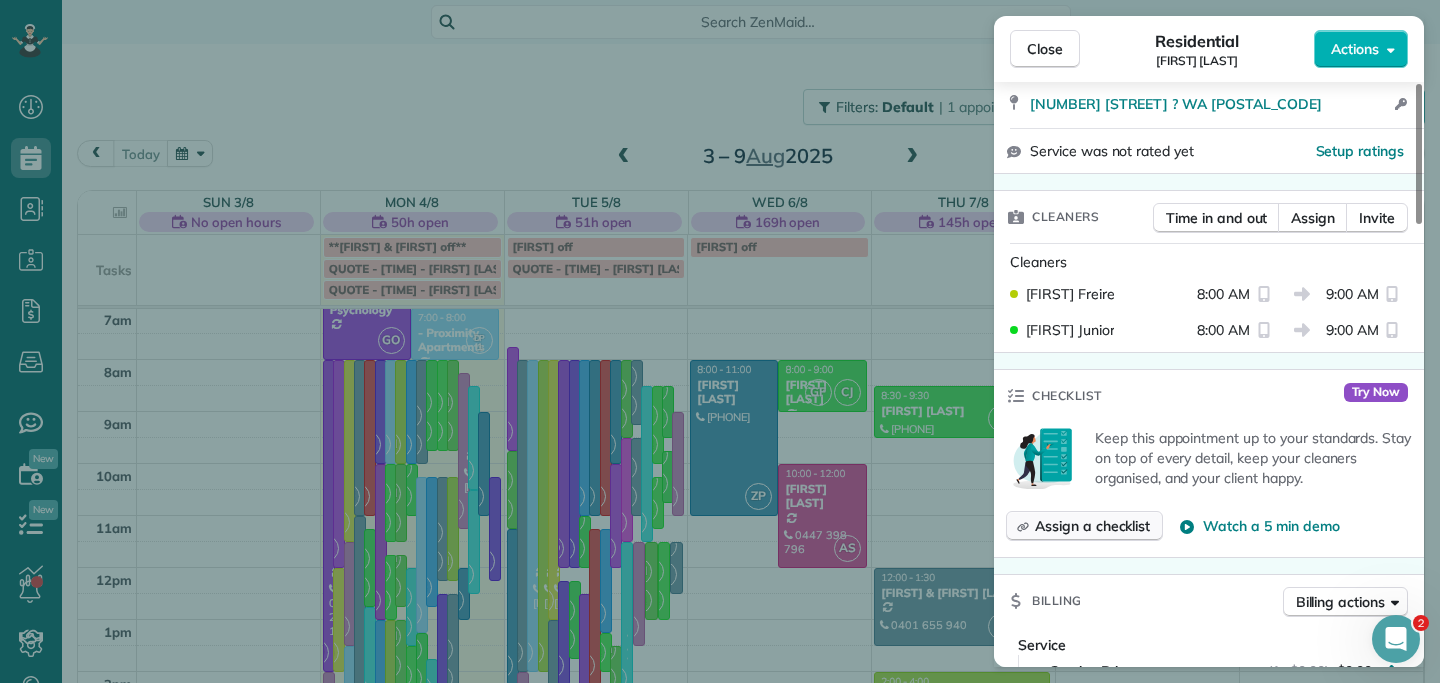 click on "Assign a checklist" at bounding box center (1092, 526) 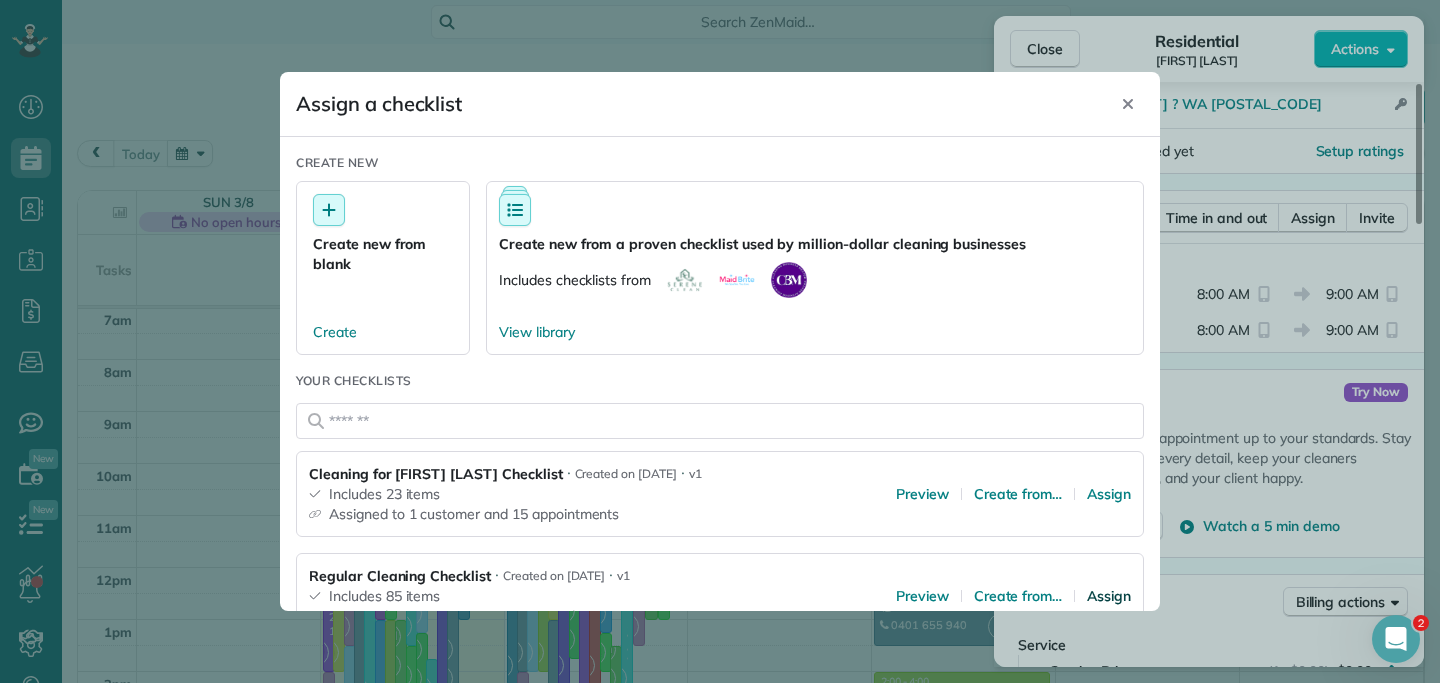 click on "Assign" at bounding box center [1109, 596] 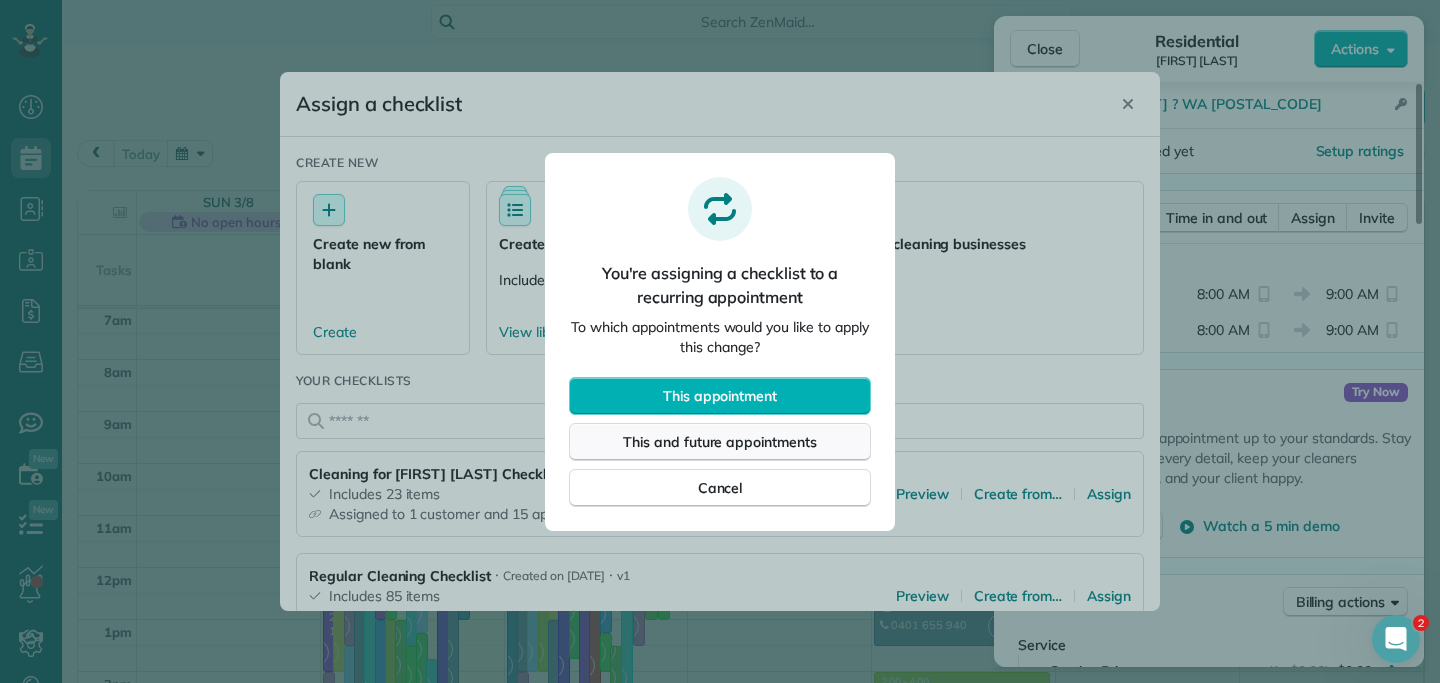click on "This and future appointments" at bounding box center (720, 442) 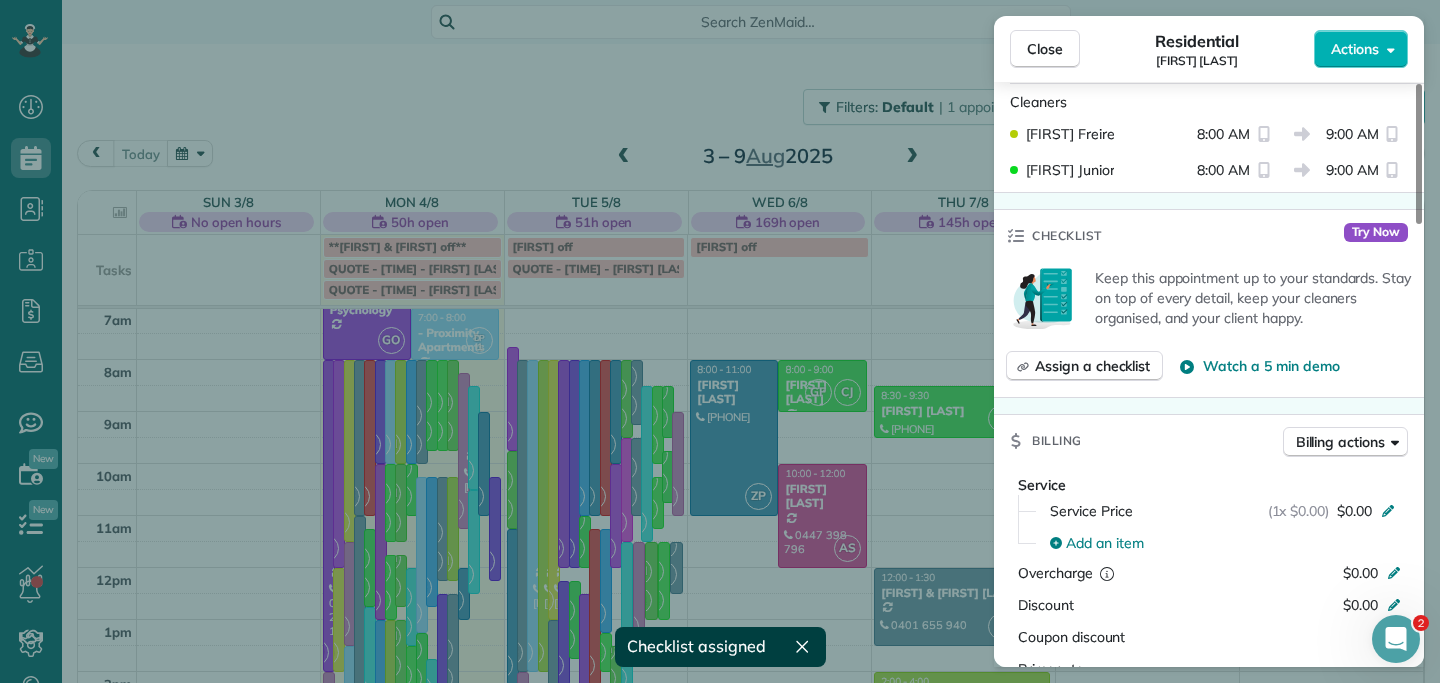 scroll, scrollTop: 588, scrollLeft: 0, axis: vertical 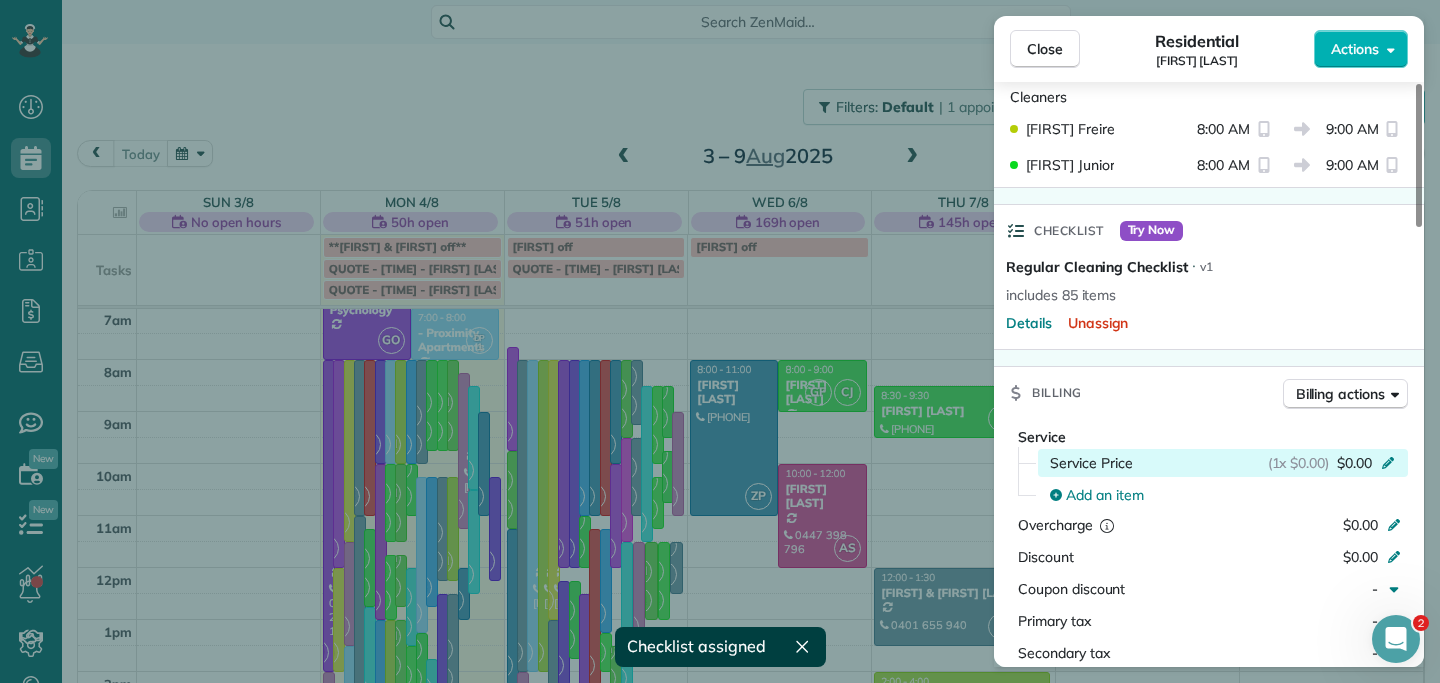 click 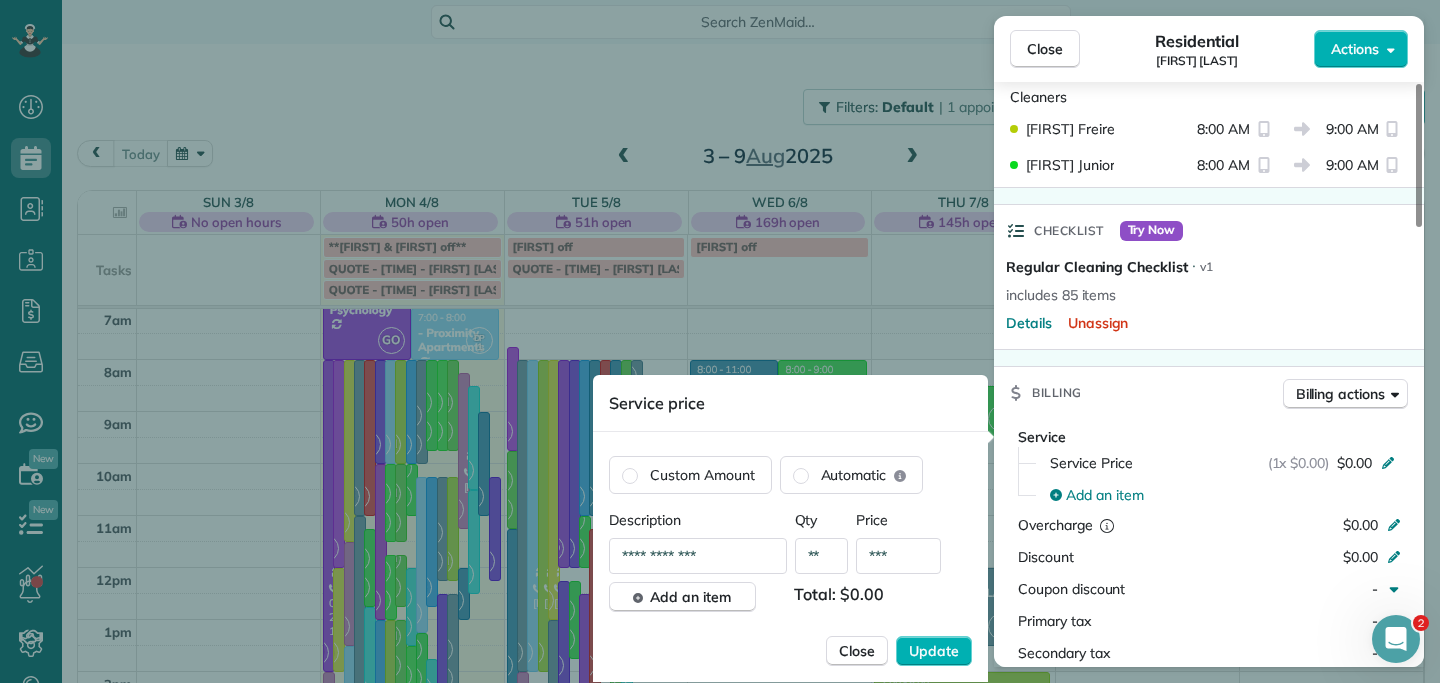 click on "***" at bounding box center (898, 556) 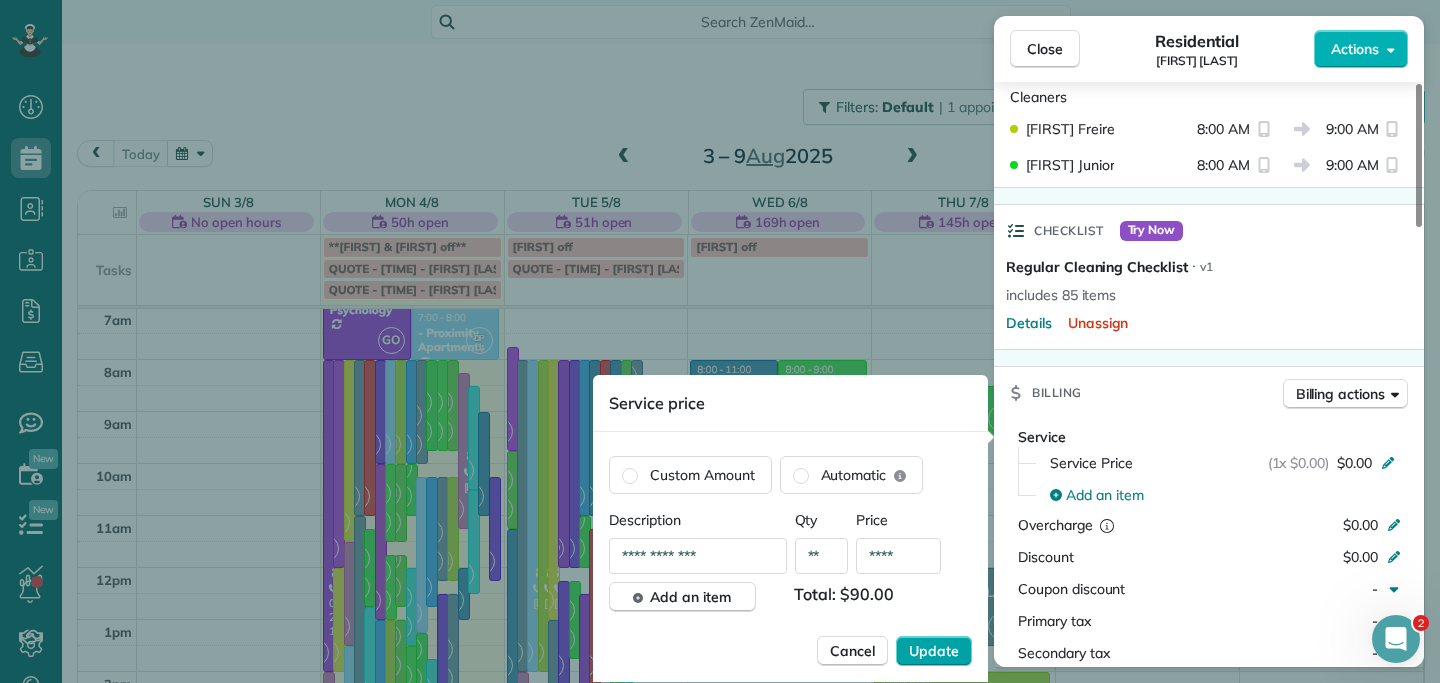 type on "****" 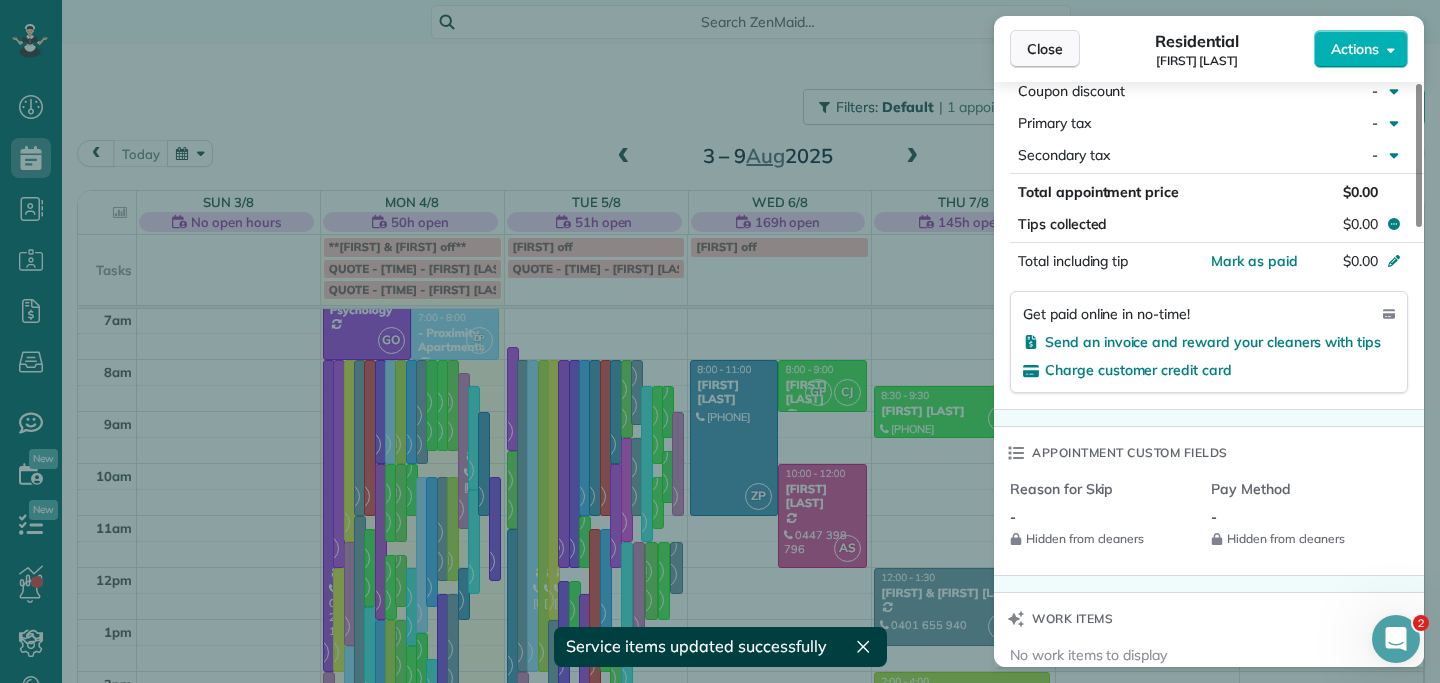 scroll, scrollTop: 1080, scrollLeft: 0, axis: vertical 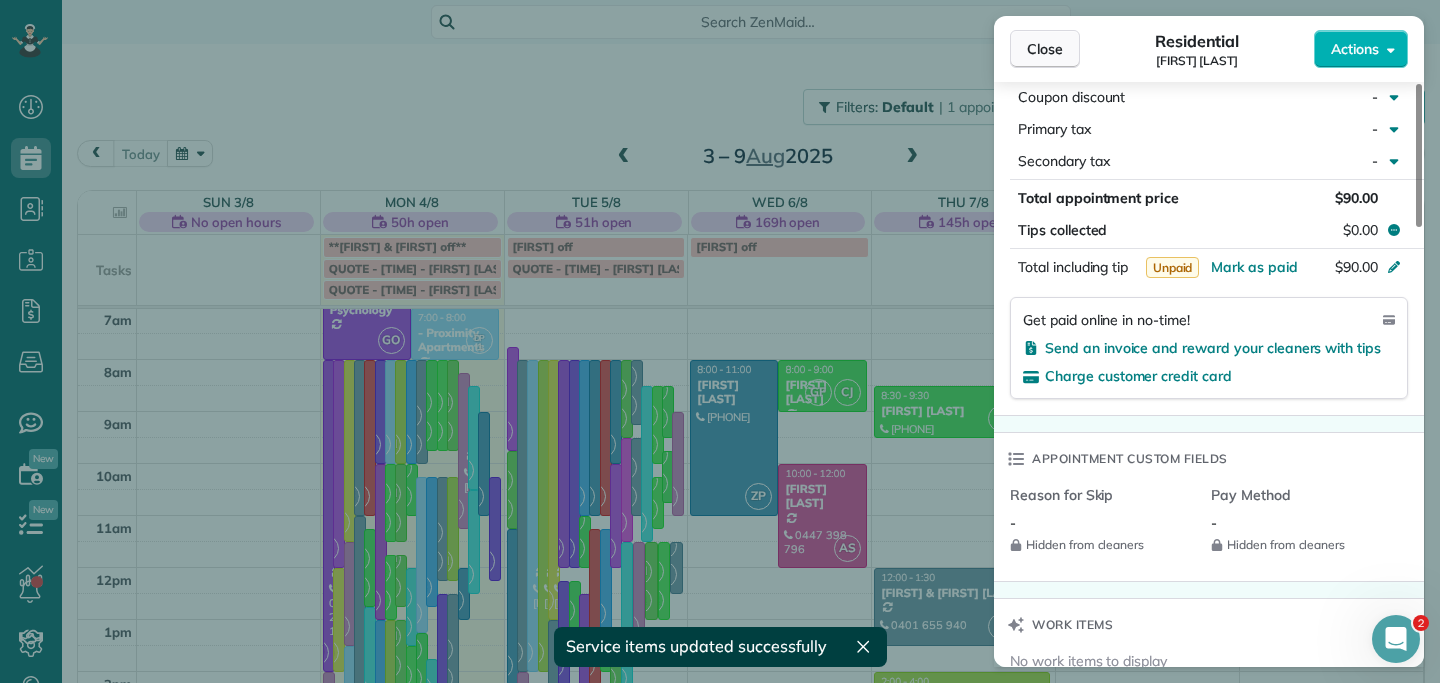 click on "Close" at bounding box center [1045, 49] 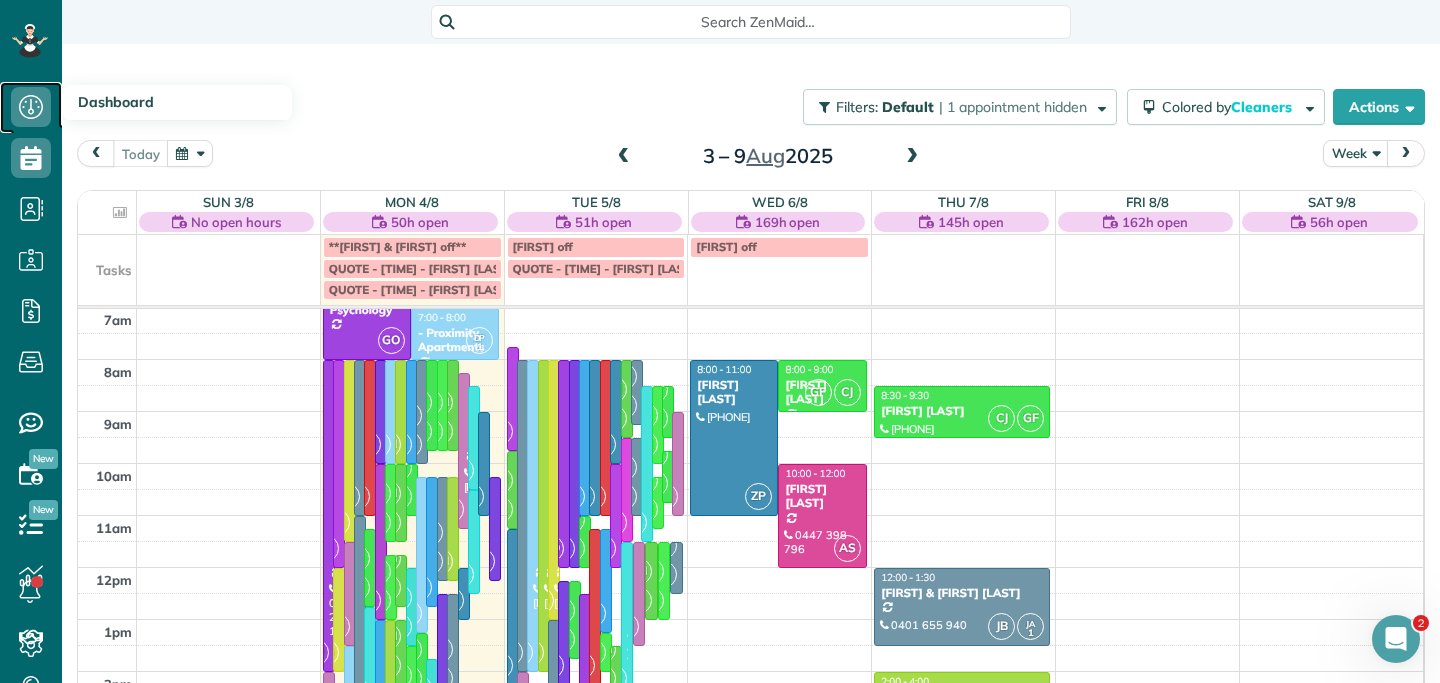 click 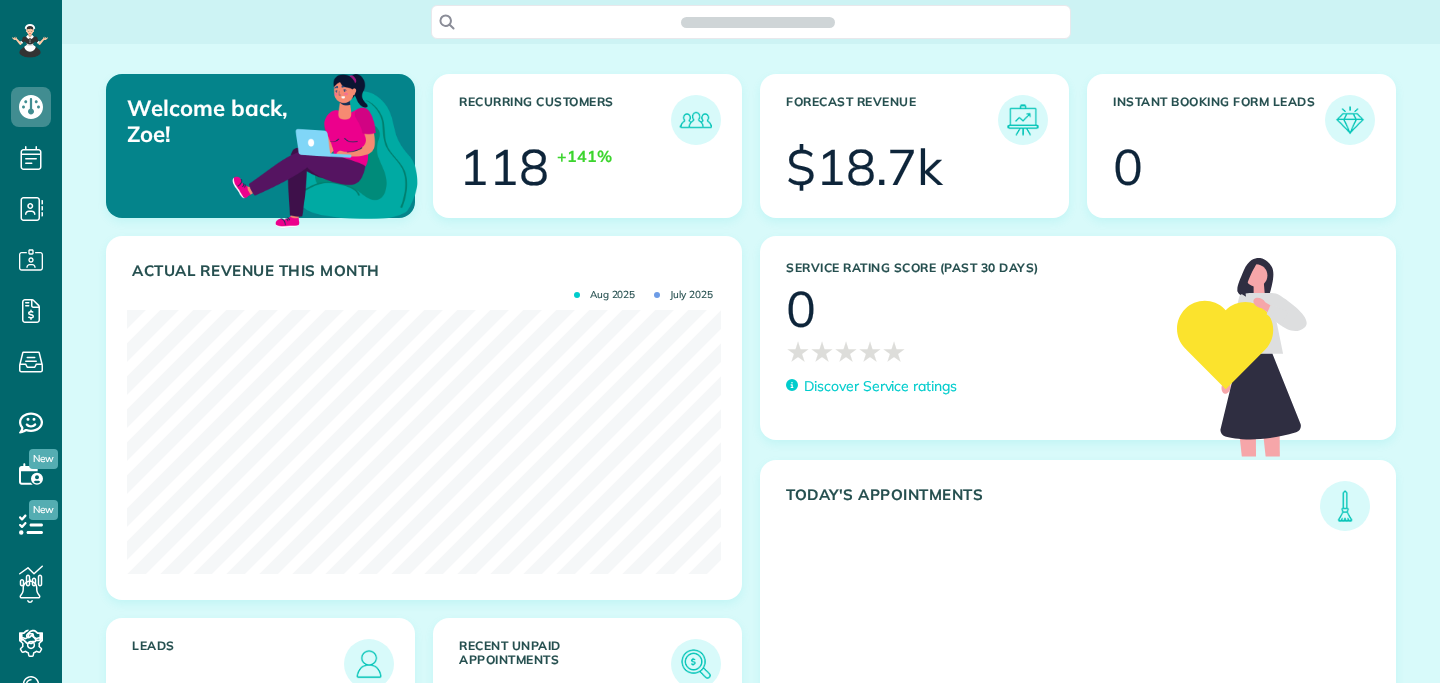 scroll, scrollTop: 0, scrollLeft: 0, axis: both 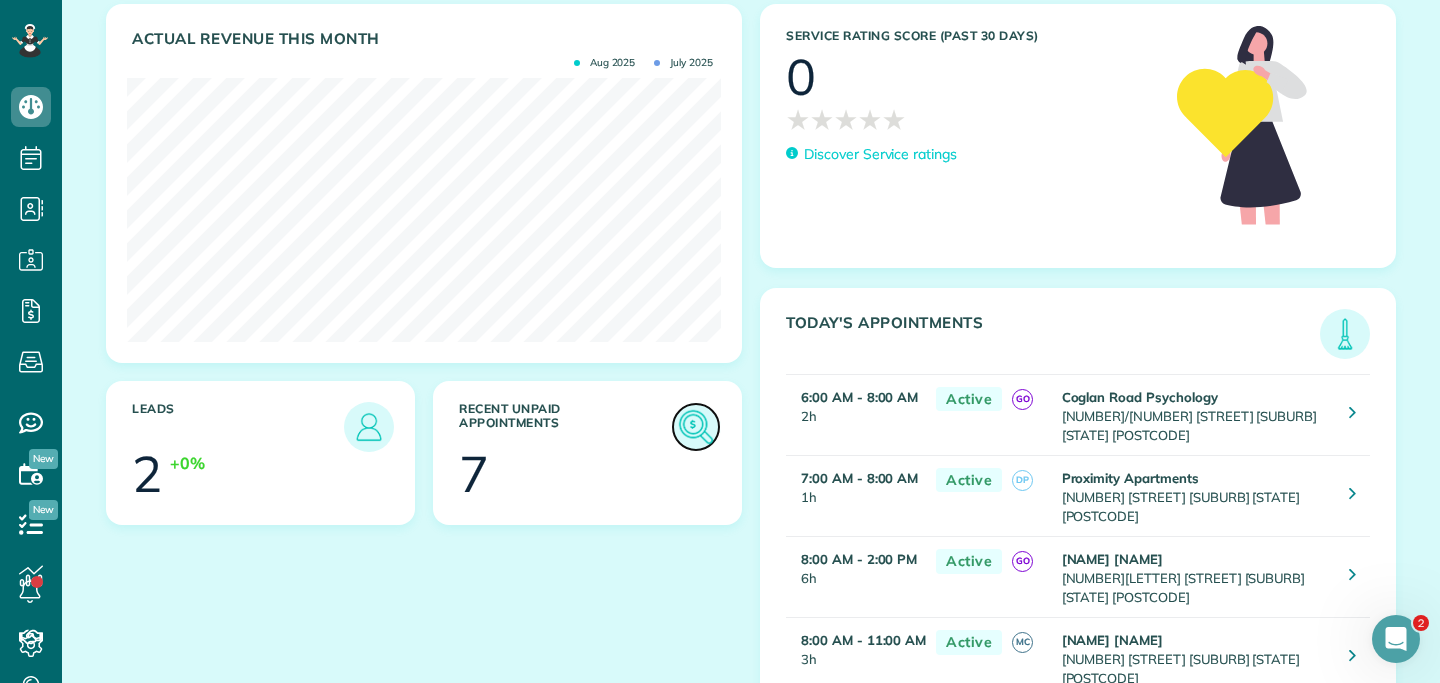 click at bounding box center (696, 427) 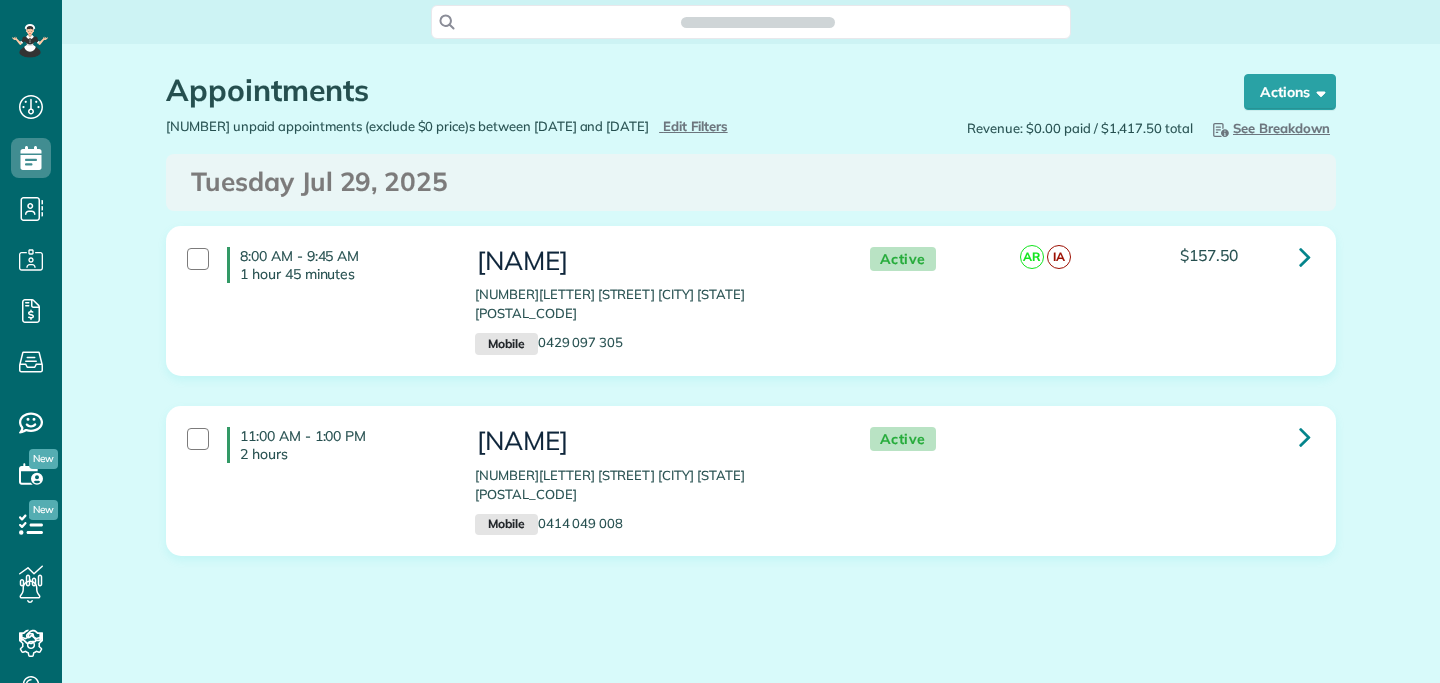 scroll, scrollTop: 0, scrollLeft: 0, axis: both 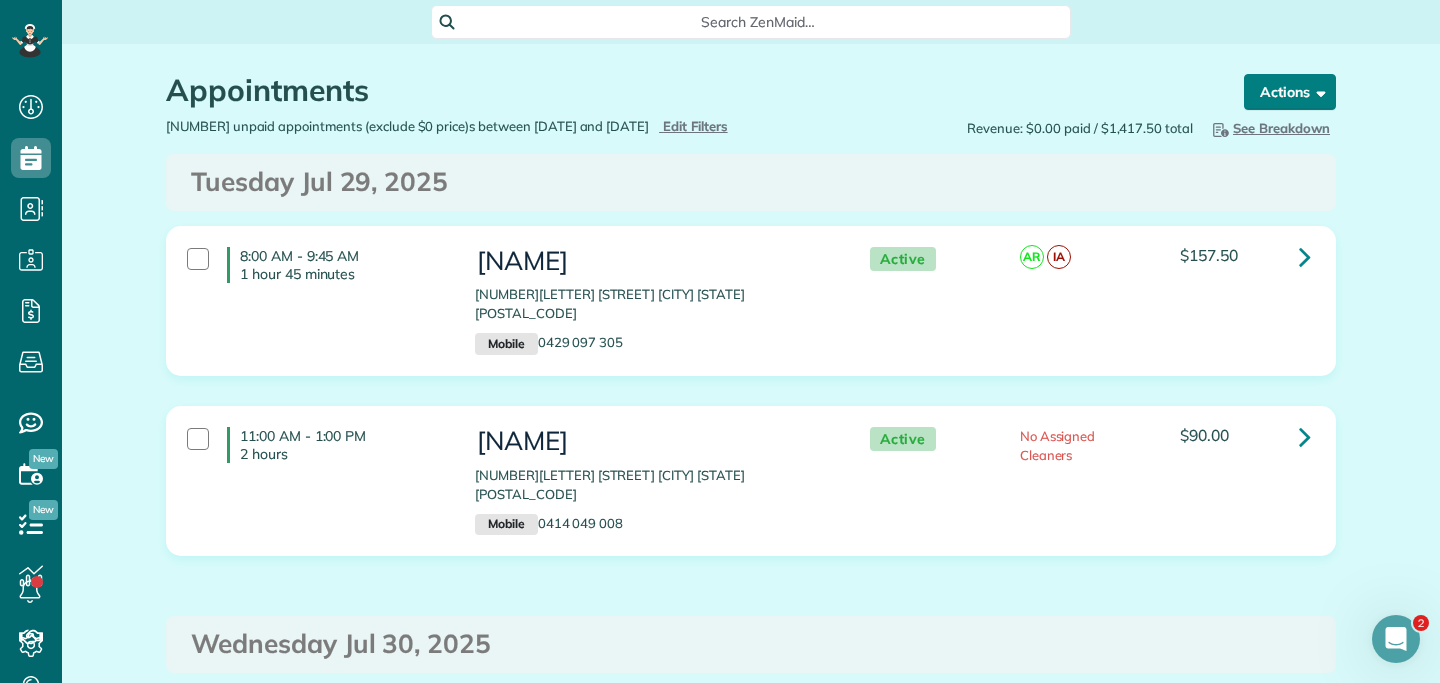 click on "Actions" at bounding box center [1290, 92] 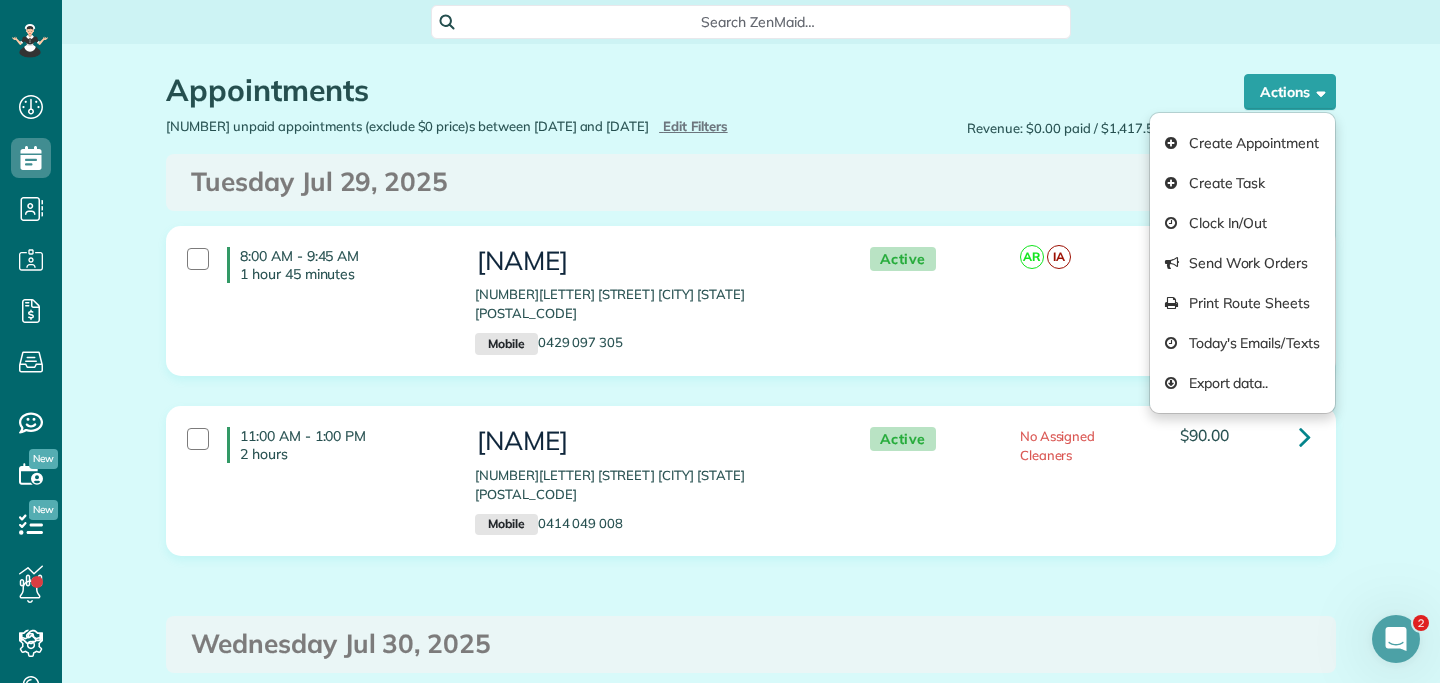 click on "Appointments
the List View [2 min]
Schedule Changes
Actions
Create Appointment
Create Task
Clock In/Out
Send Work Orders
Print Route Sheets
Today's Emails/Texts
Export data..
Bulk Actions
Set status to: Active
Set status to: Estimate" at bounding box center (751, 949) 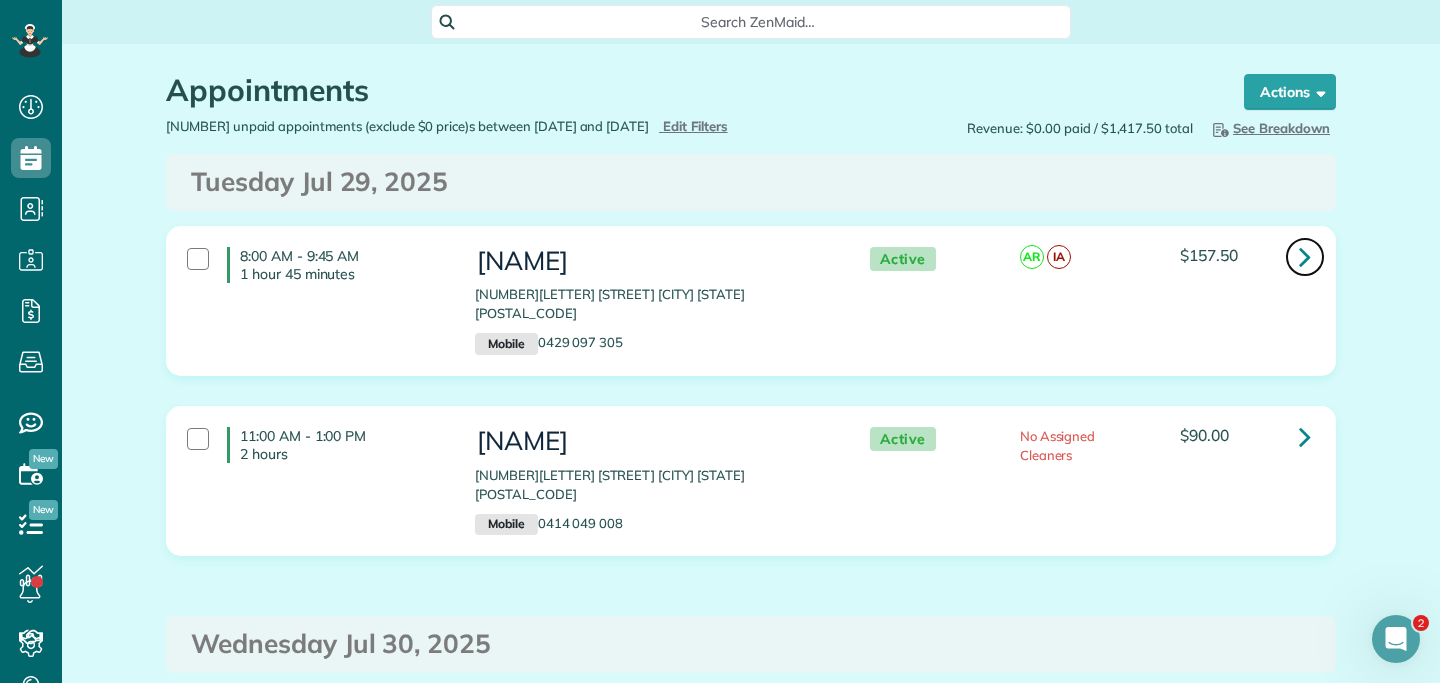 click at bounding box center [1305, 257] 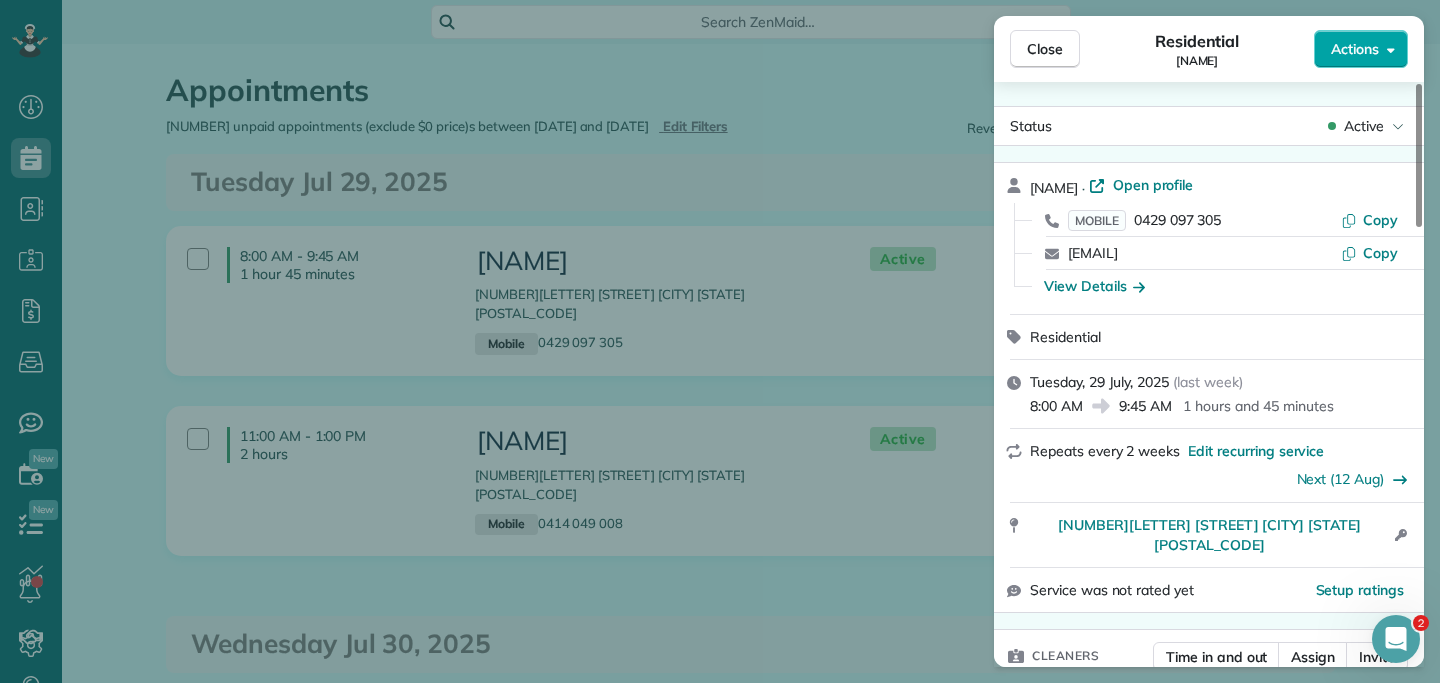 click on "Actions" at bounding box center (1355, 49) 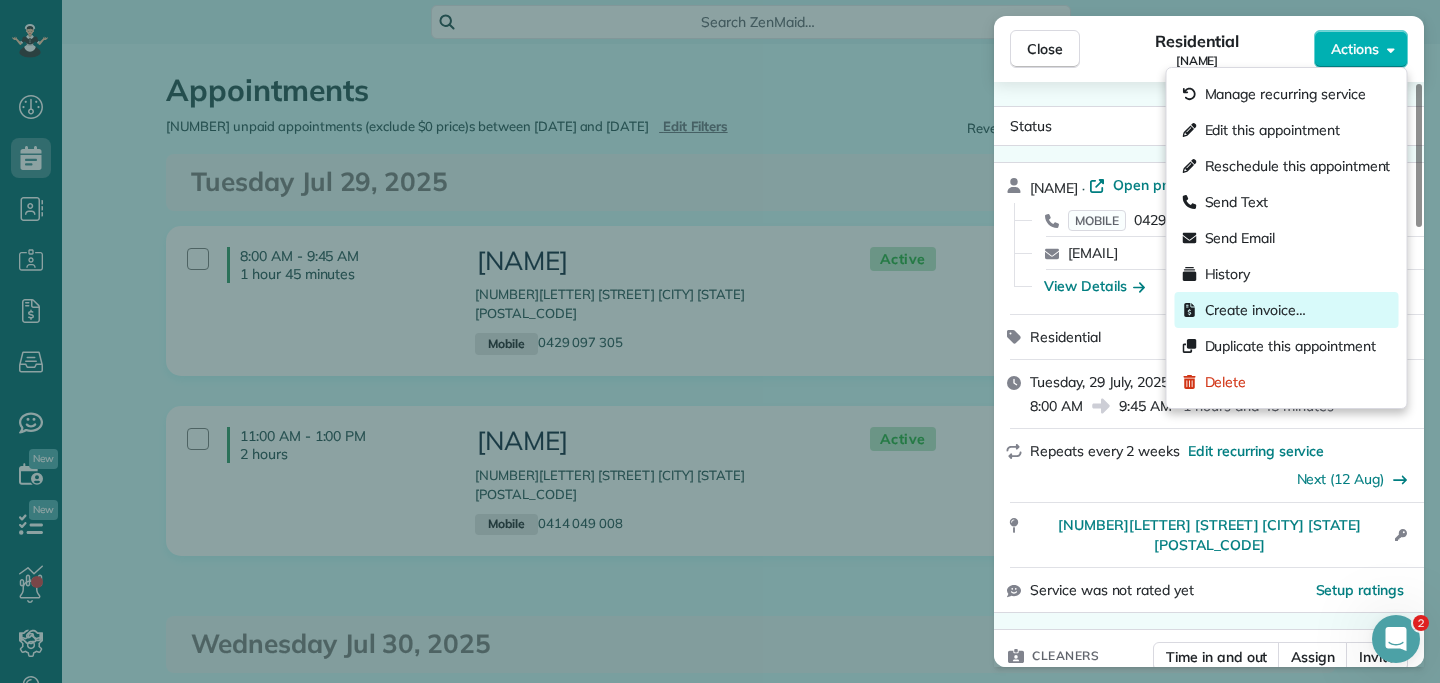click on "Create invoice…" at bounding box center [1255, 310] 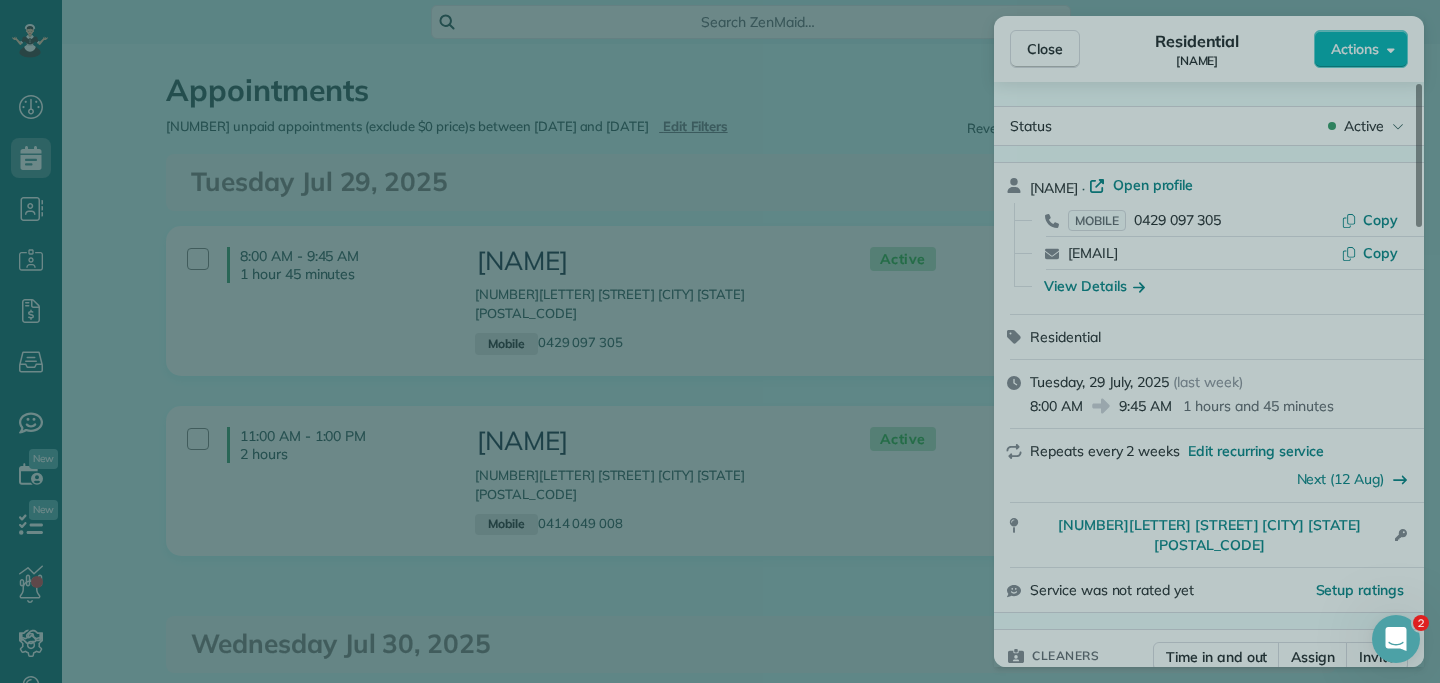 click at bounding box center [720, 341] 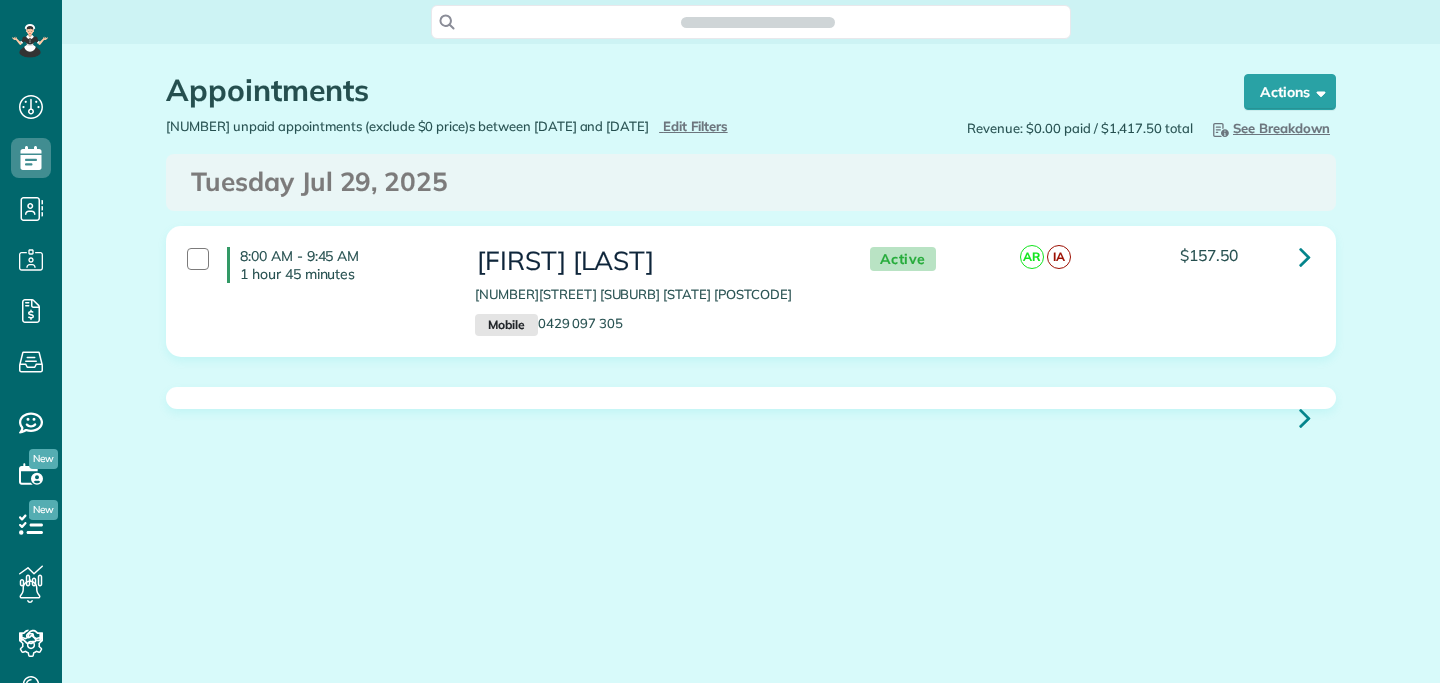 scroll, scrollTop: 0, scrollLeft: 0, axis: both 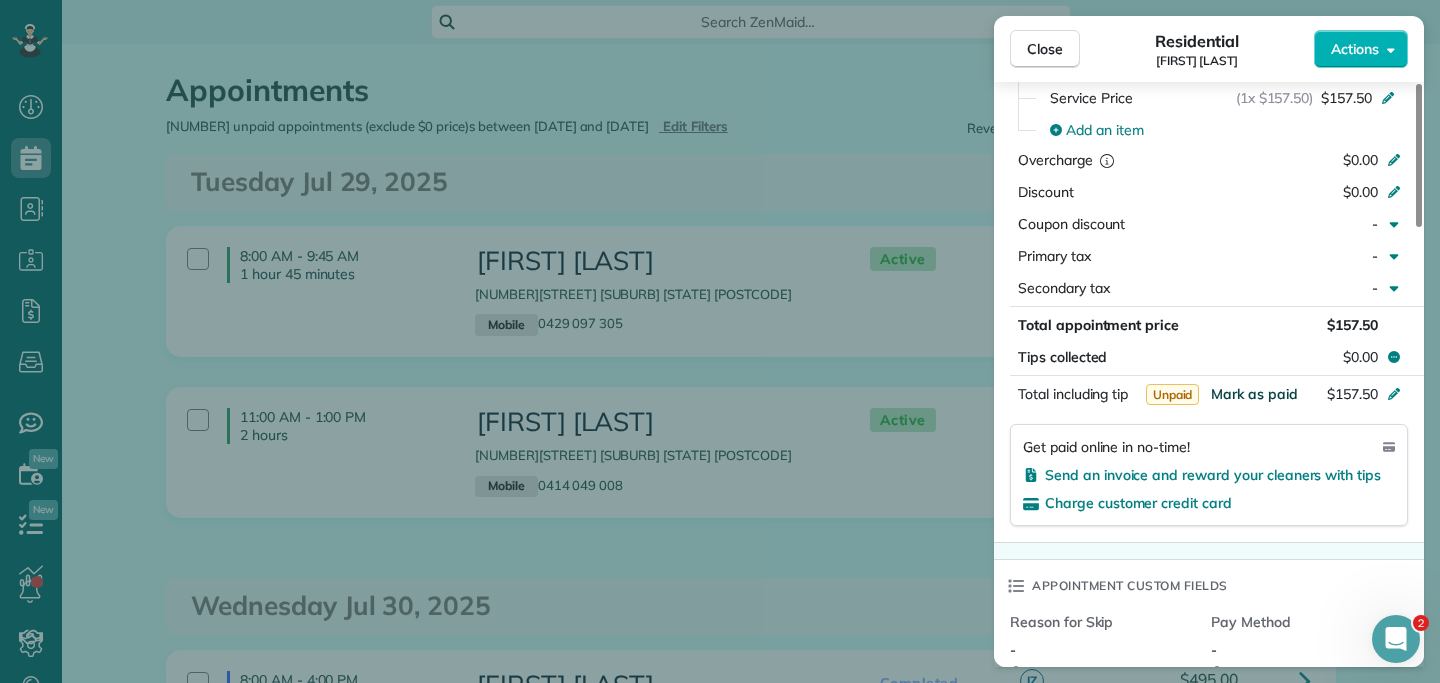 click on "Mark as paid" at bounding box center [1254, 394] 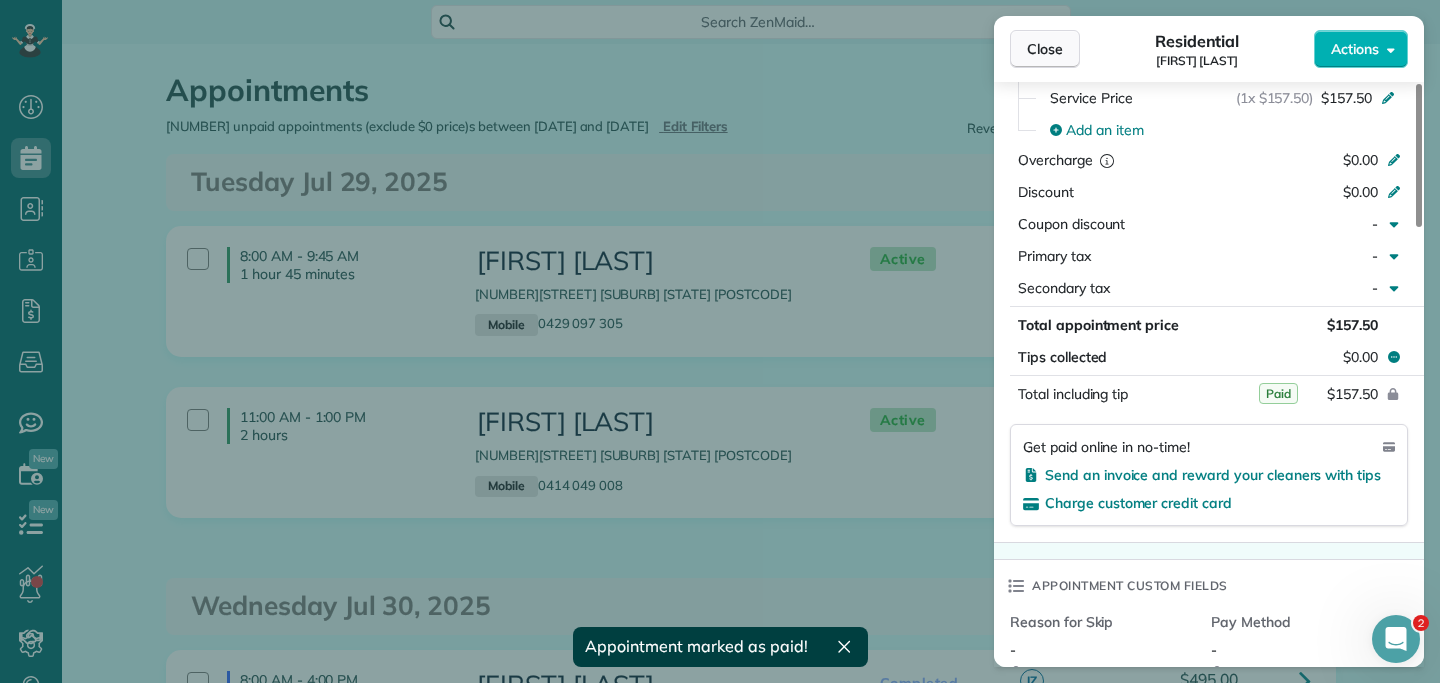 click on "Close" at bounding box center [1045, 49] 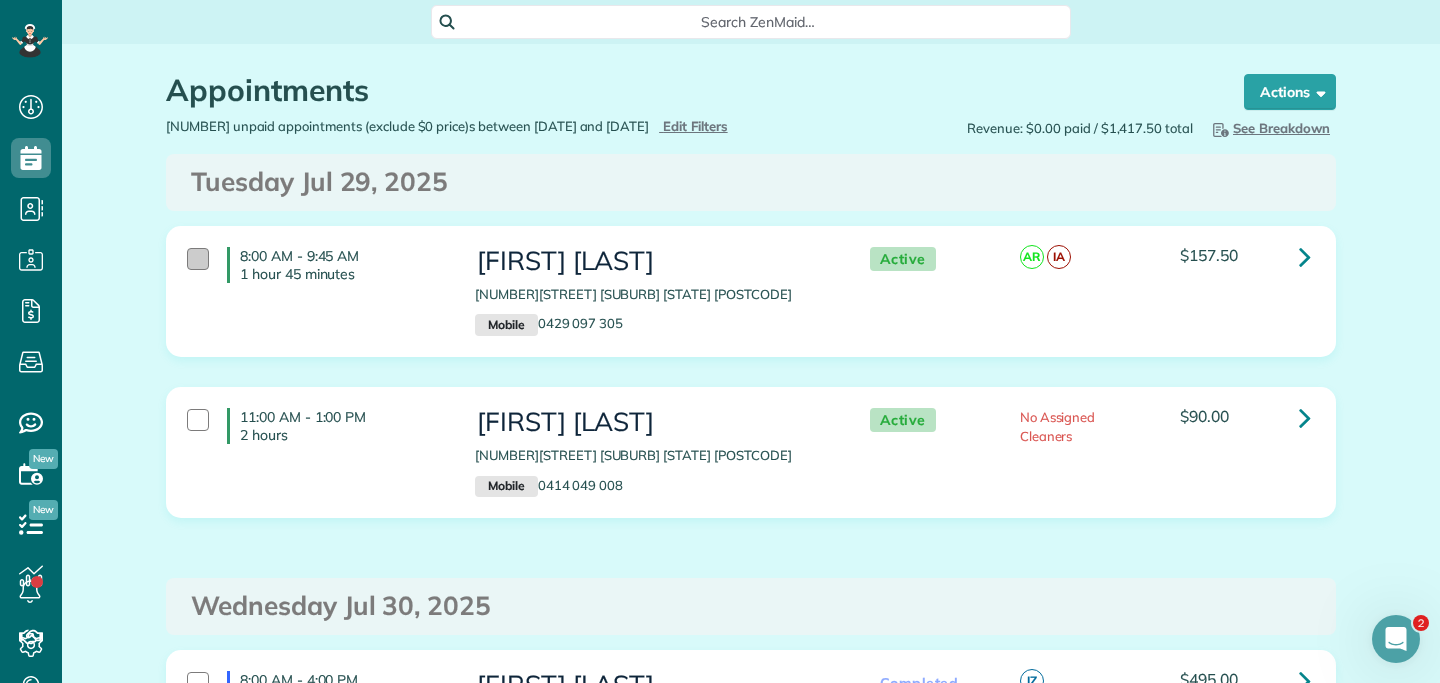 click at bounding box center [198, 259] 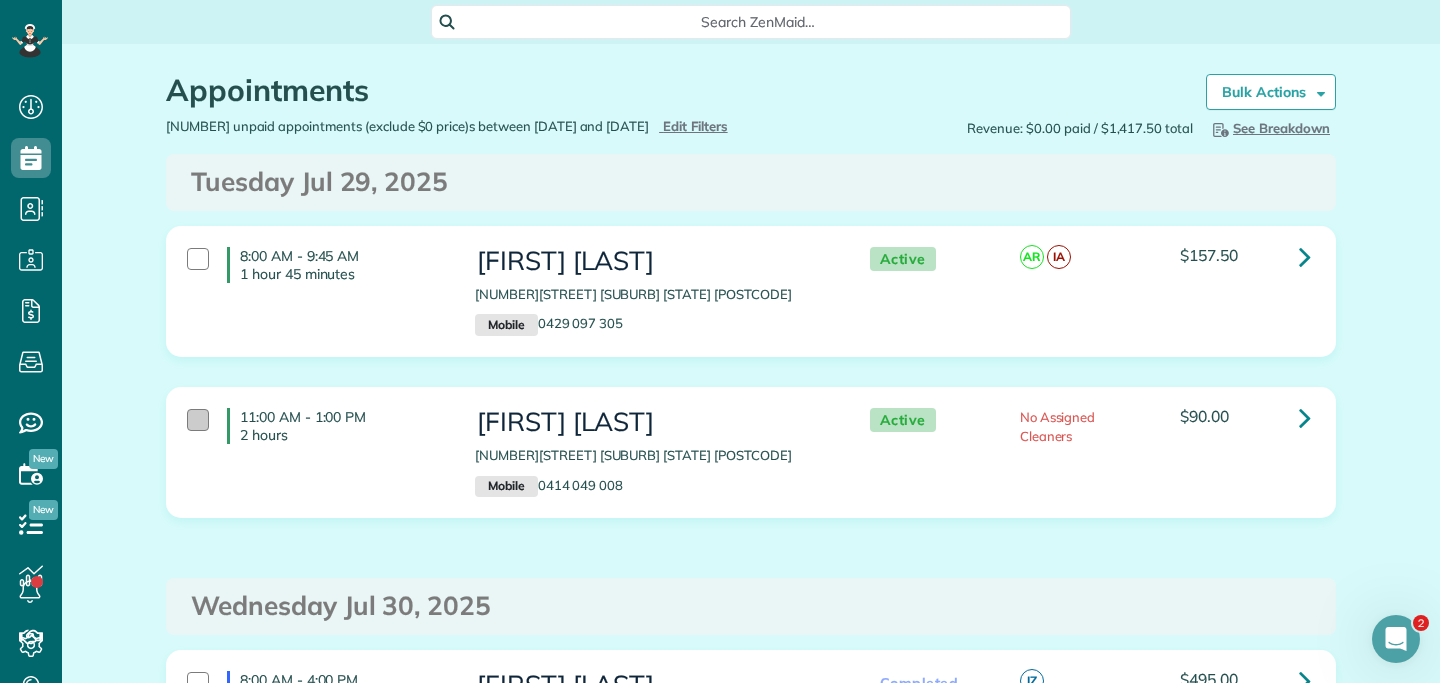 click at bounding box center [198, 420] 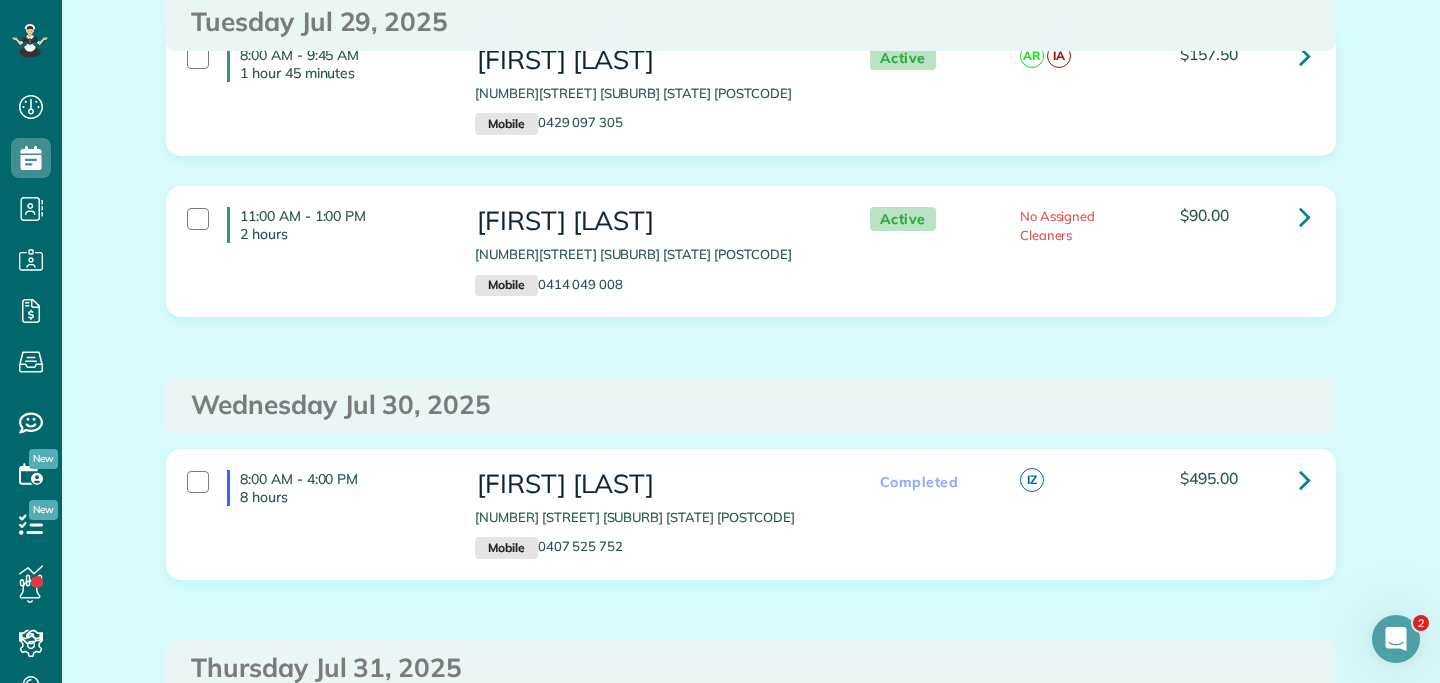 scroll, scrollTop: 203, scrollLeft: 0, axis: vertical 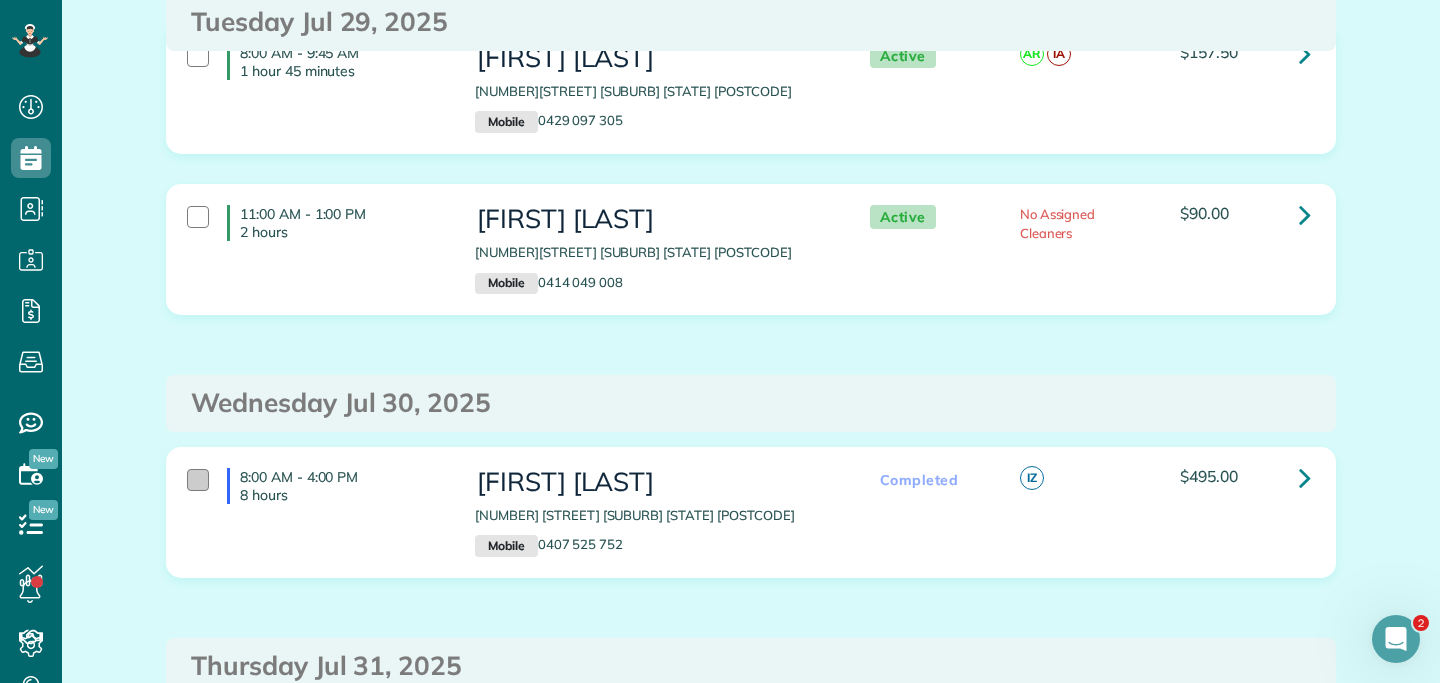 click at bounding box center [198, 480] 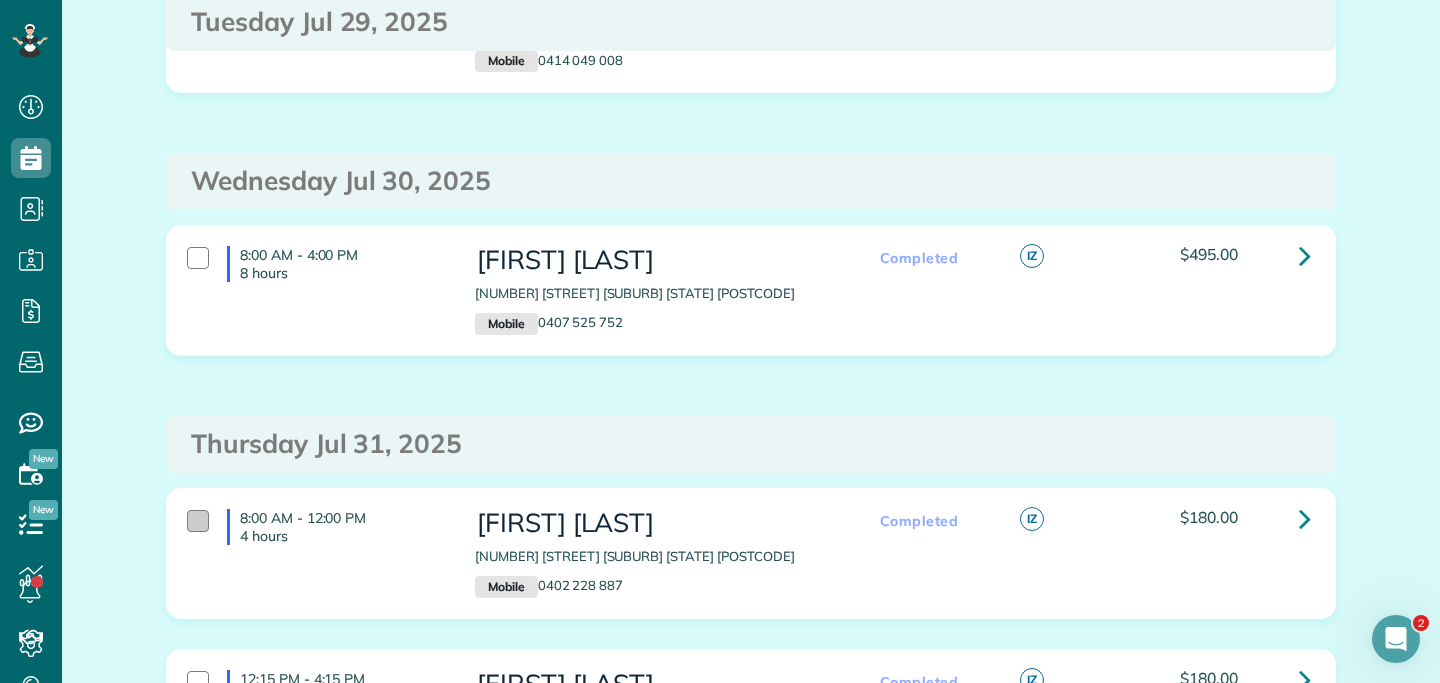 click at bounding box center [198, 521] 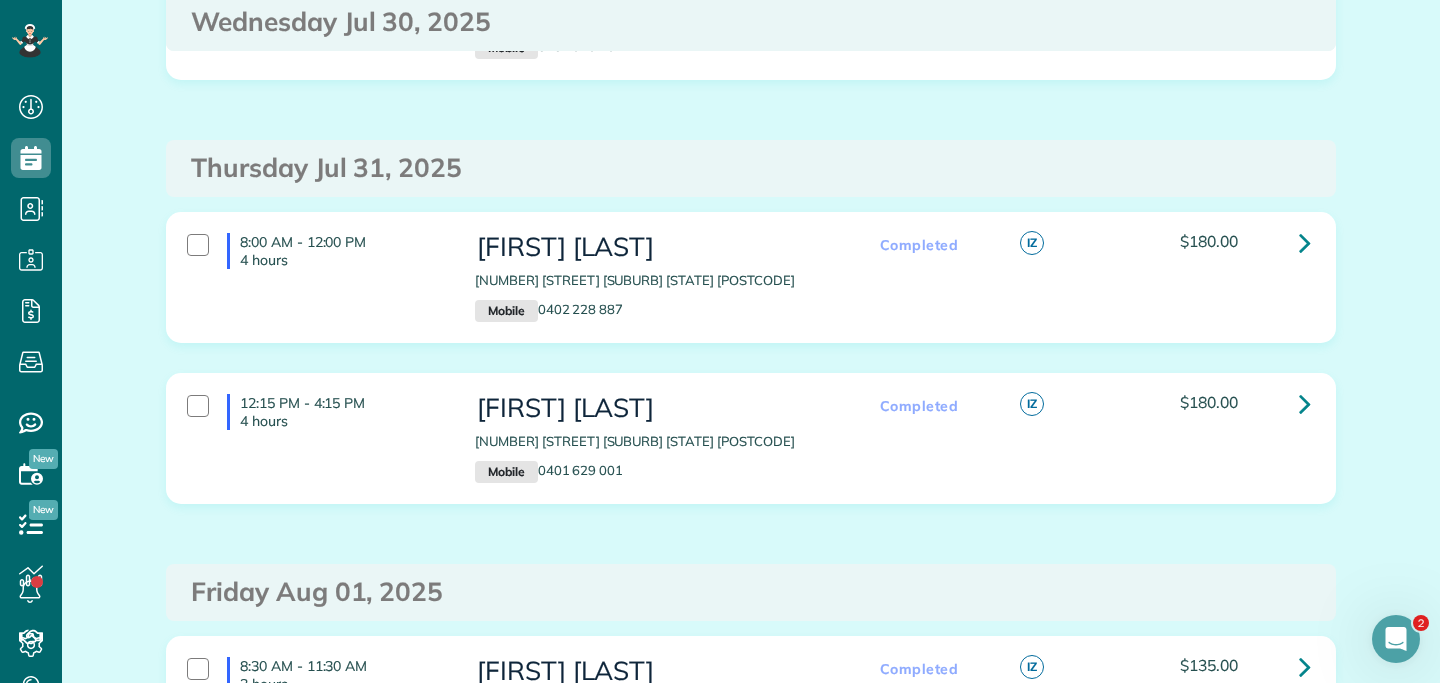 scroll, scrollTop: 718, scrollLeft: 0, axis: vertical 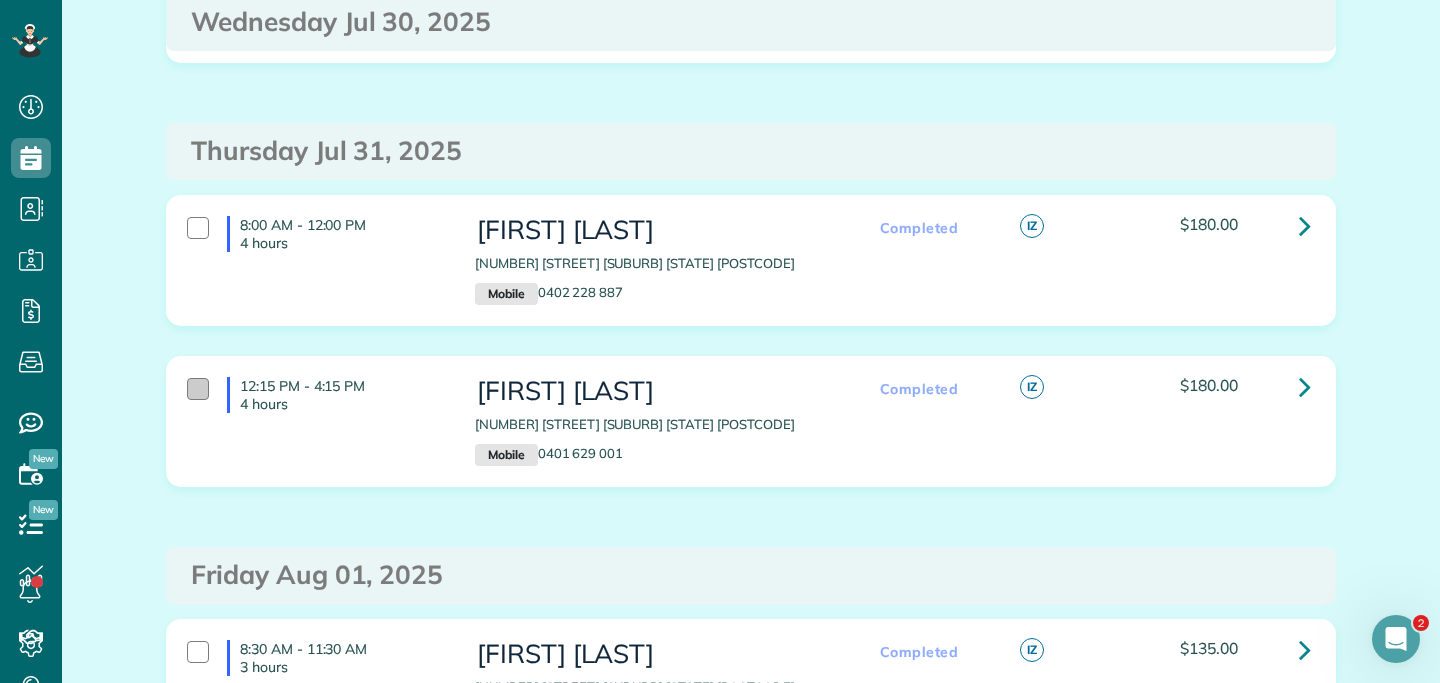 click at bounding box center [198, 389] 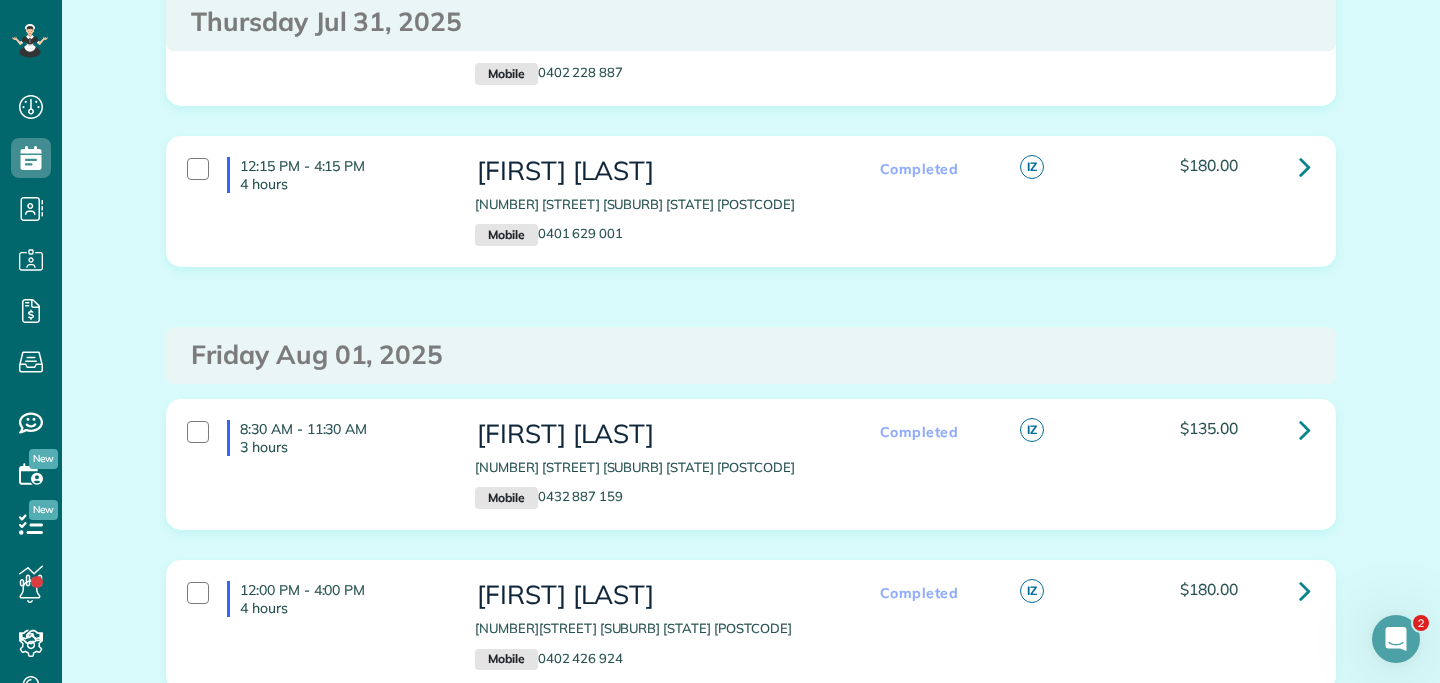 scroll, scrollTop: 968, scrollLeft: 0, axis: vertical 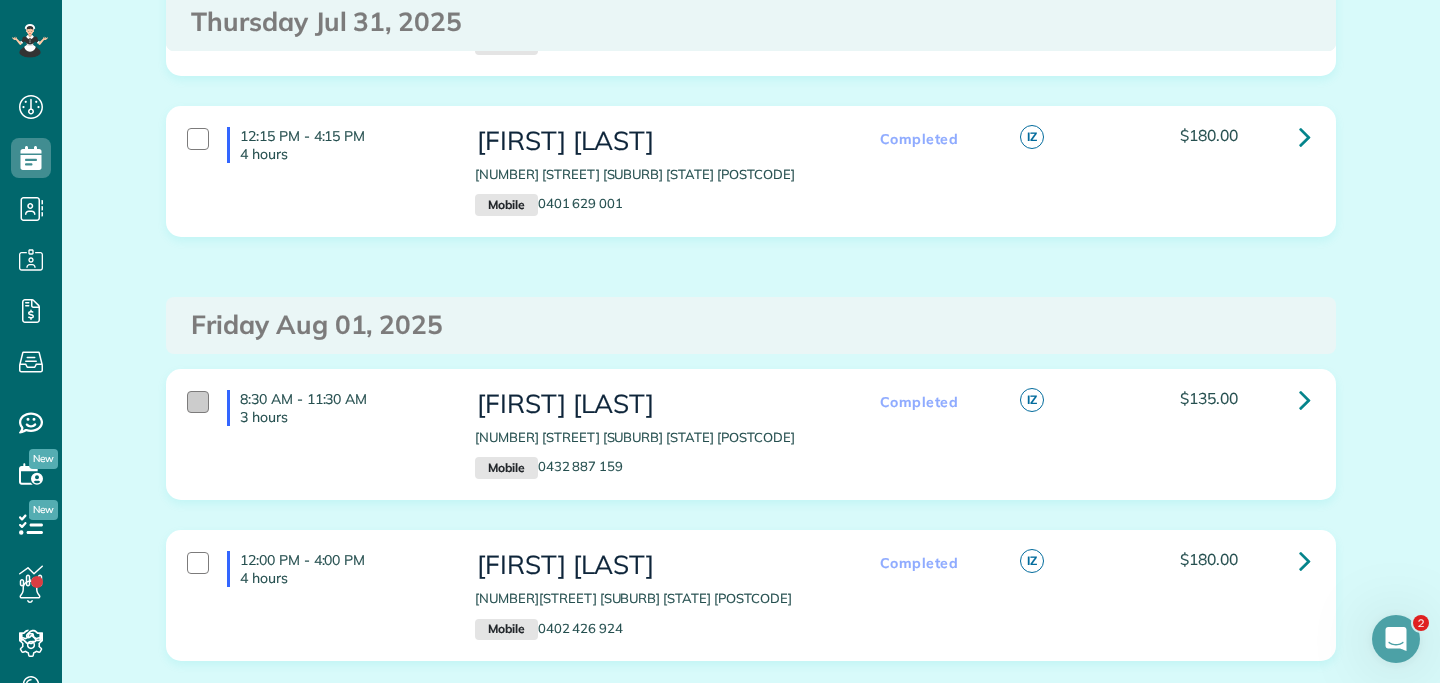 click at bounding box center (198, 402) 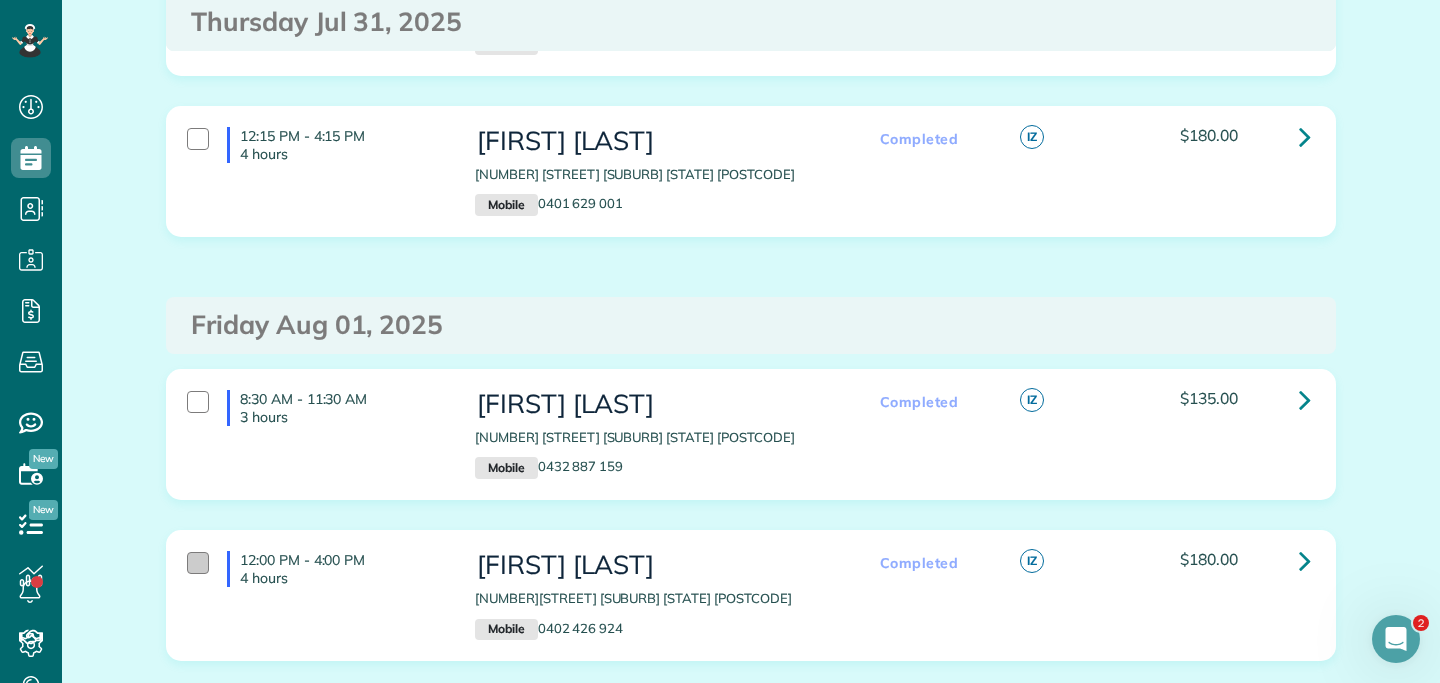 click at bounding box center [198, 563] 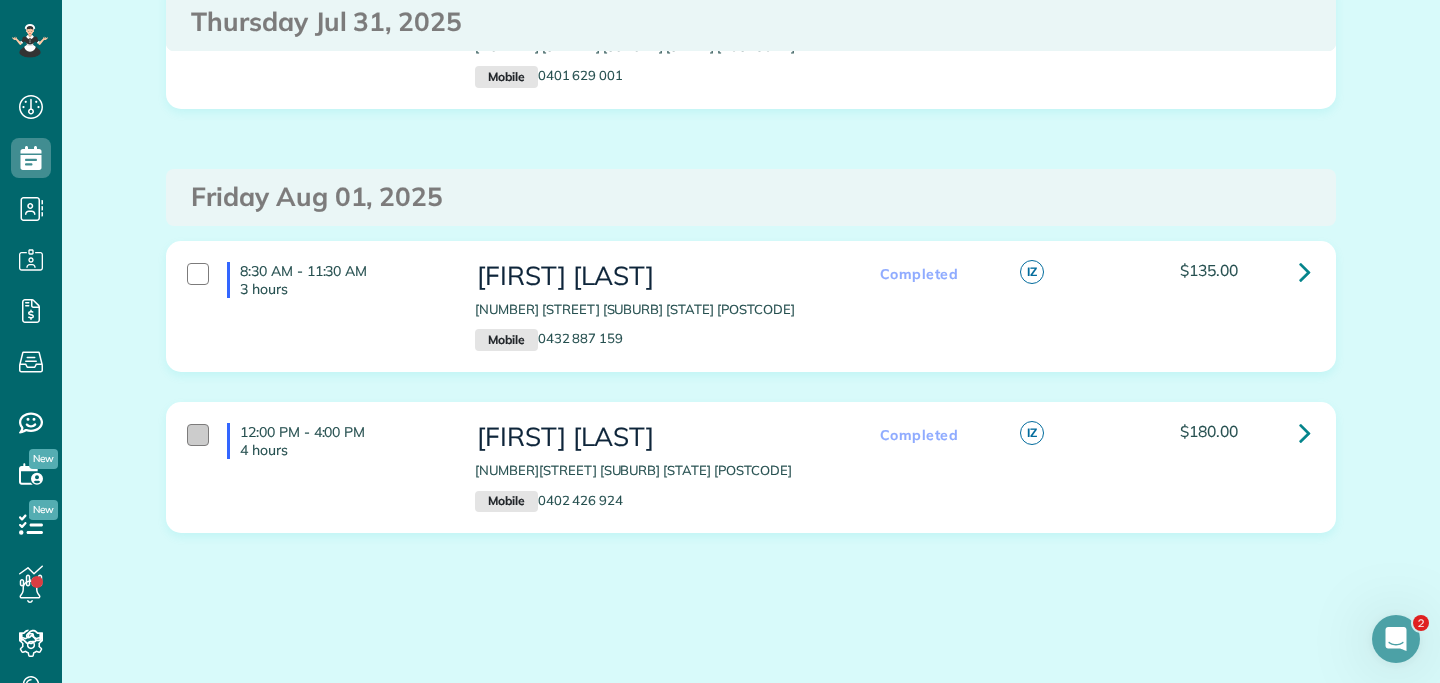click at bounding box center [198, 435] 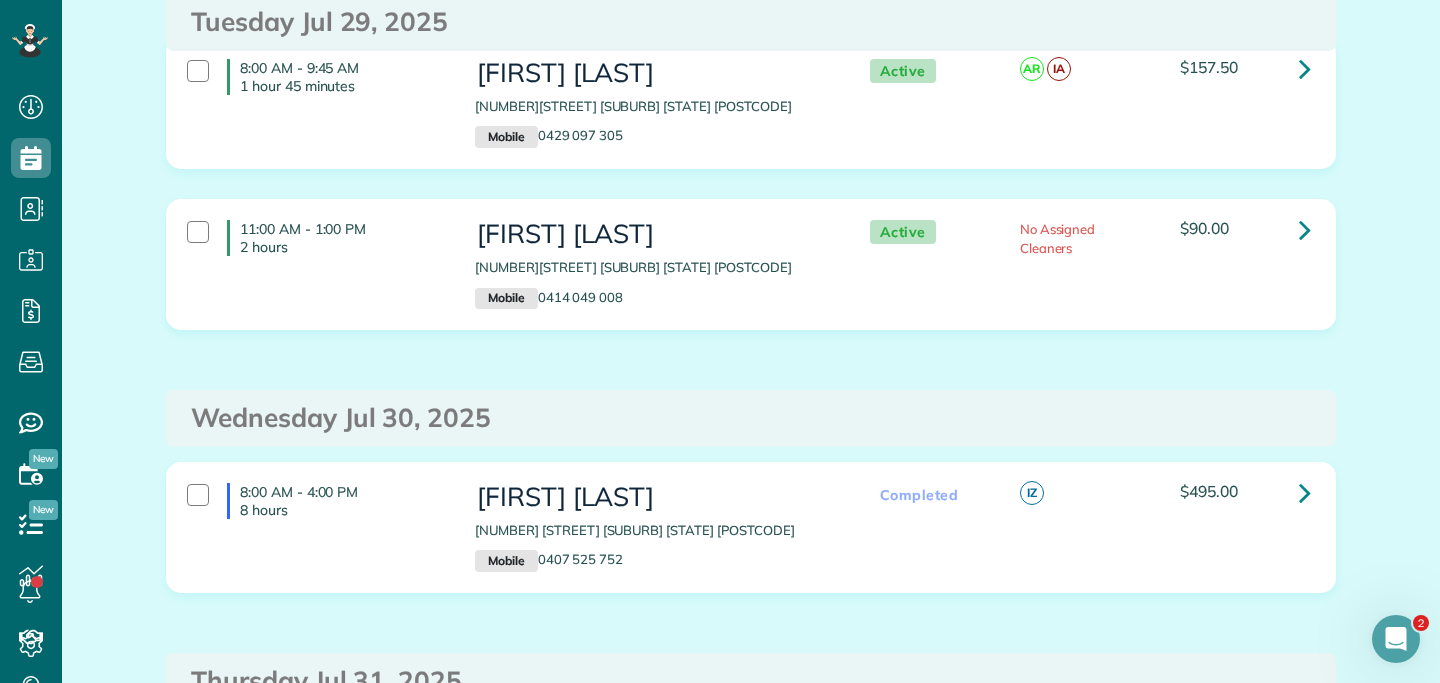 scroll, scrollTop: 0, scrollLeft: 0, axis: both 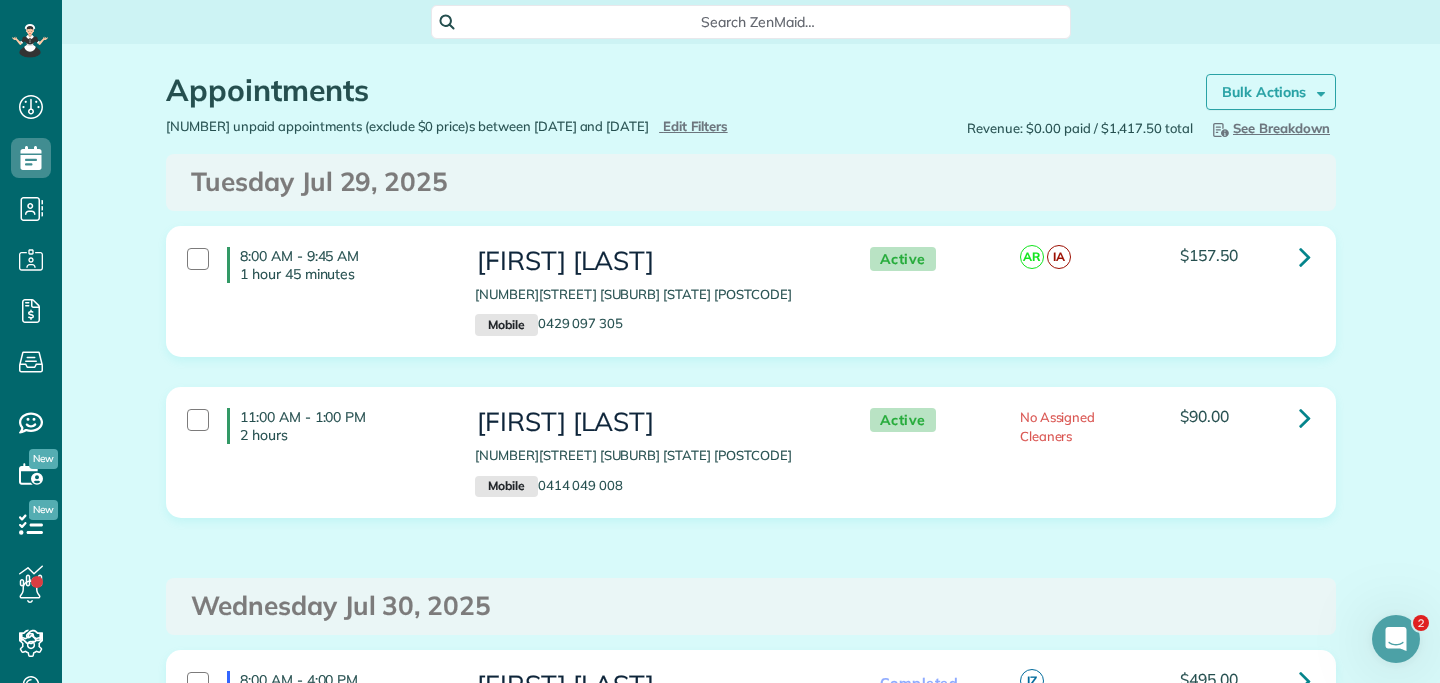 click at bounding box center (1317, 91) 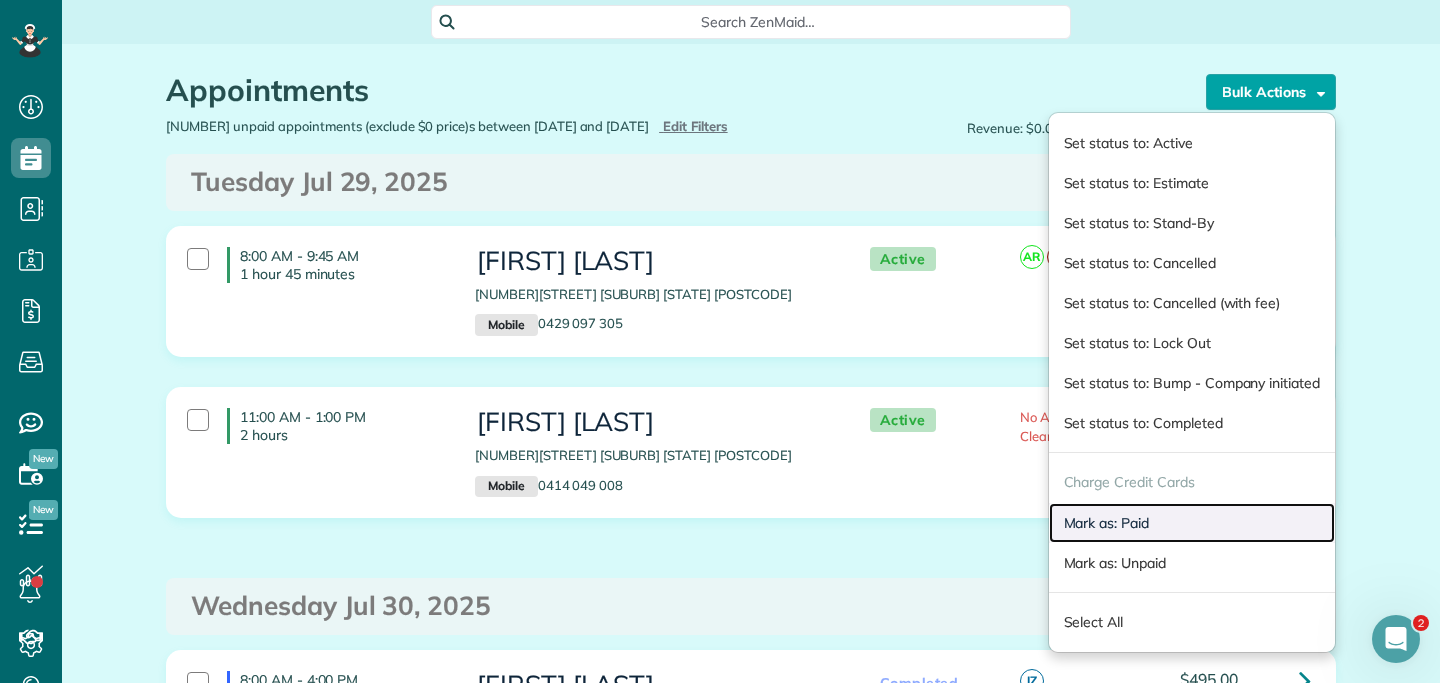 click on "Mark as: Paid" at bounding box center (1192, 523) 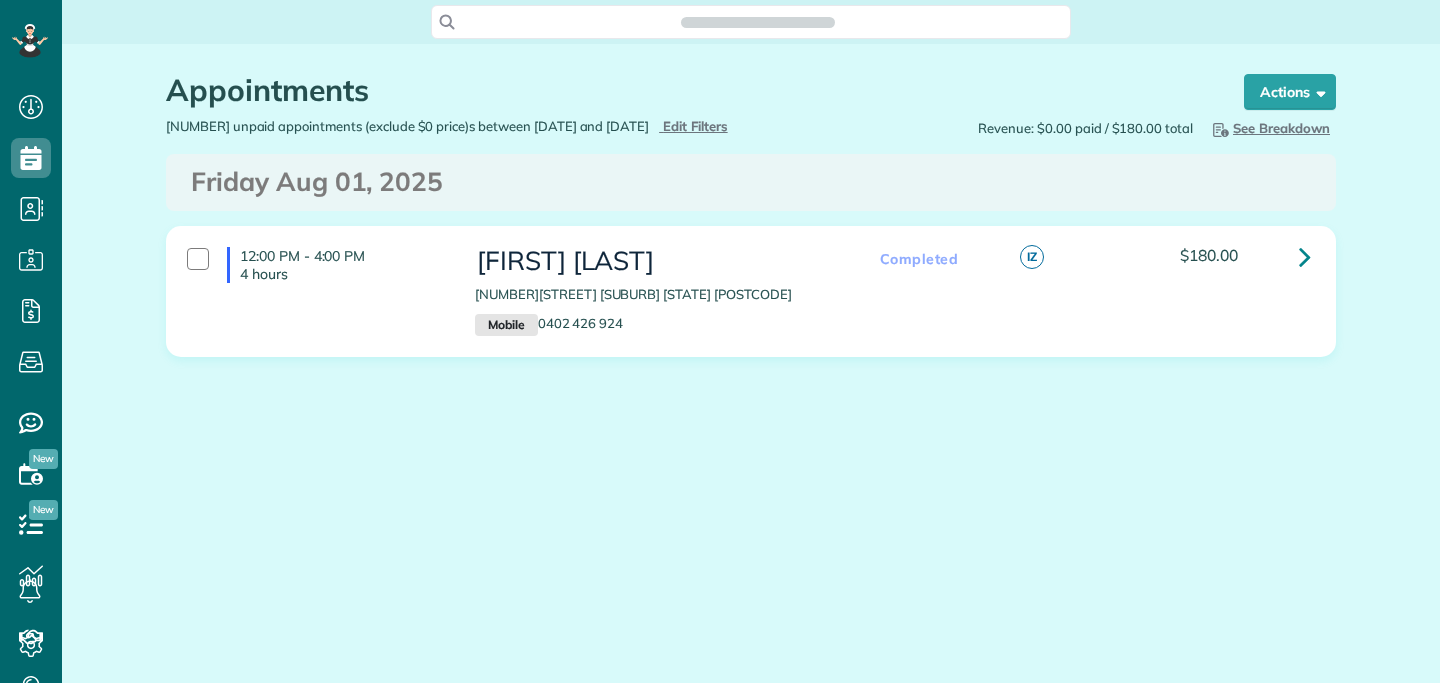 scroll, scrollTop: 0, scrollLeft: 0, axis: both 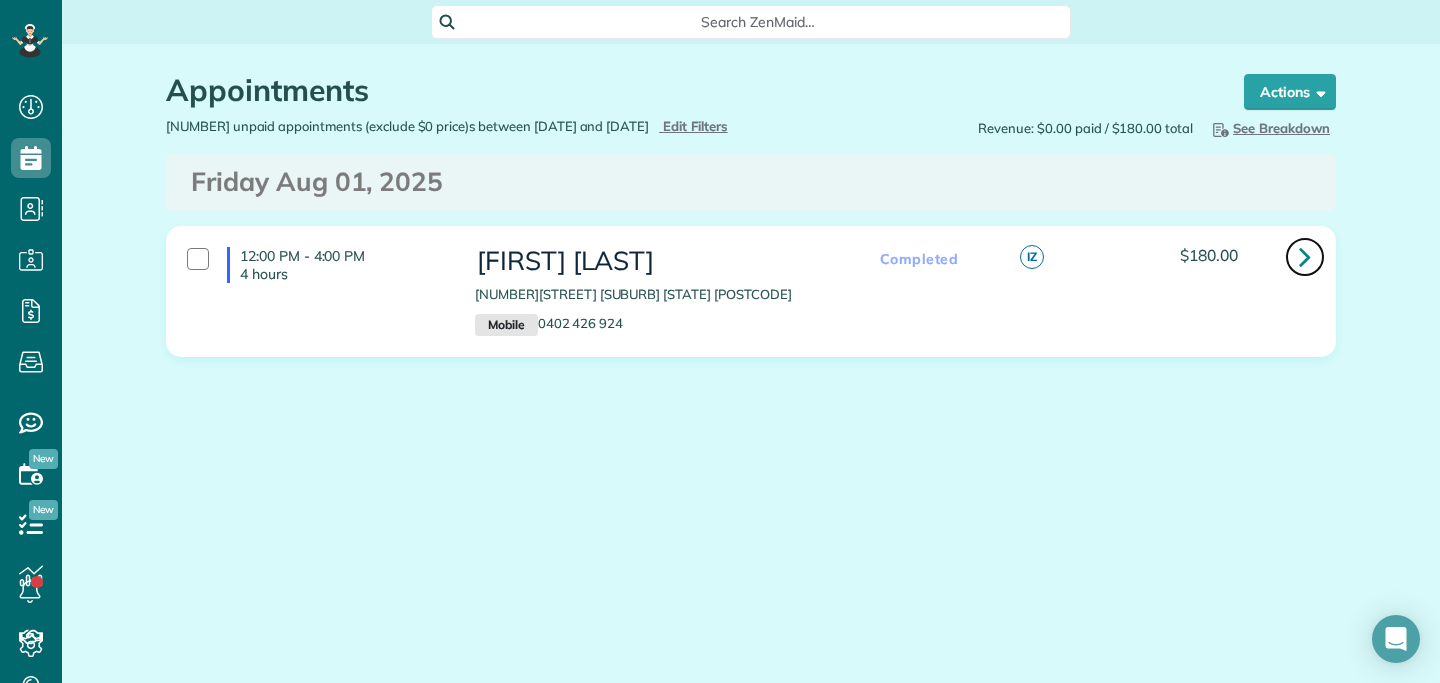 click at bounding box center (1305, 256) 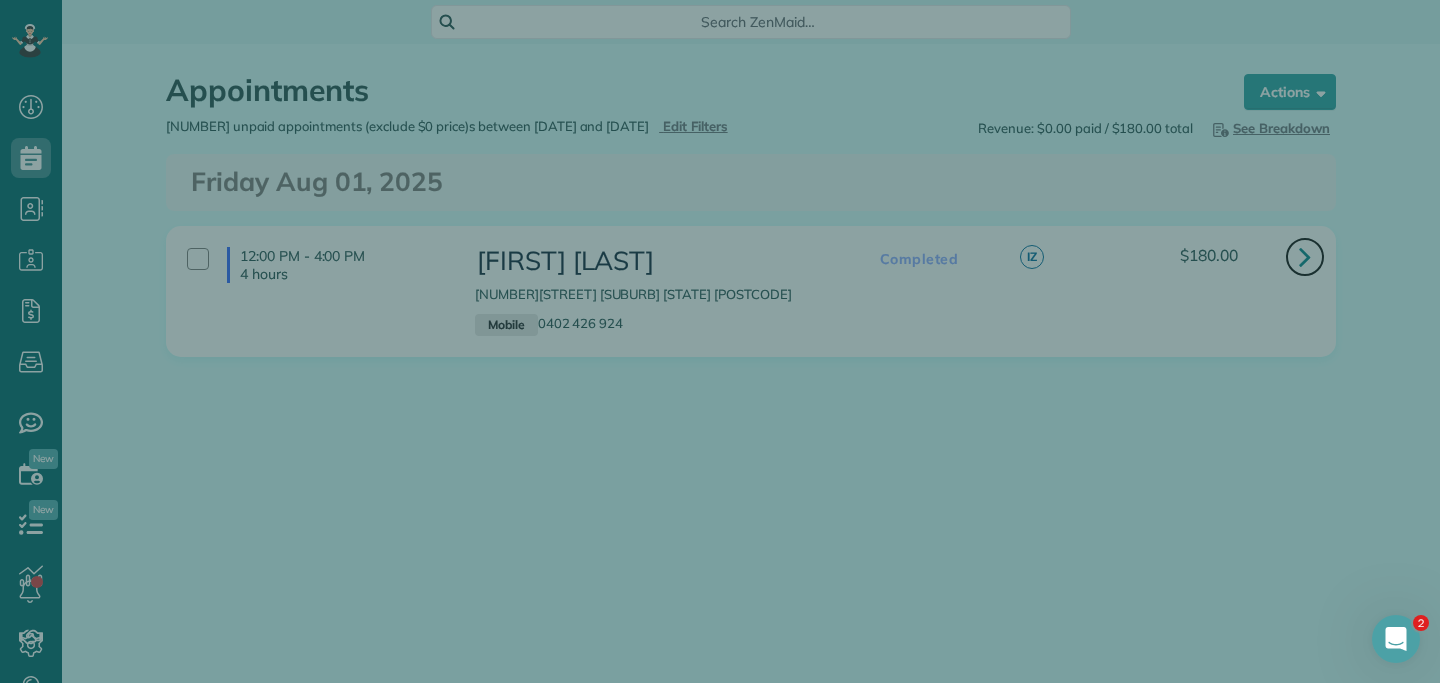 scroll, scrollTop: 0, scrollLeft: 0, axis: both 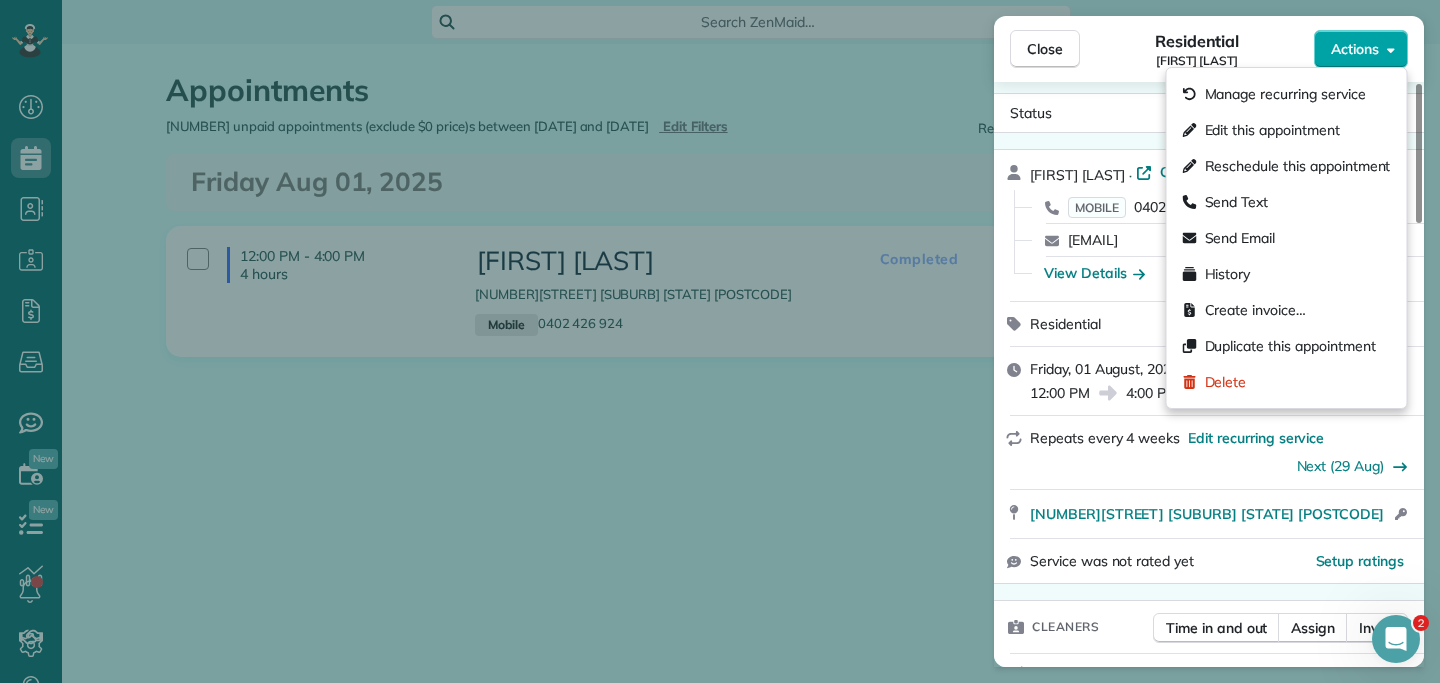 click on "Actions" at bounding box center (1361, 49) 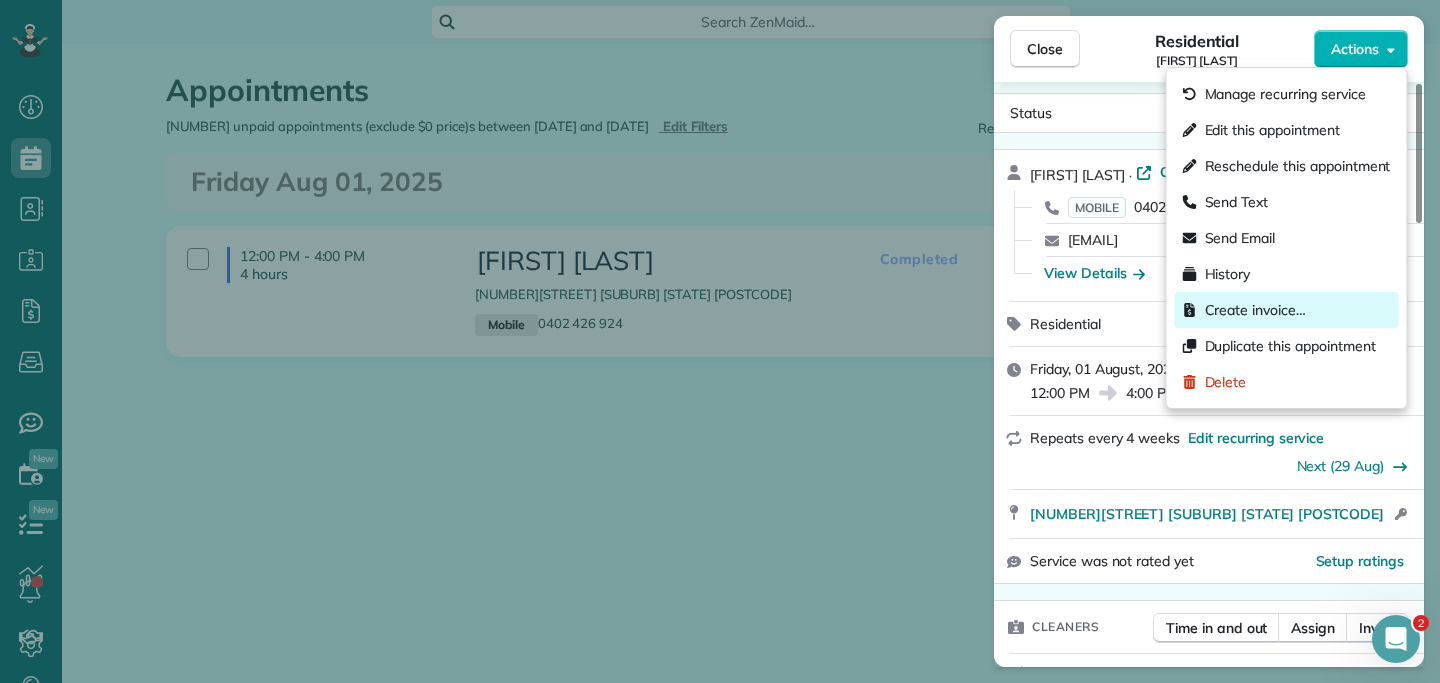 click on "Create invoice…" at bounding box center [1255, 310] 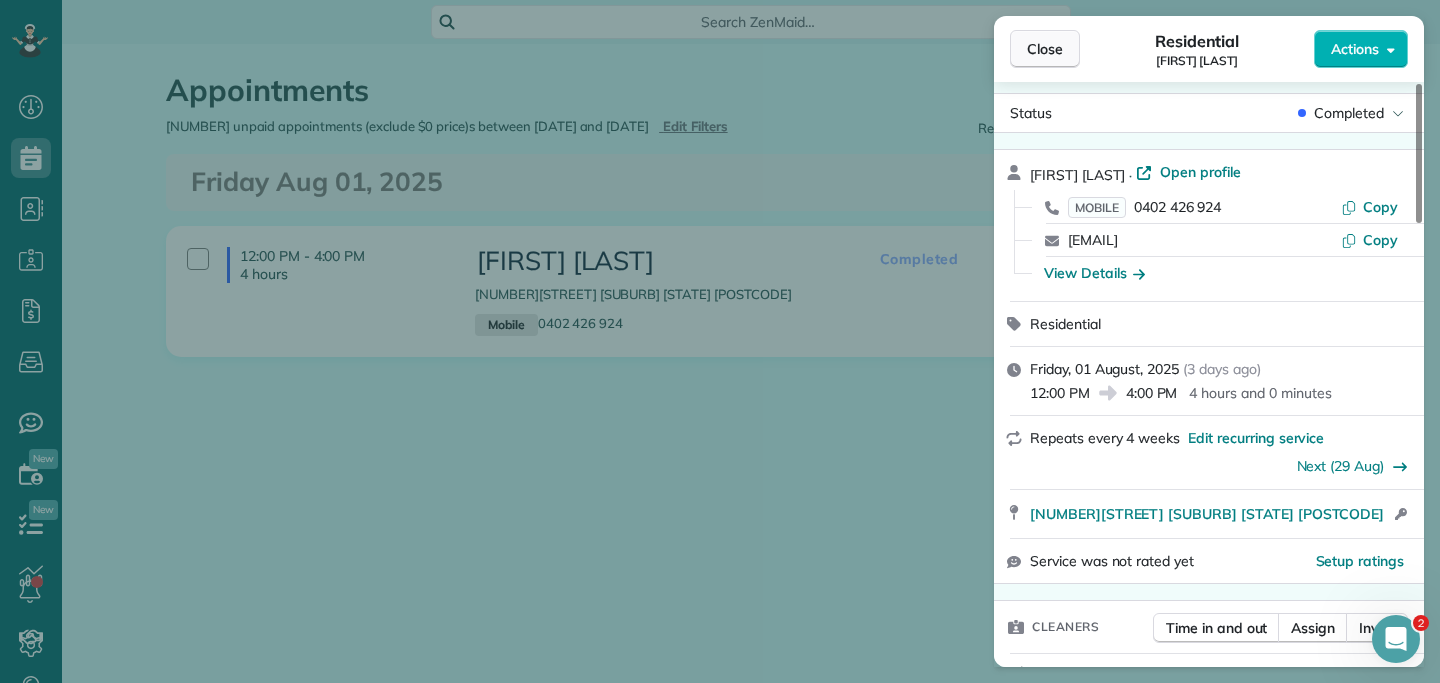 click on "Close" at bounding box center [1045, 49] 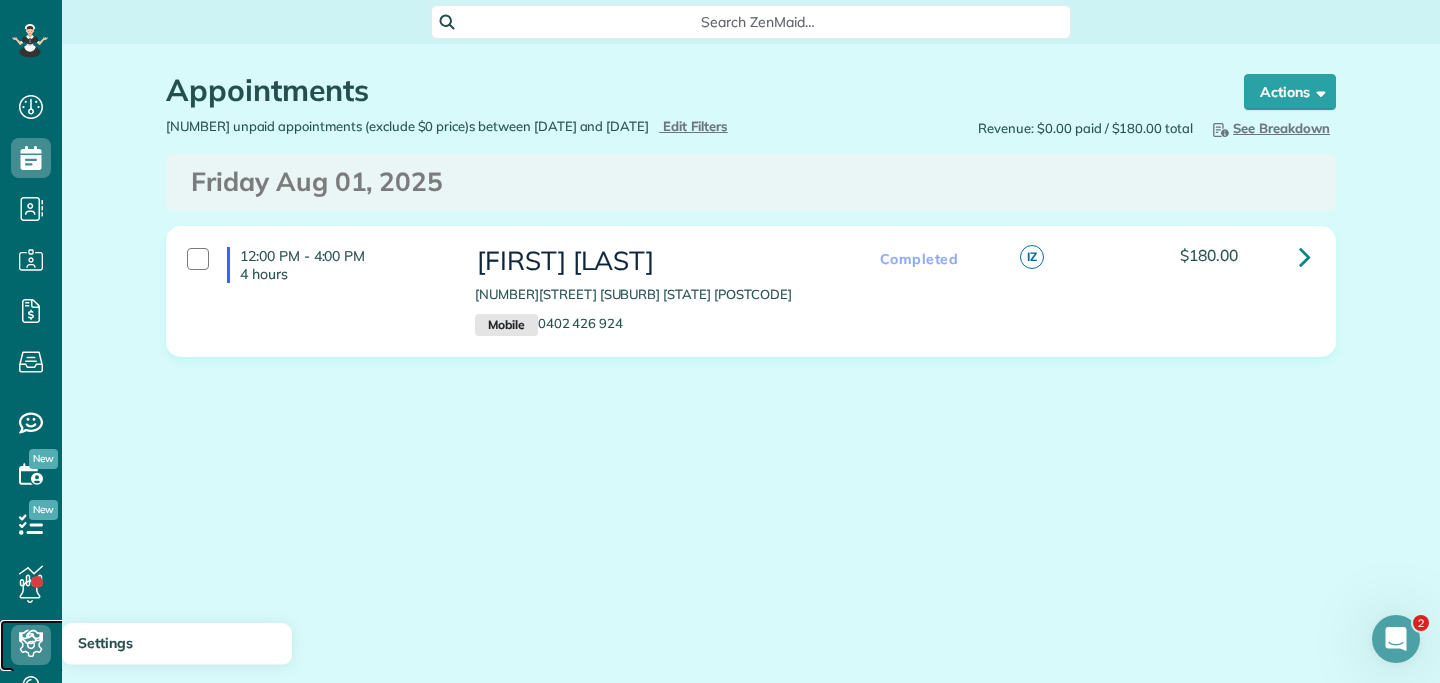 click 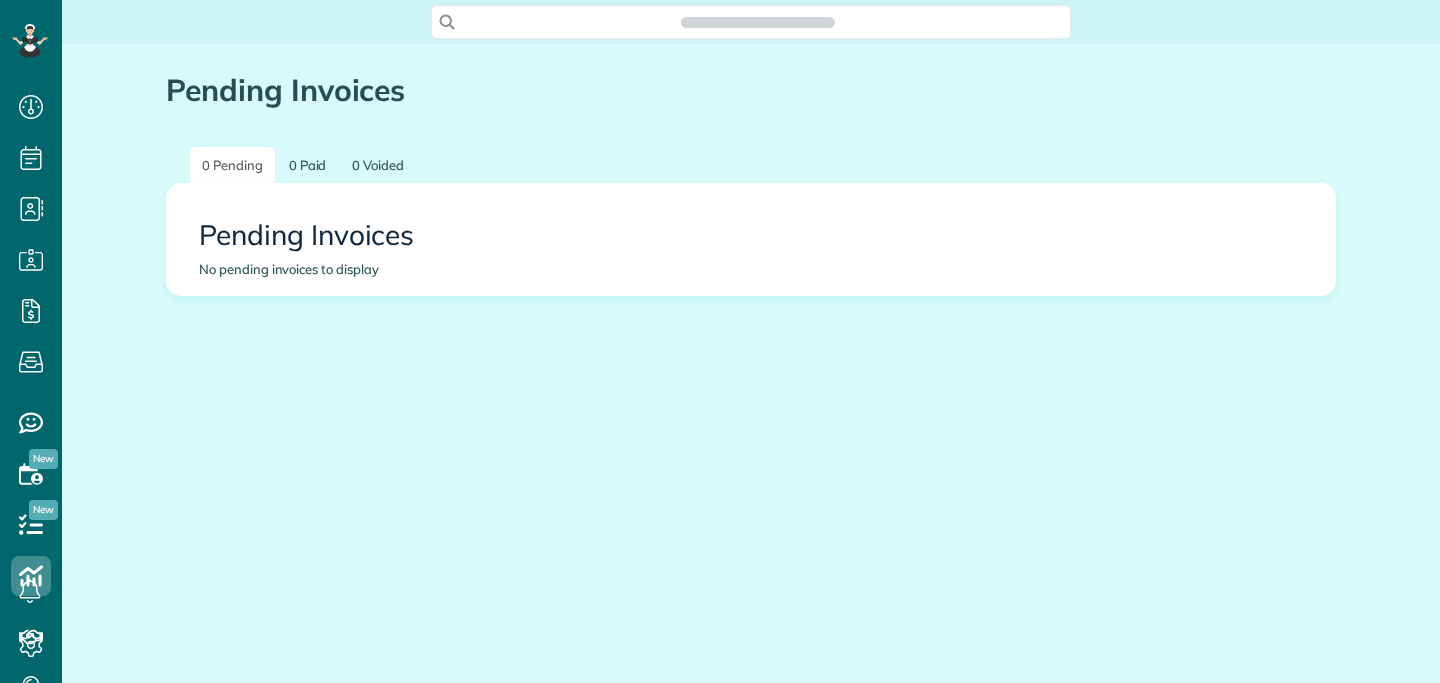 scroll, scrollTop: 0, scrollLeft: 0, axis: both 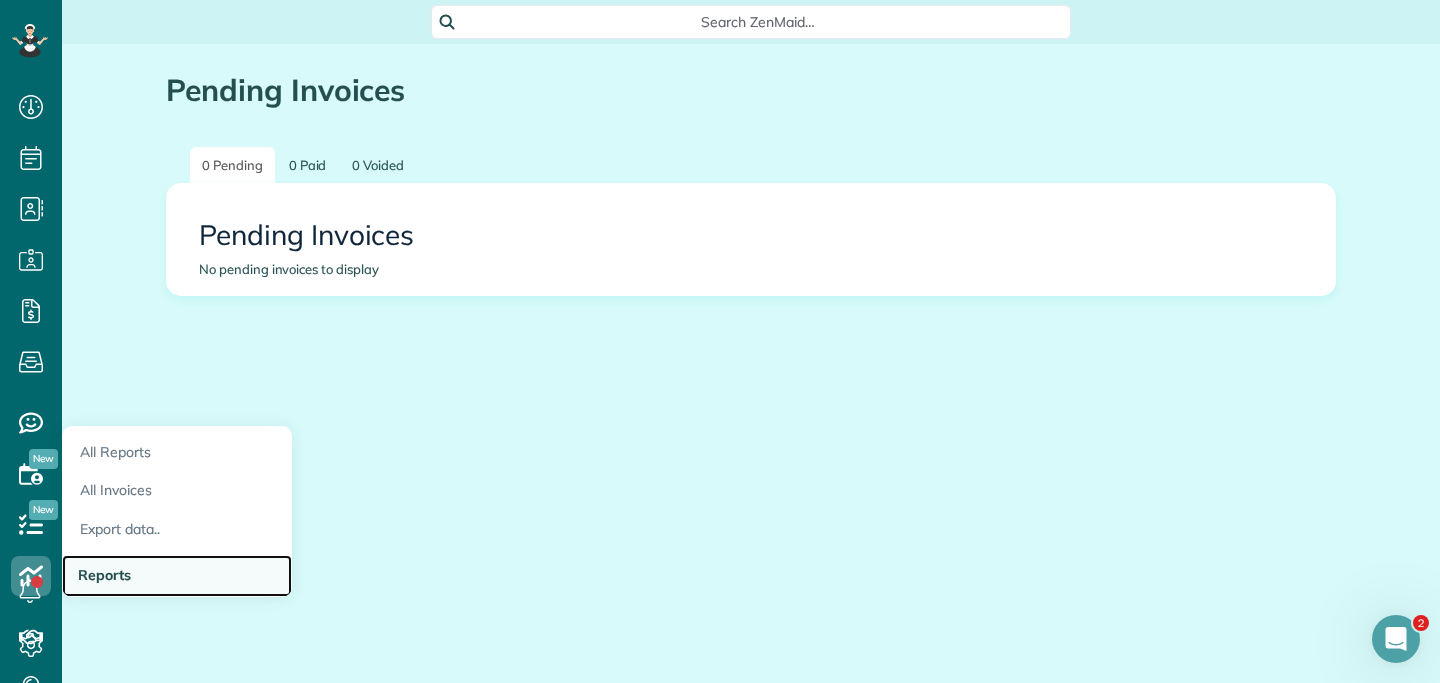 click on "Reports" at bounding box center (104, 575) 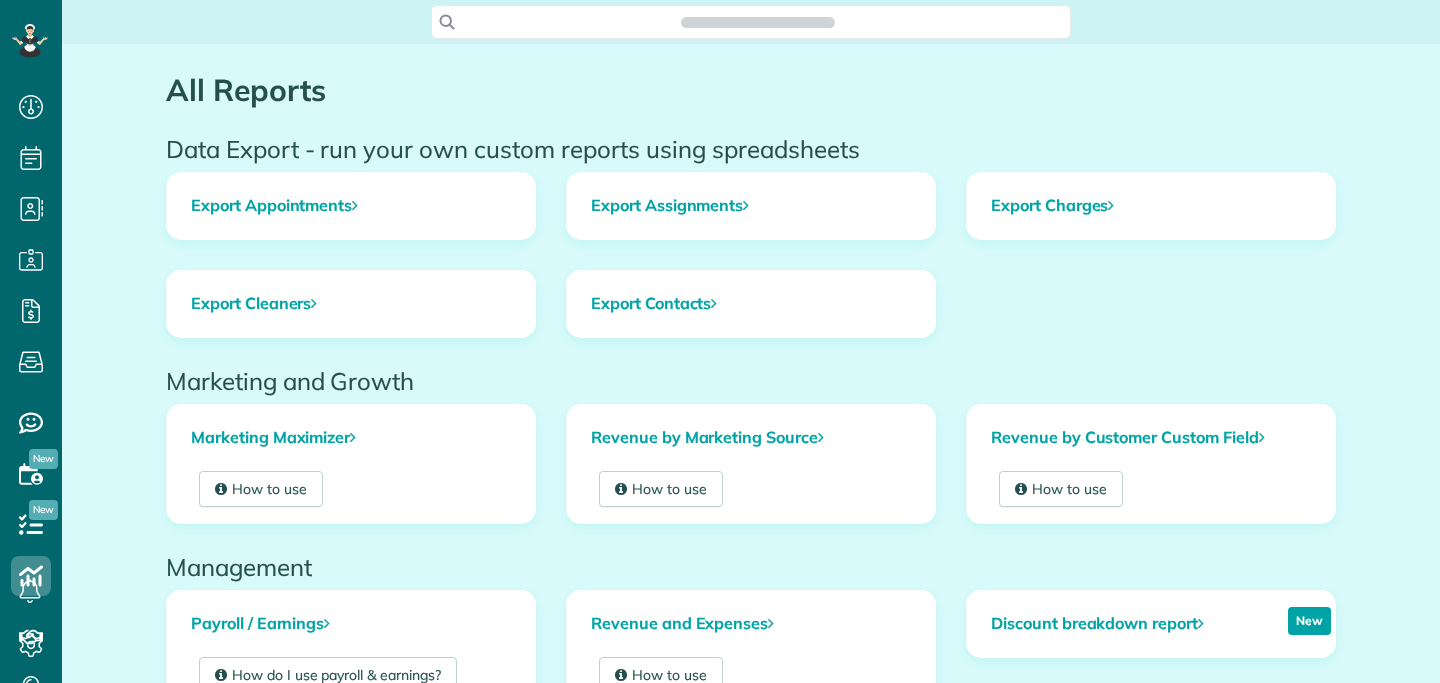 scroll, scrollTop: 0, scrollLeft: 0, axis: both 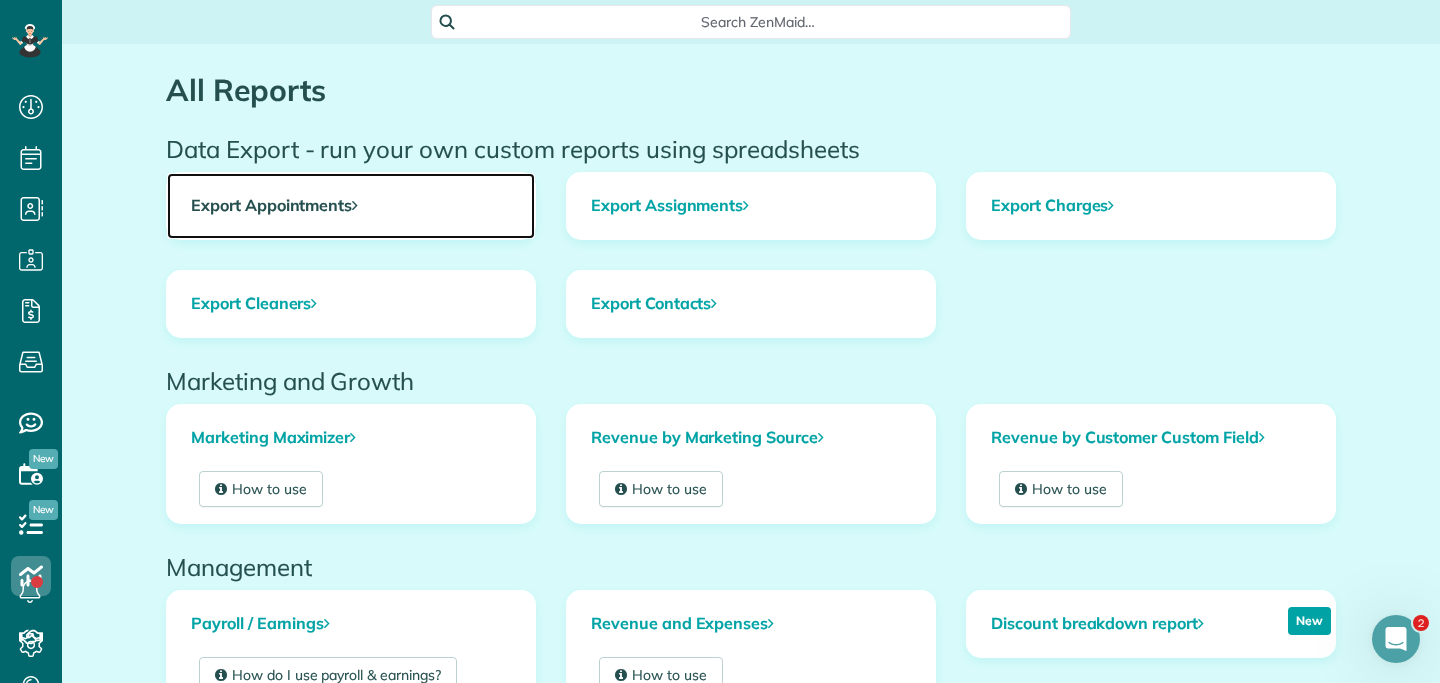 click on "Export Appointments" at bounding box center (351, 206) 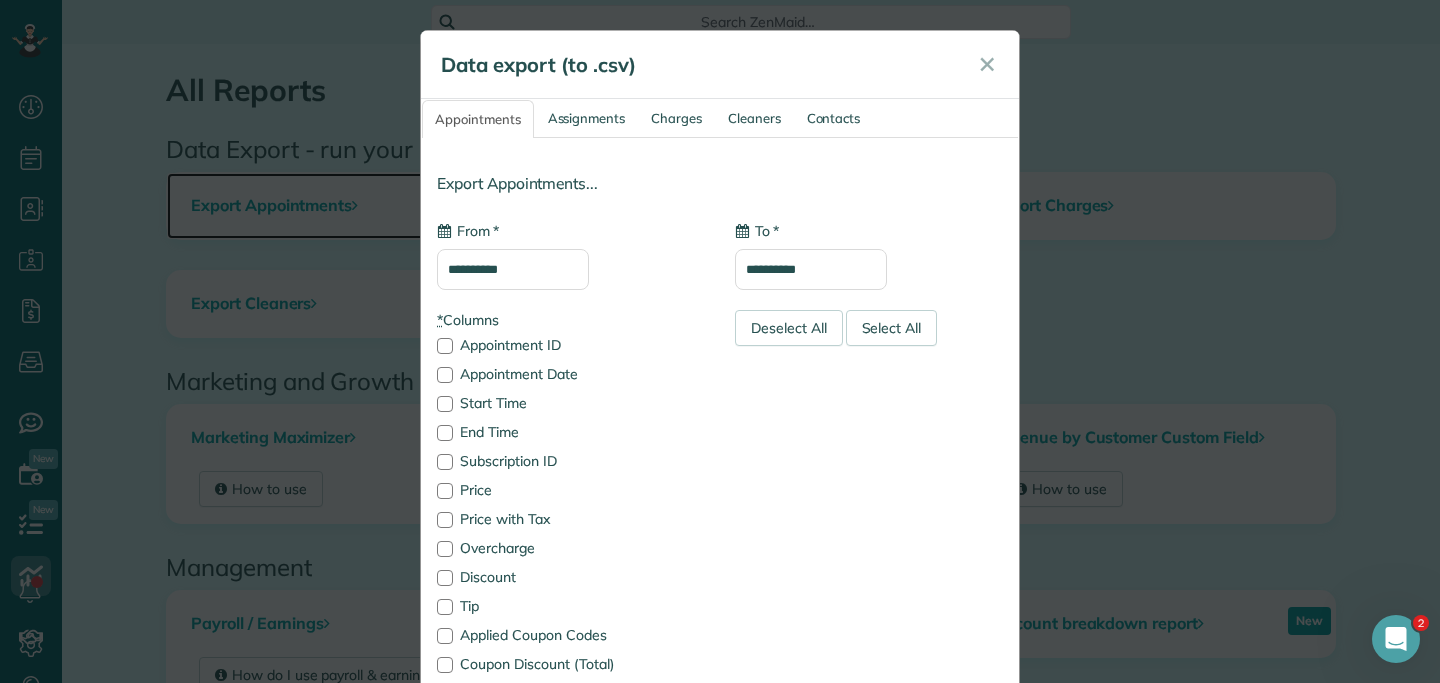 type on "**********" 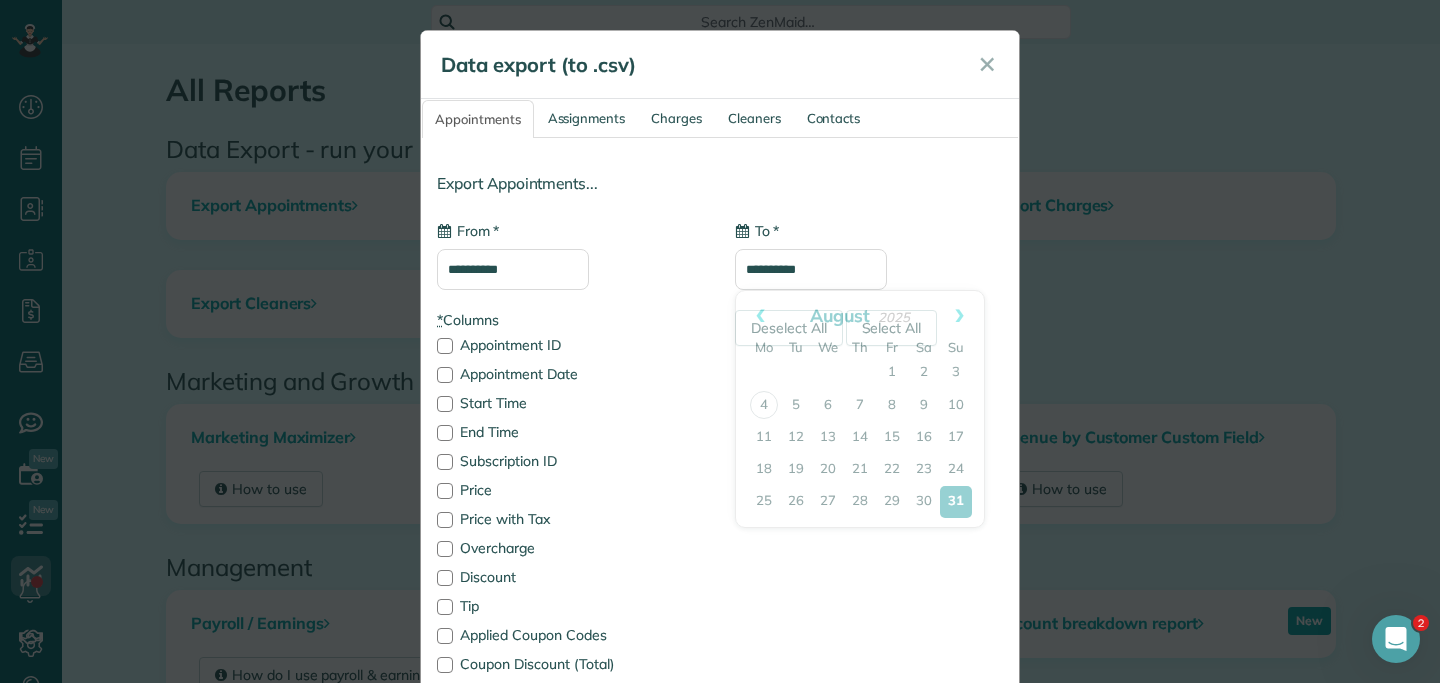 click on "**********" at bounding box center [811, 269] 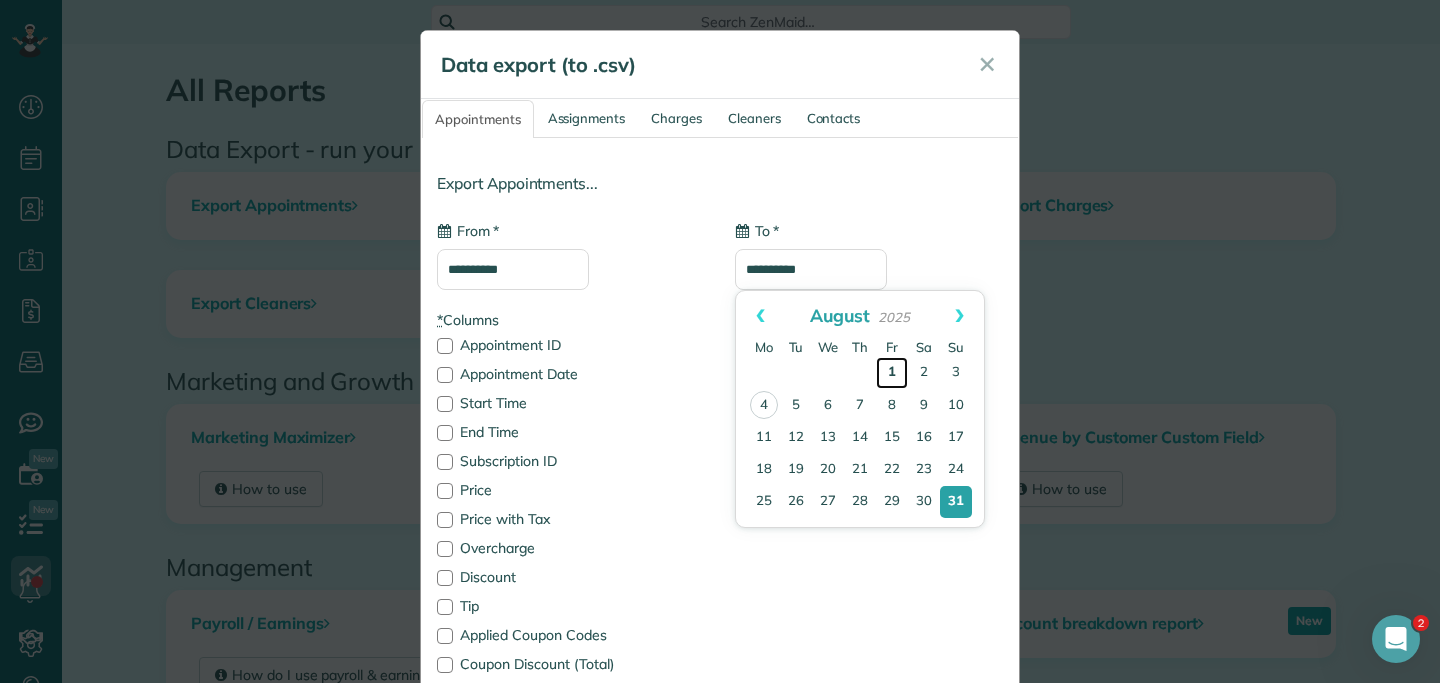 click on "1" at bounding box center [892, 373] 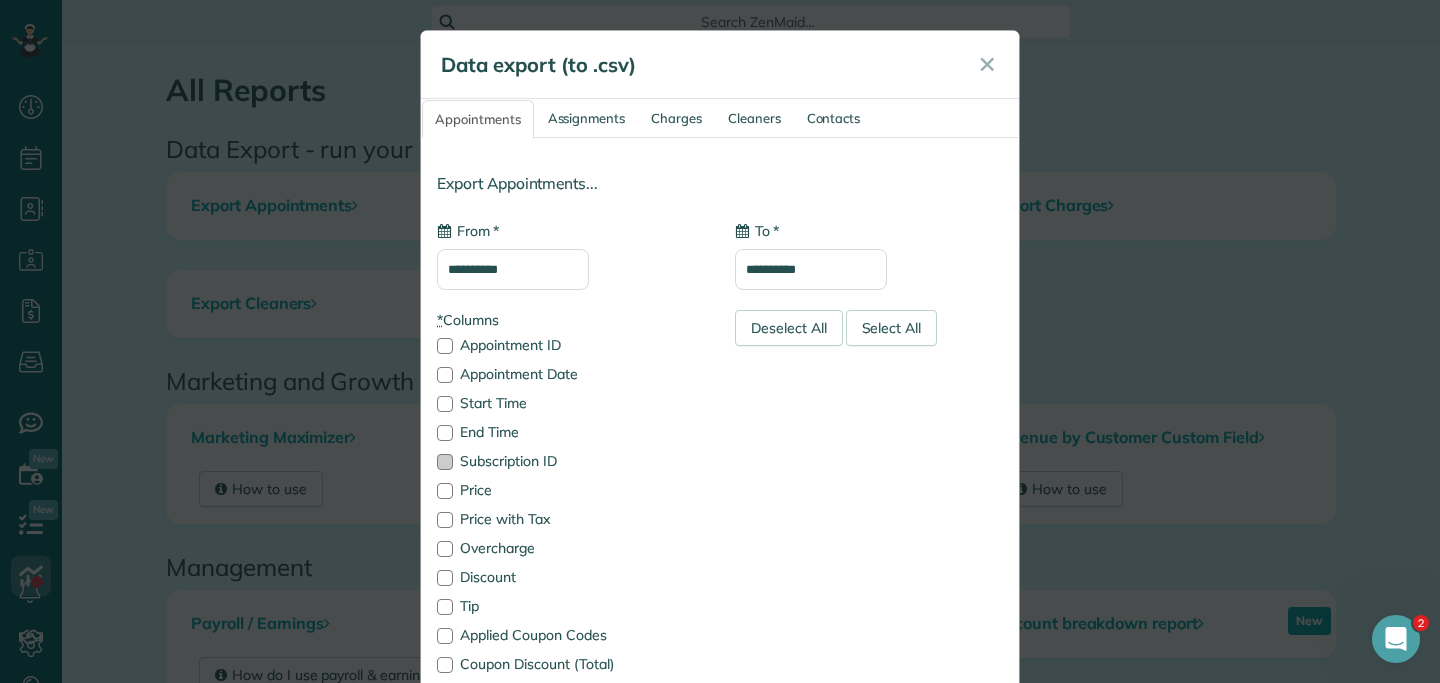 click at bounding box center (445, 462) 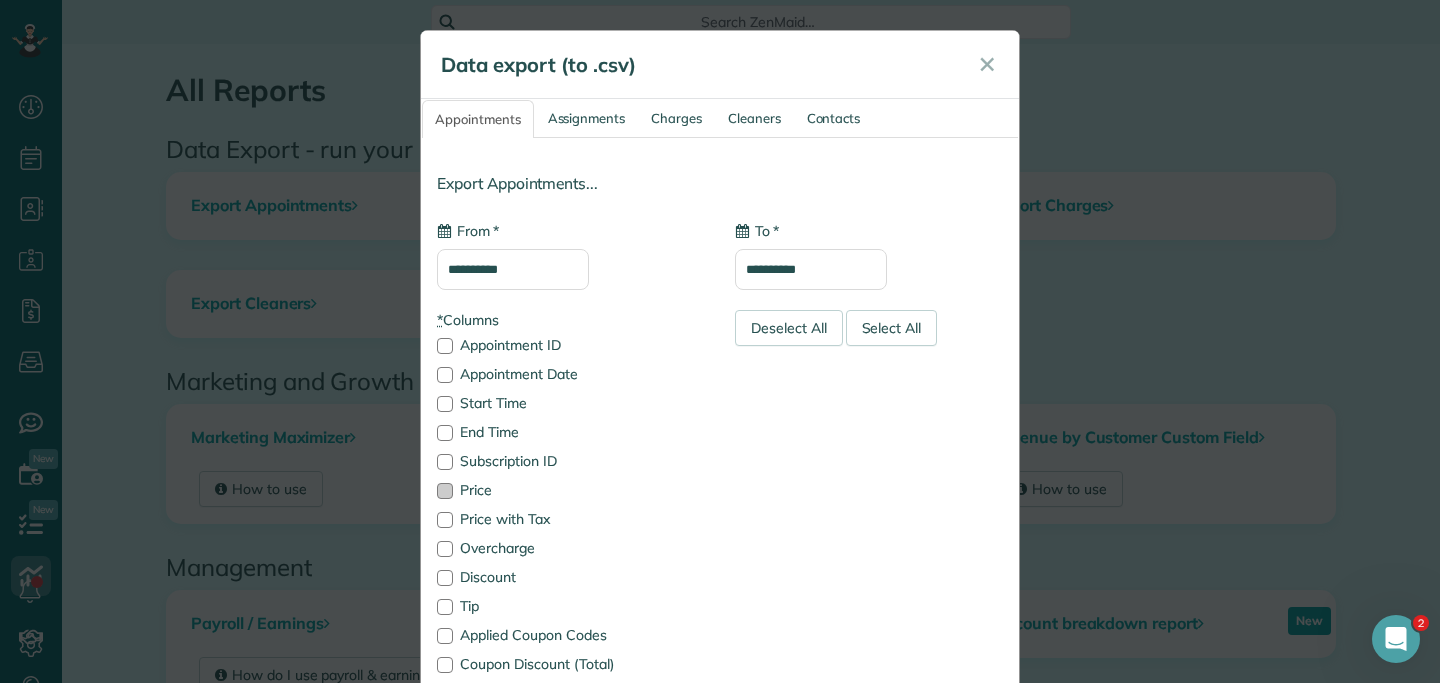 click at bounding box center [445, 491] 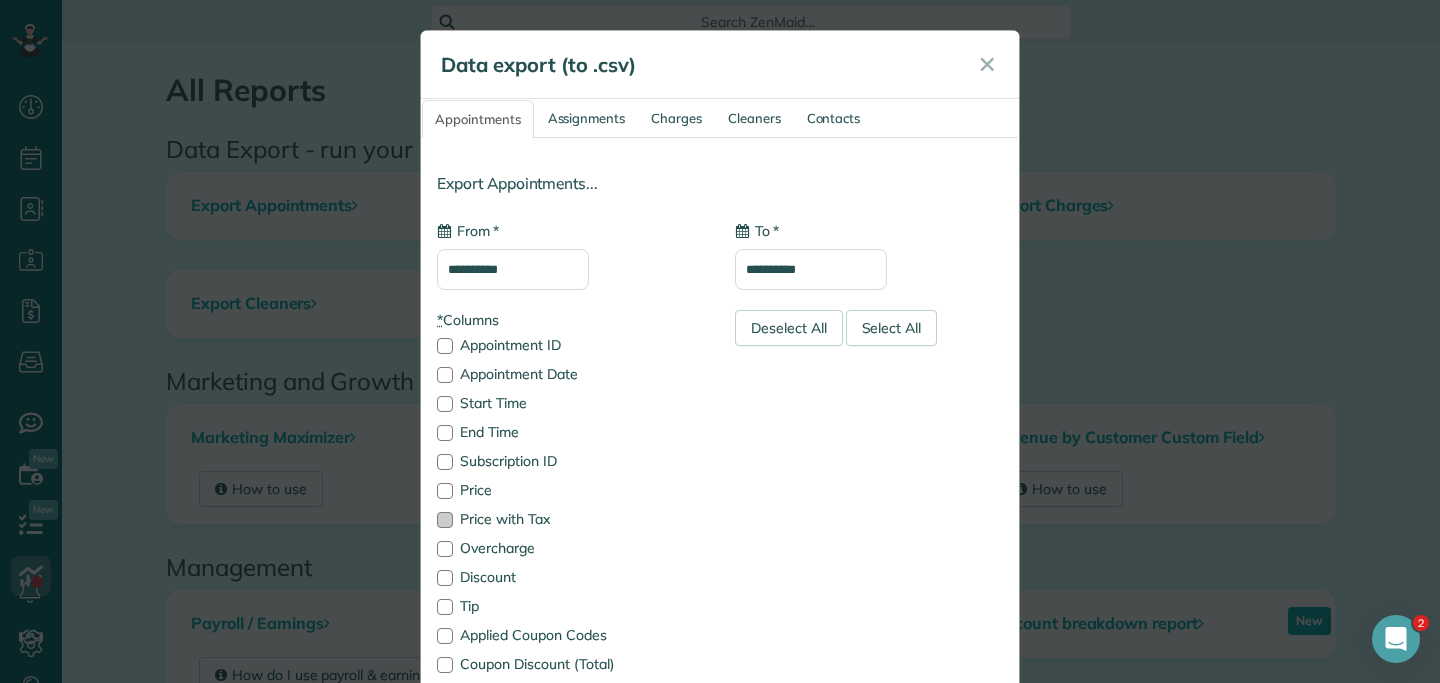 click at bounding box center [445, 520] 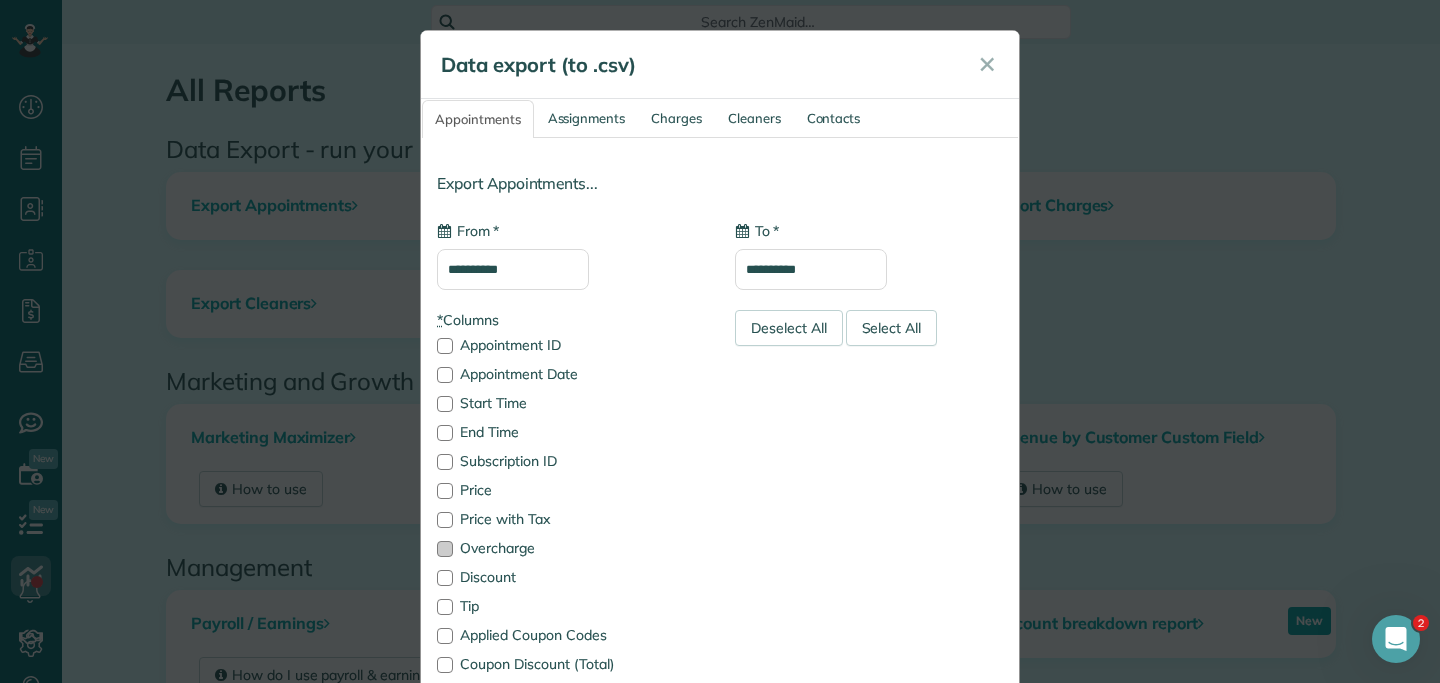 click at bounding box center [445, 549] 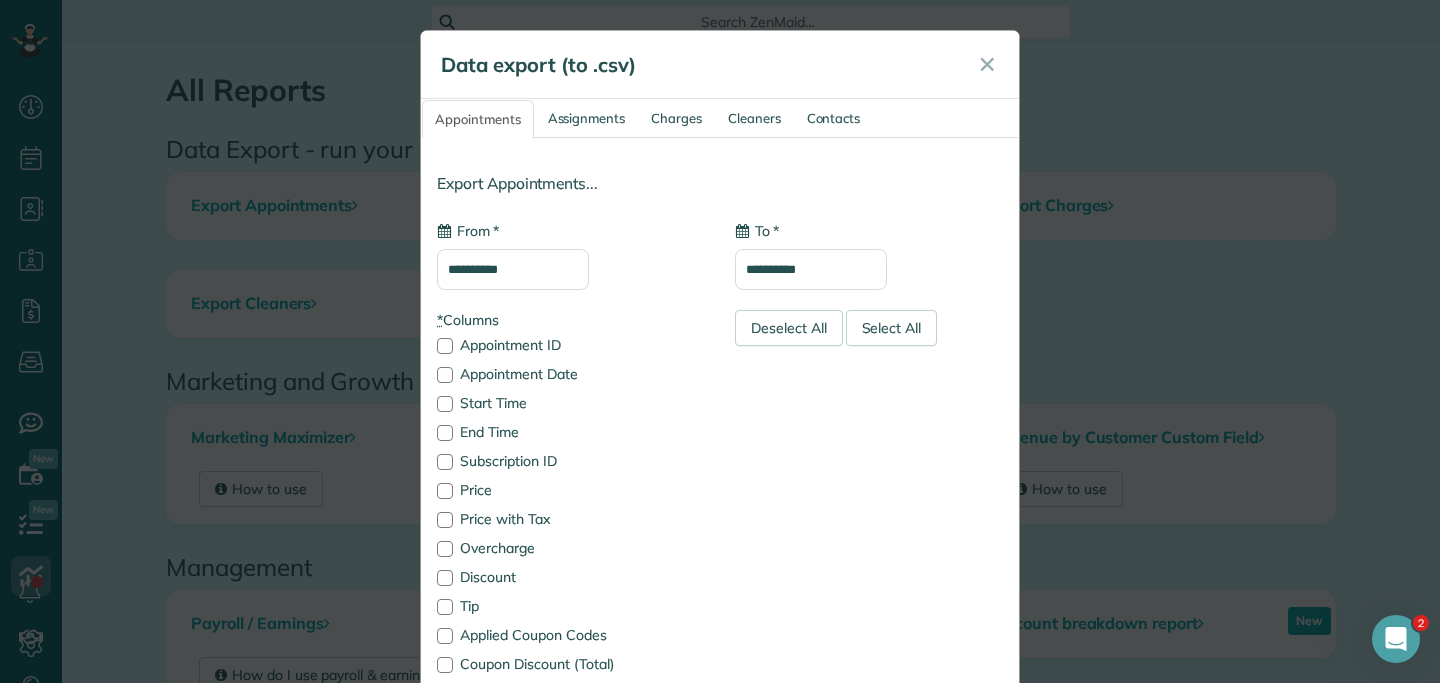 click on "*  Columns Appointment ID Appointment Date Start Time End Time Subscription ID Price Price with Tax Overcharge Discount Tip Applied Coupon Codes Coupon Discount (Total) Tax Primary Tax Rate Primary Tax Label Secondary Tax Rate Secondary Tax Label Paid Appointment Status Team Name Address Line1 Address Line2 Address Postal Code Address City Address State Cleaners Service Type Service Frequency Customer ID Customer Full Name Customer First Name Customer Last Name Customer Company Name Customer Emails Customer Balance Subscription End Date Latest Appointment Date Latest Appointment Start Time Latest Appointment End Time Is First Clean? Cleaner Grid Custom Fields Work Item Price Customer Emails (Separated) Notes" at bounding box center [571, 976] 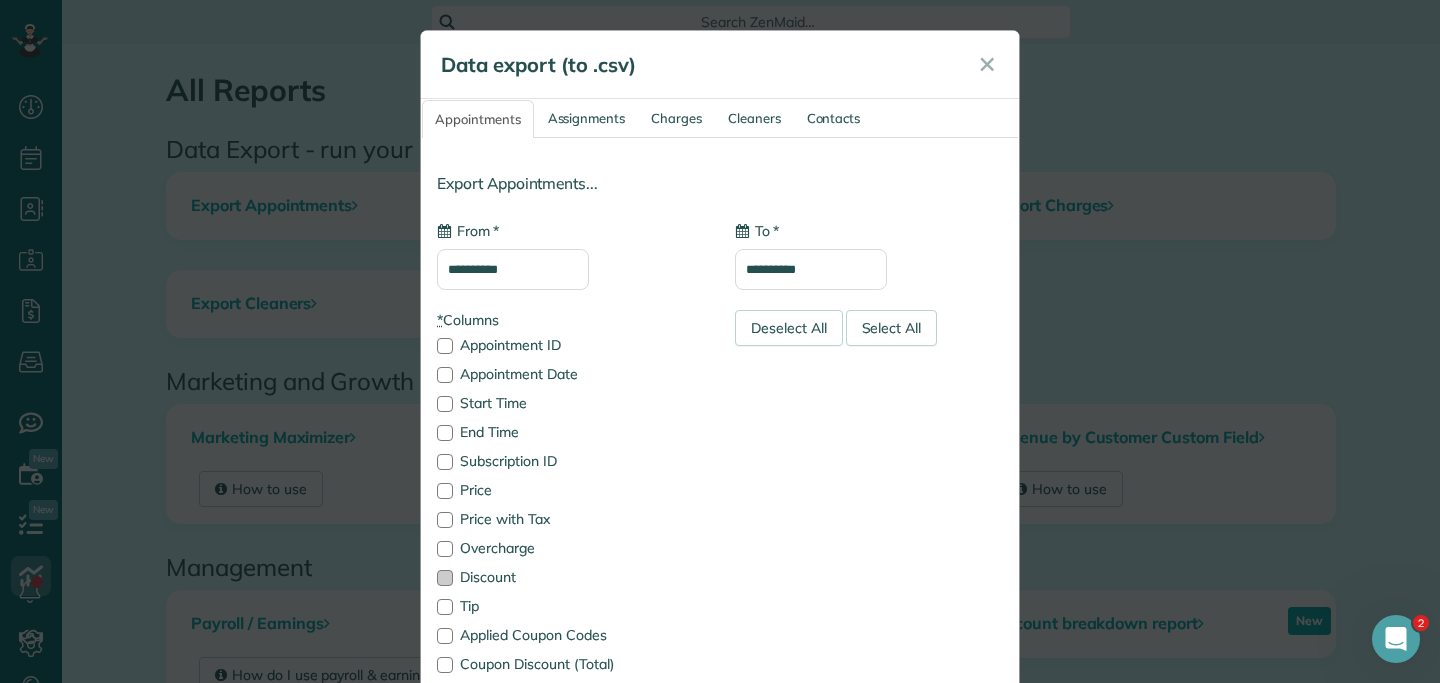 click at bounding box center [445, 578] 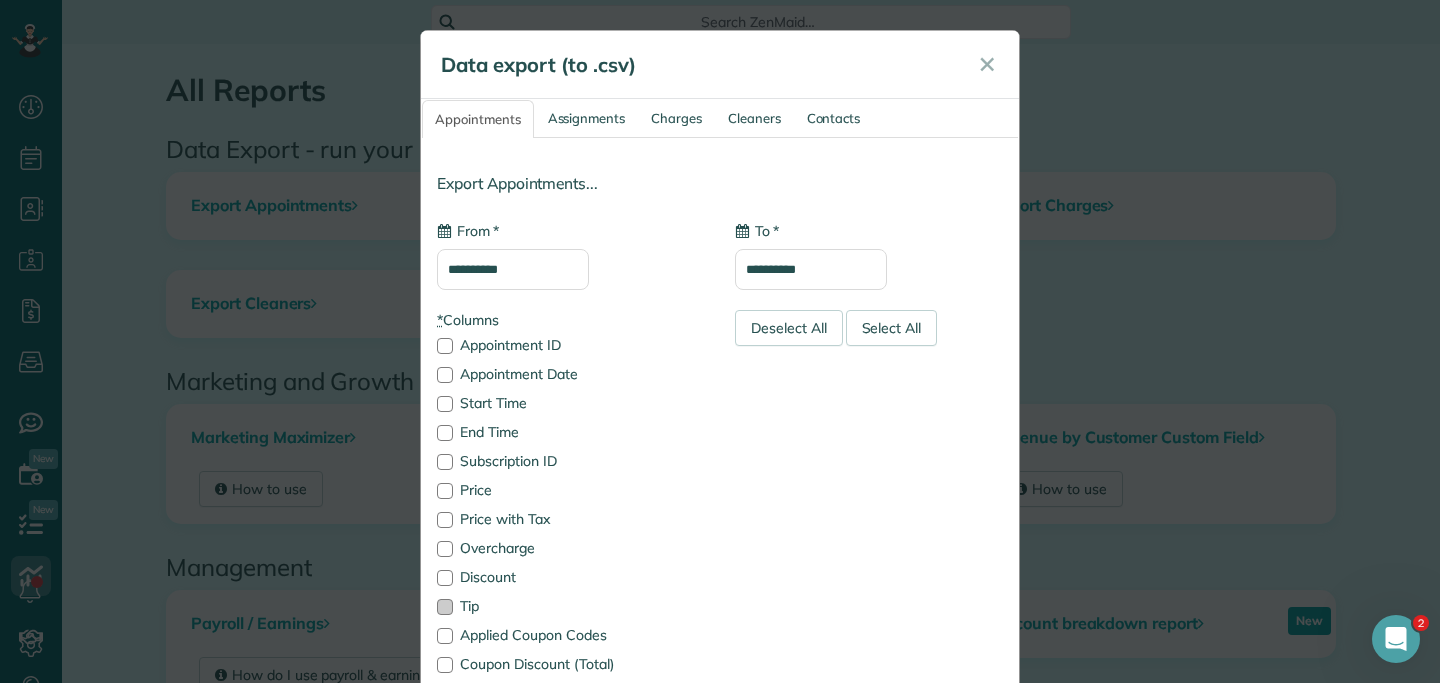 click at bounding box center [445, 607] 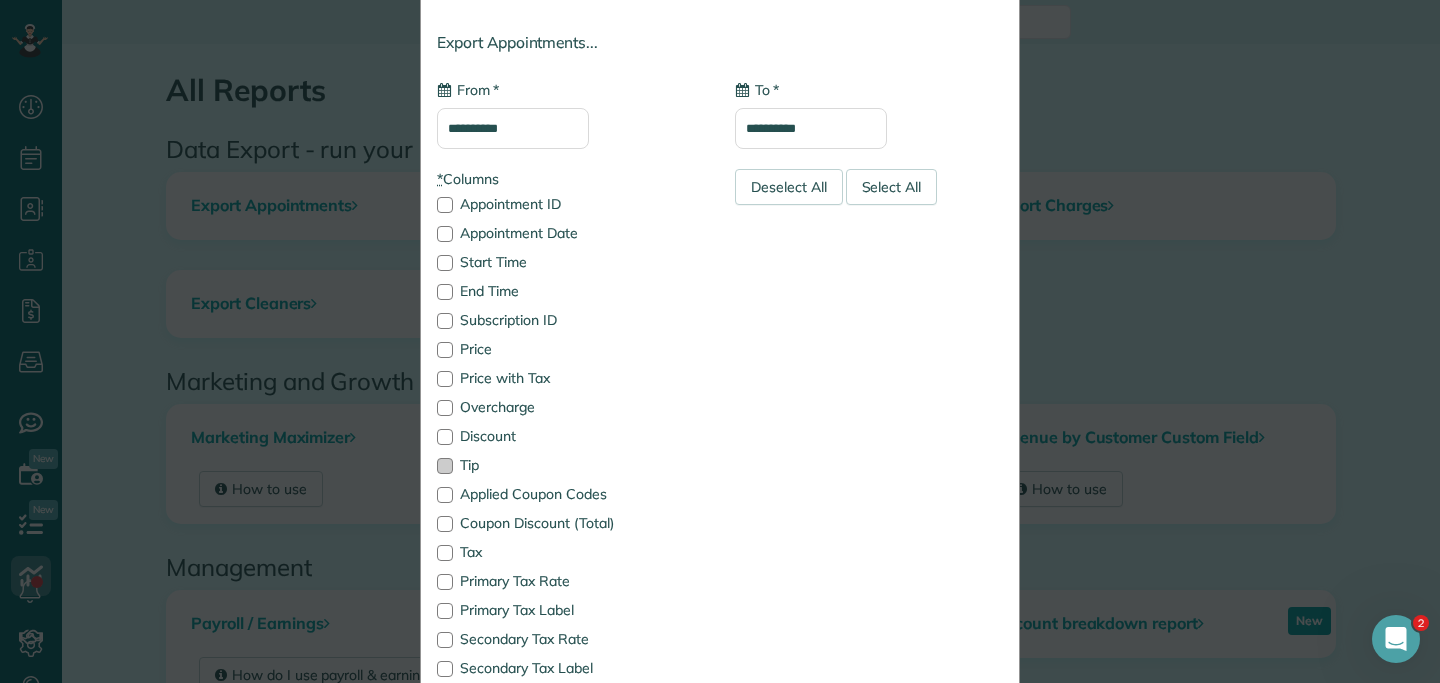scroll, scrollTop: 0, scrollLeft: 0, axis: both 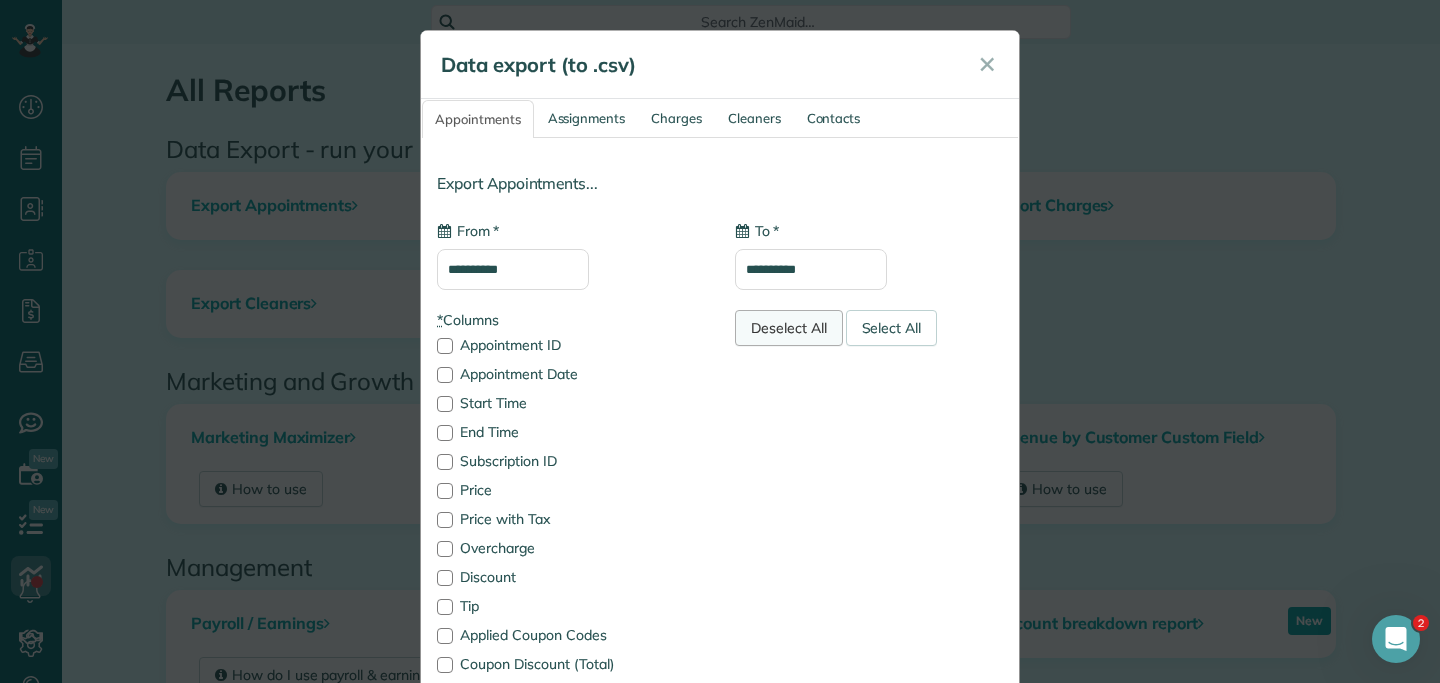 click on "Deselect All" at bounding box center [789, 328] 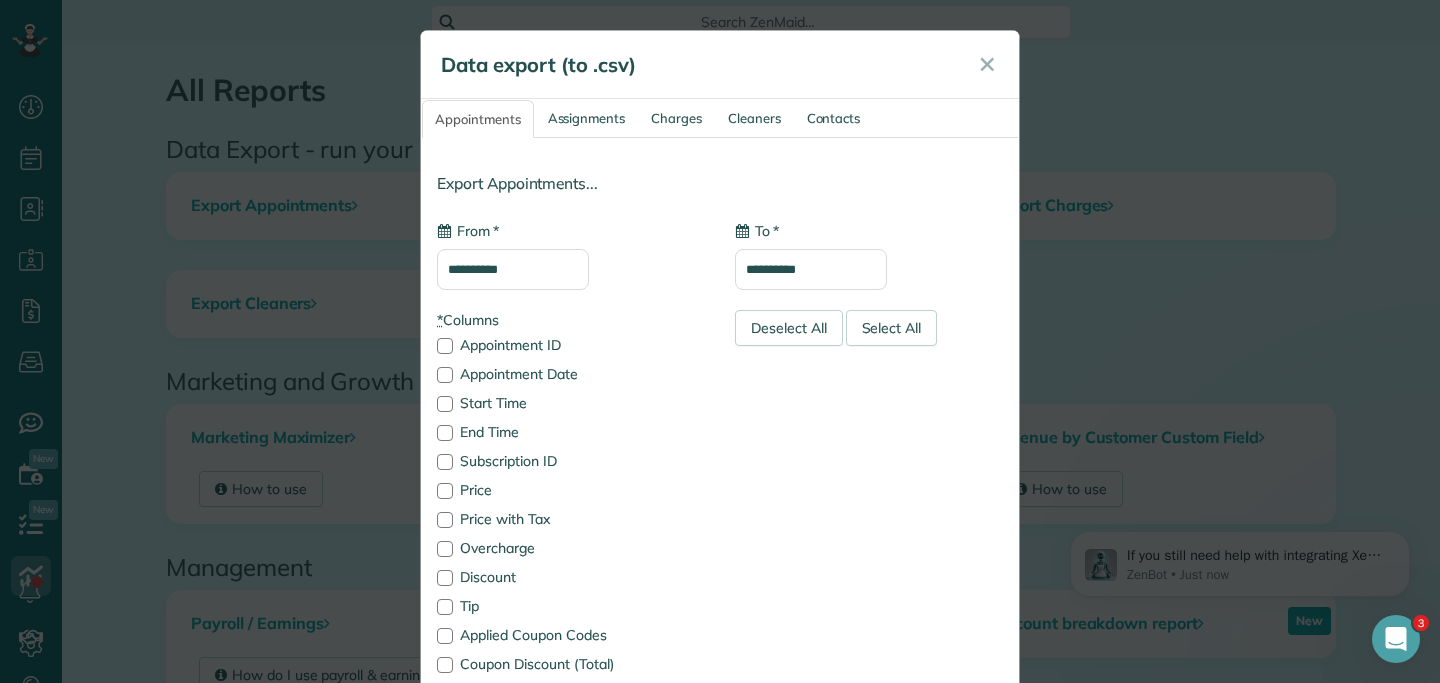 scroll, scrollTop: 0, scrollLeft: 0, axis: both 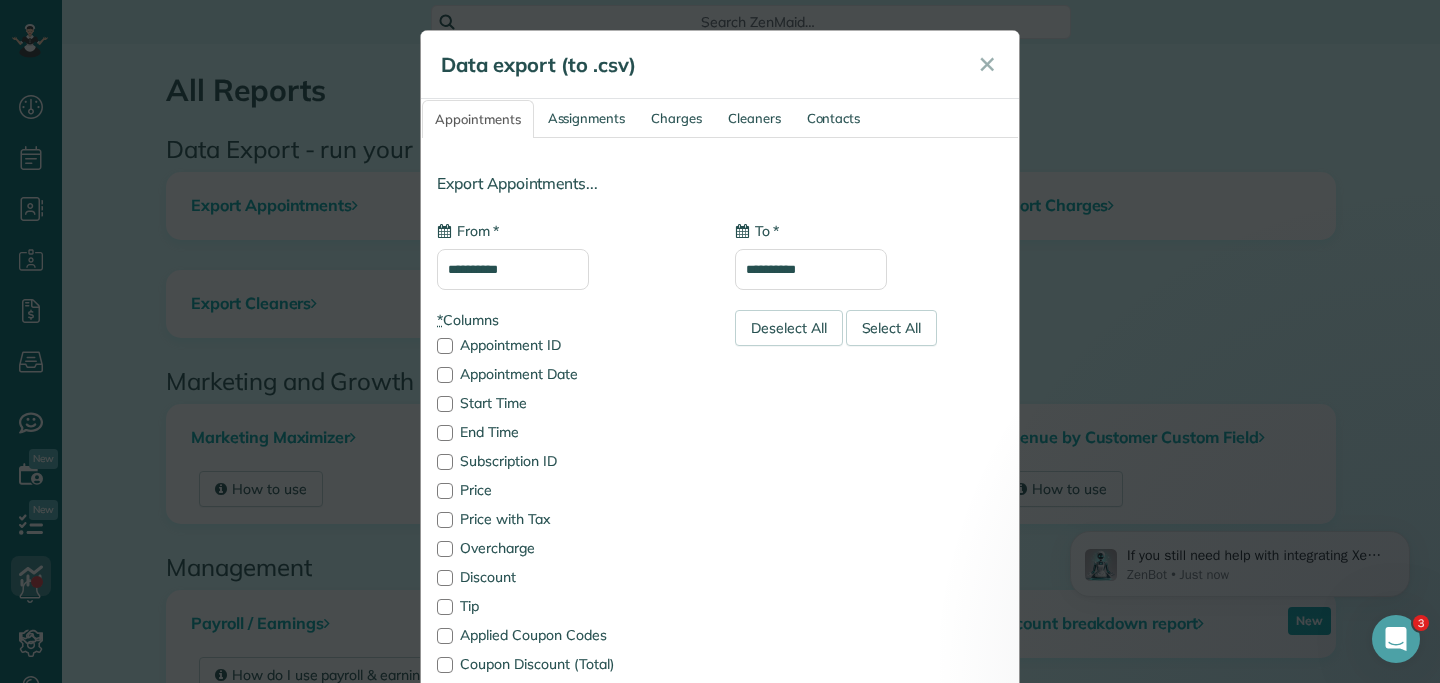click on "*  Columns Appointment ID Appointment Date Start Time End Time Subscription ID Price Price with Tax Overcharge Discount Tip Applied Coupon Codes Coupon Discount (Total) Tax Primary Tax Rate Primary Tax Label Secondary Tax Rate Secondary Tax Label Paid Appointment Status Team Name Address Line1 Address Line2 Address Postal Code Address City Address State Cleaners Service Type Service Frequency Customer ID Customer Full Name Customer First Name Customer Last Name Customer Company Name Customer Emails Customer Balance Subscription End Date Latest Appointment Date Latest Appointment Start Time Latest Appointment End Time Is First Clean? Cleaner Grid Custom Fields Work Item Price Customer Emails (Separated) Notes" at bounding box center (571, 976) 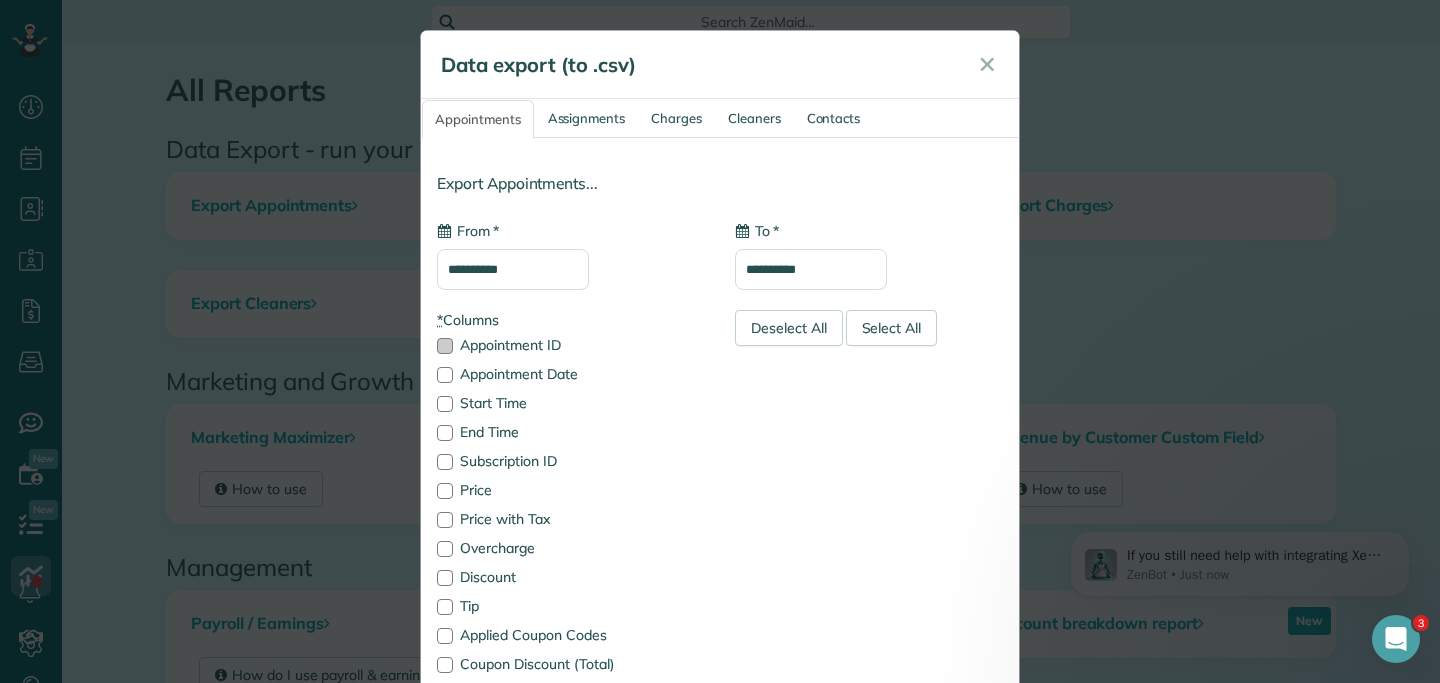 click at bounding box center [445, 346] 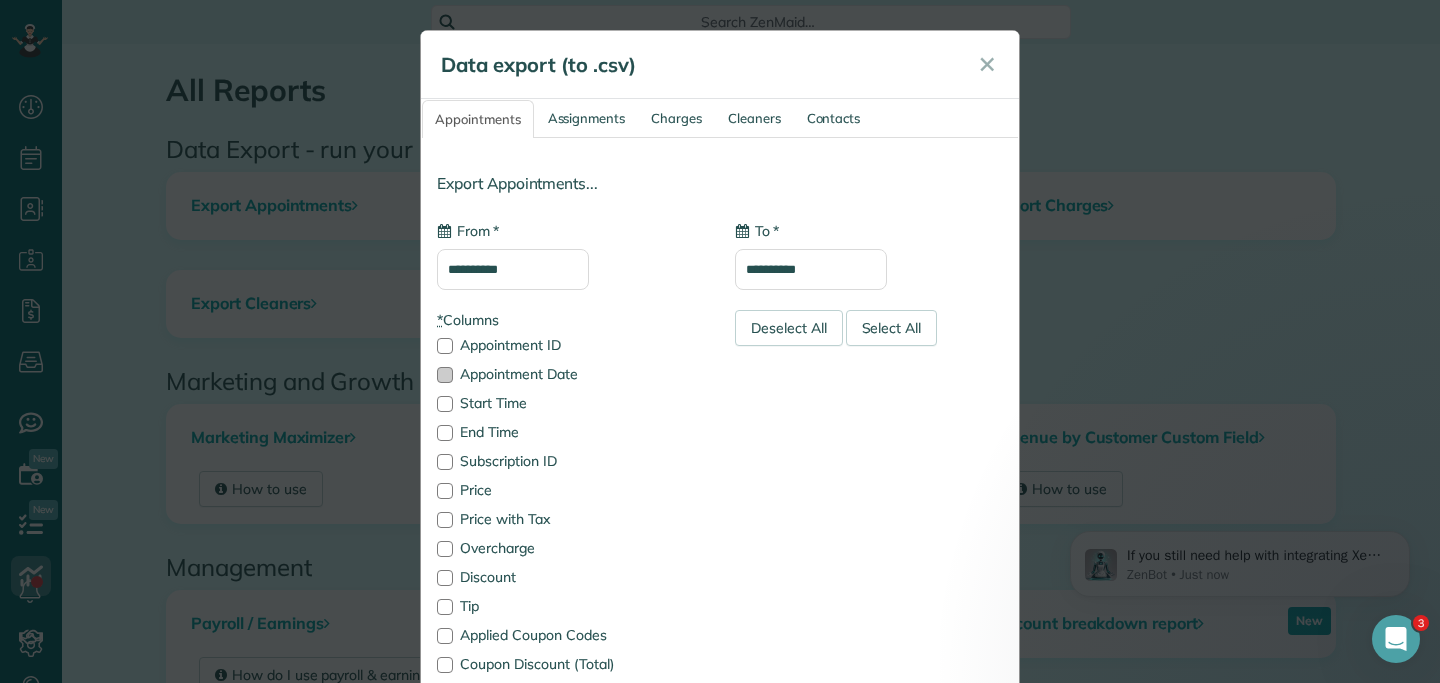 click at bounding box center (445, 375) 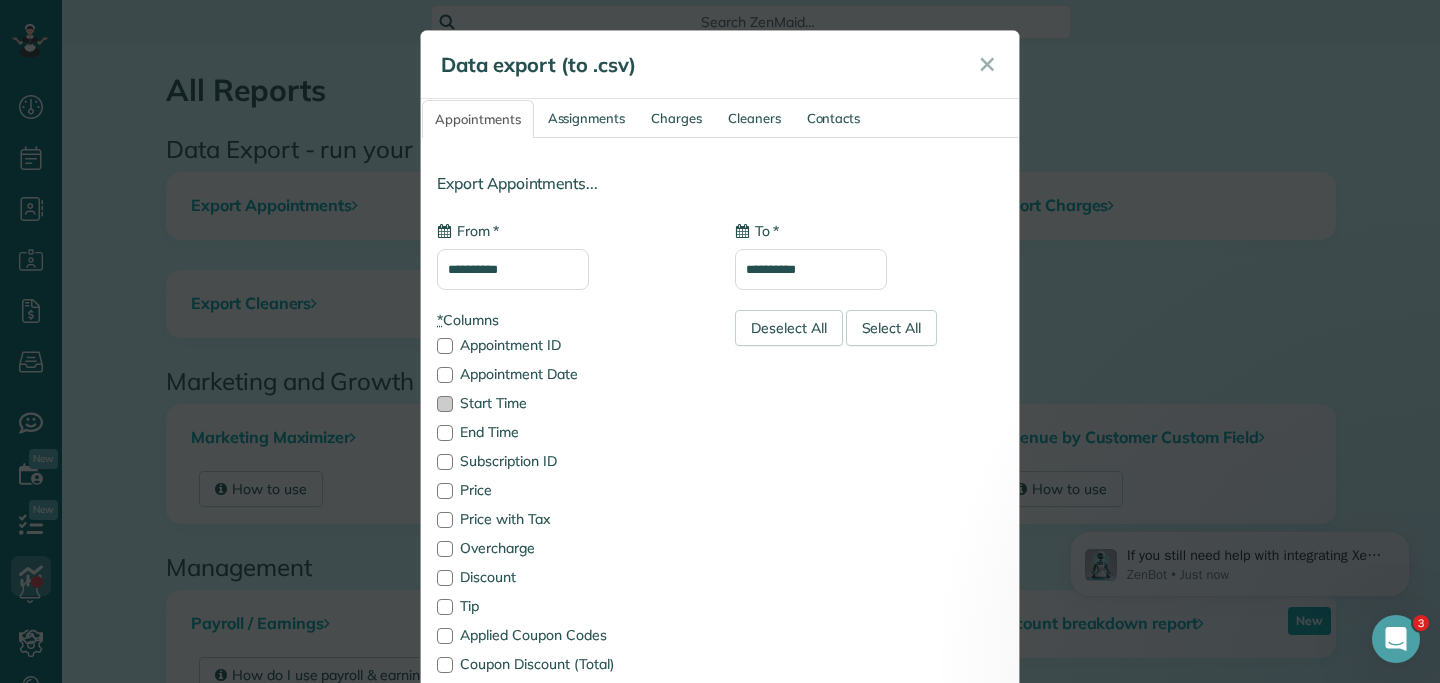 click at bounding box center (445, 404) 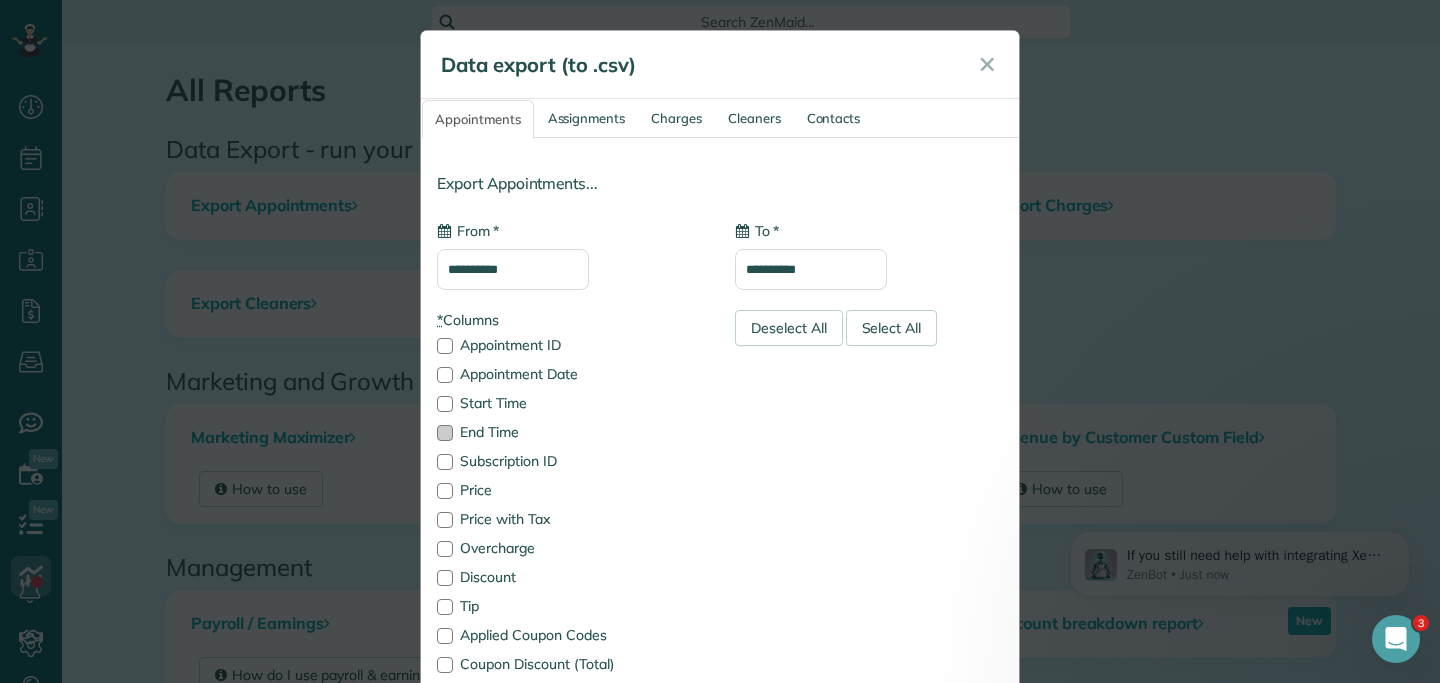 click at bounding box center [445, 433] 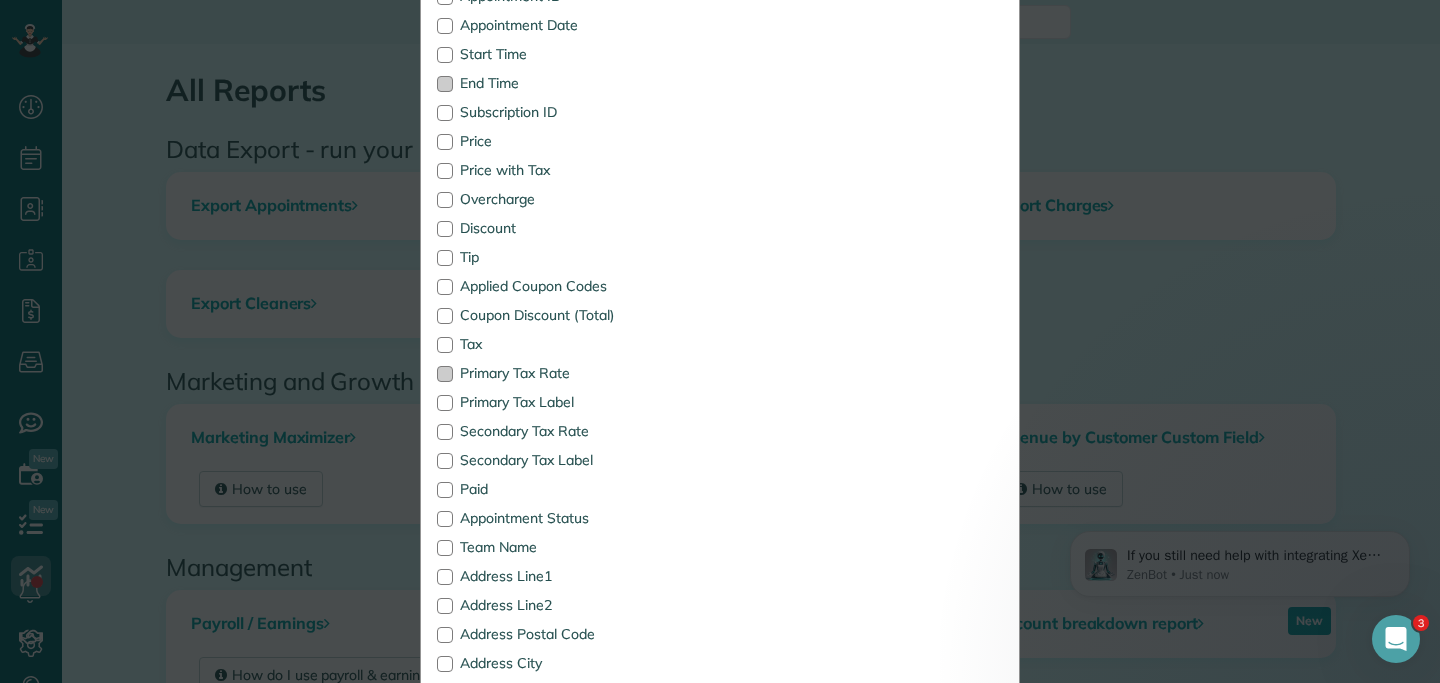 scroll, scrollTop: 350, scrollLeft: 0, axis: vertical 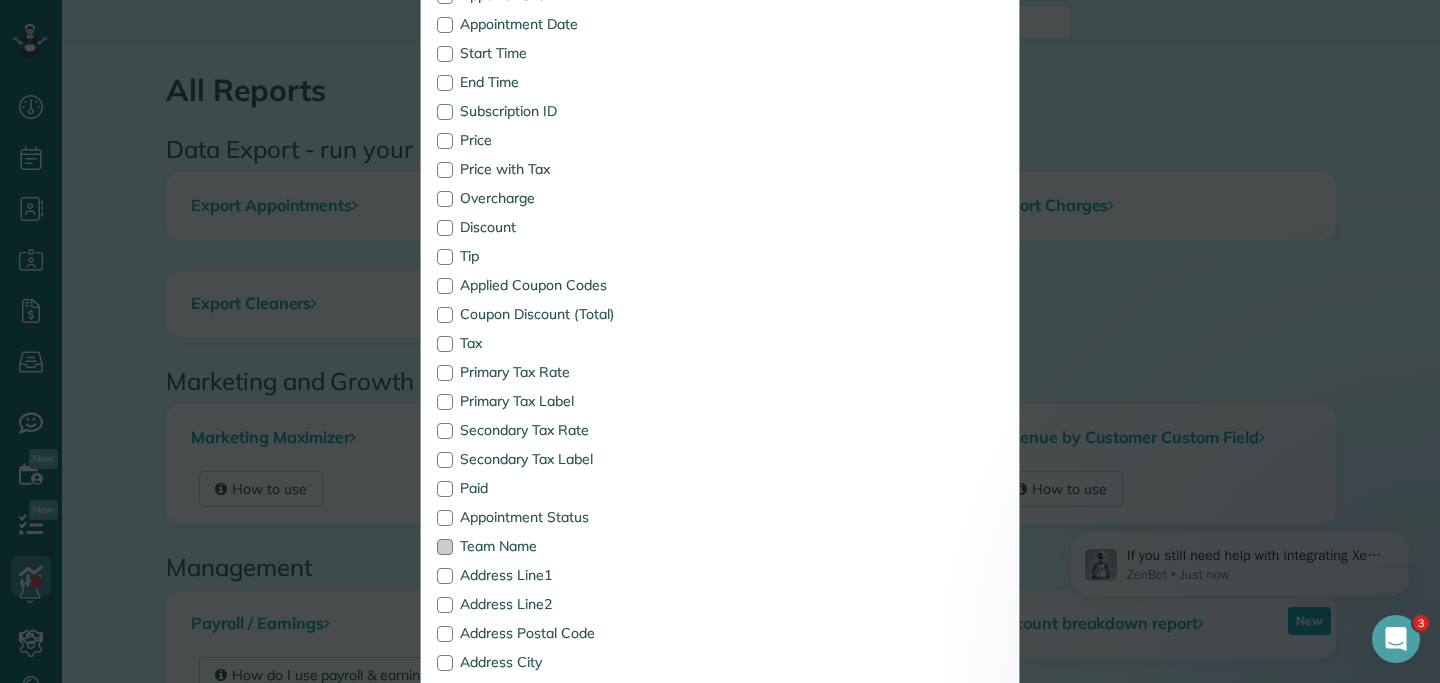 click at bounding box center [445, 547] 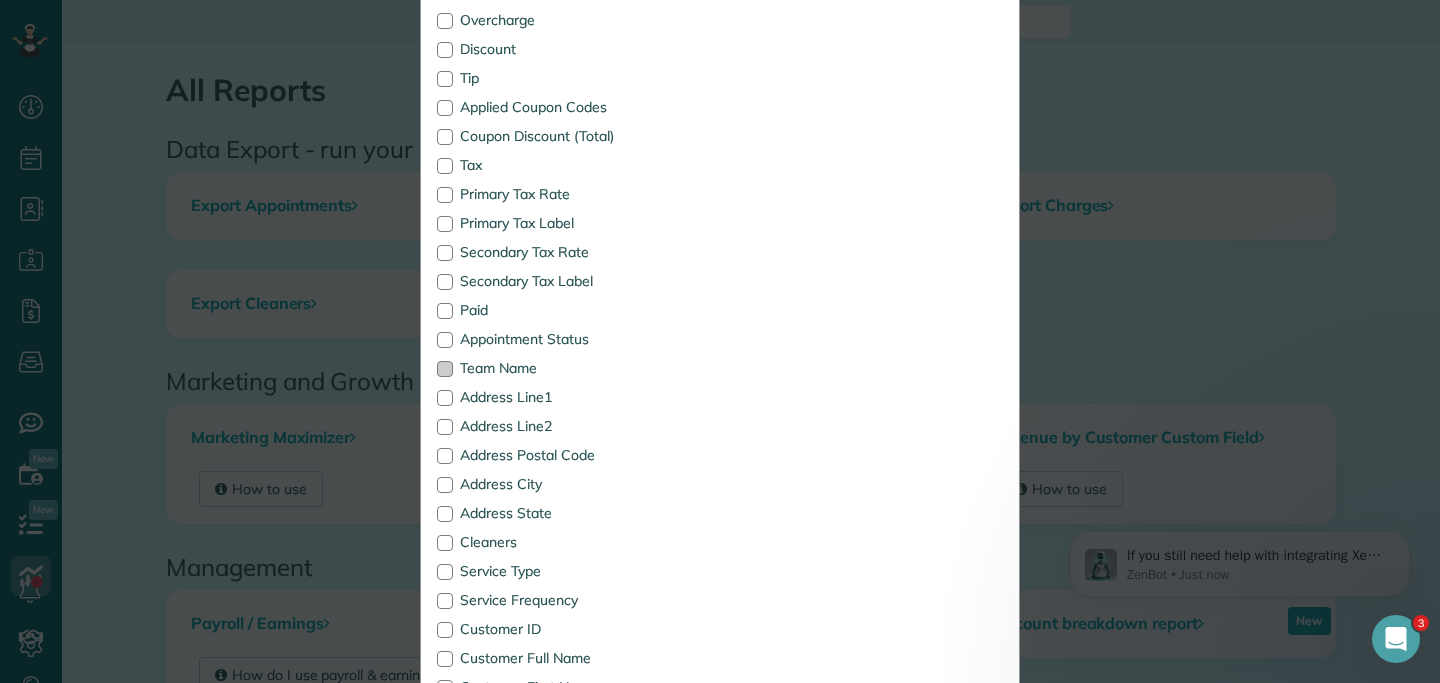 scroll, scrollTop: 532, scrollLeft: 0, axis: vertical 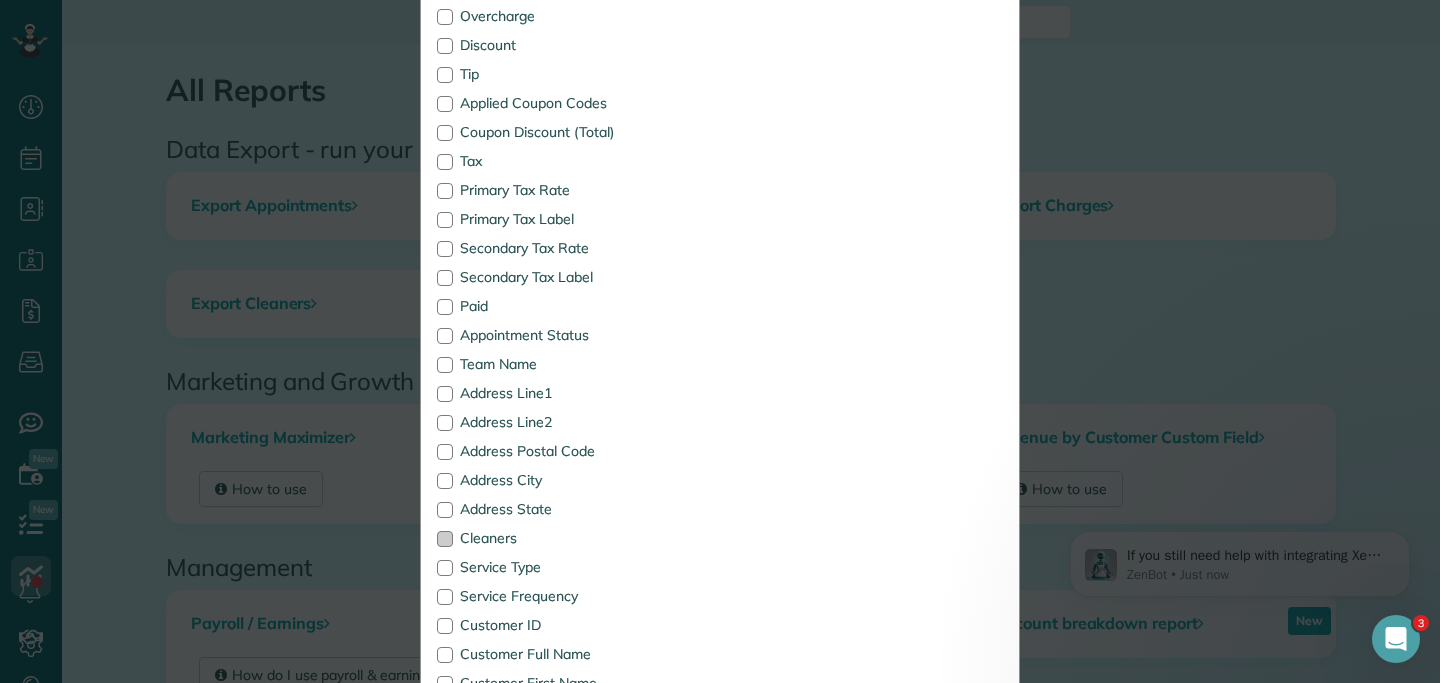 click at bounding box center [445, 539] 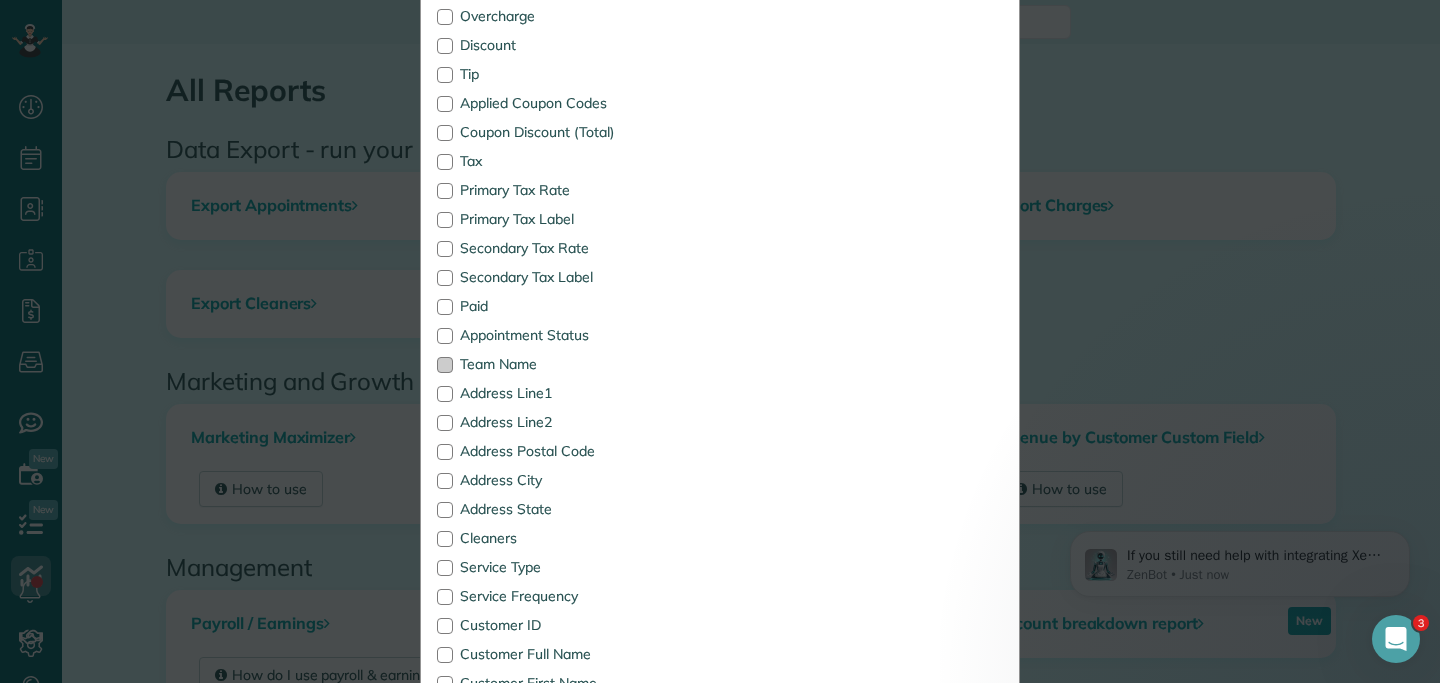 click at bounding box center [445, 365] 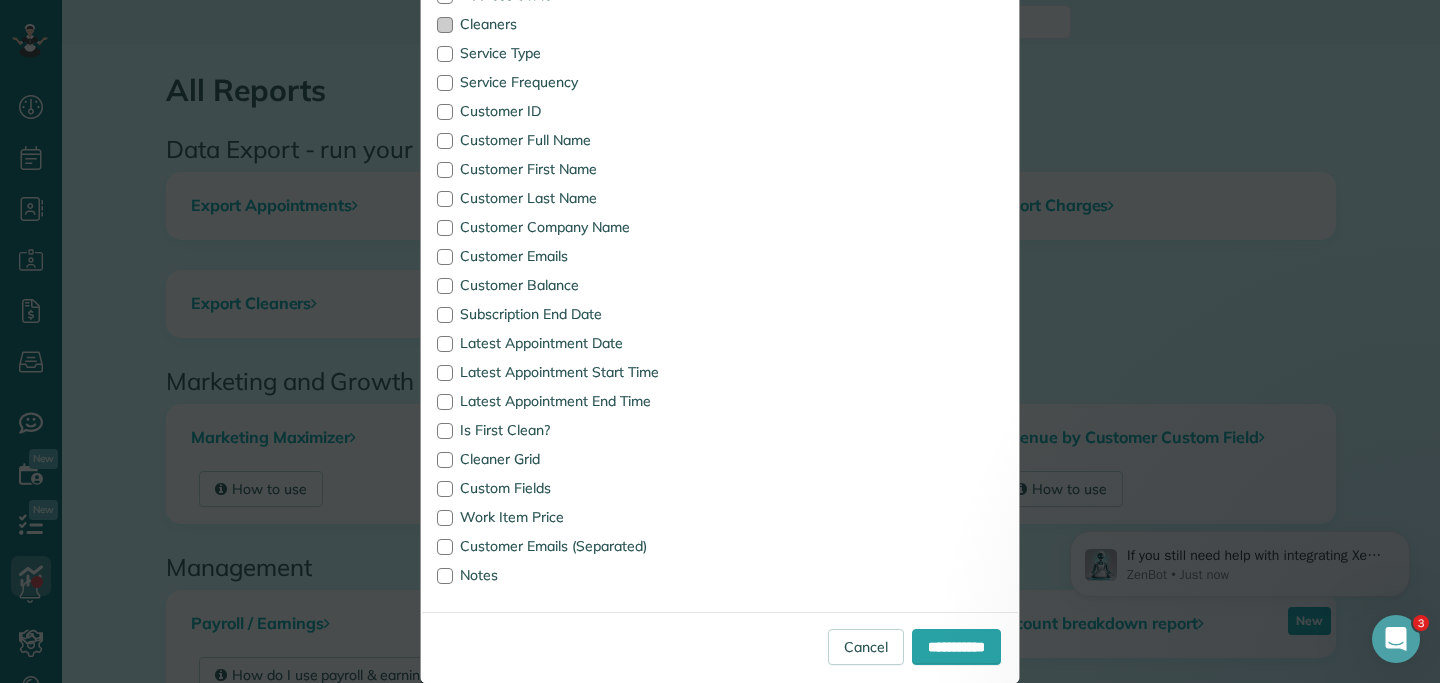scroll, scrollTop: 1077, scrollLeft: 0, axis: vertical 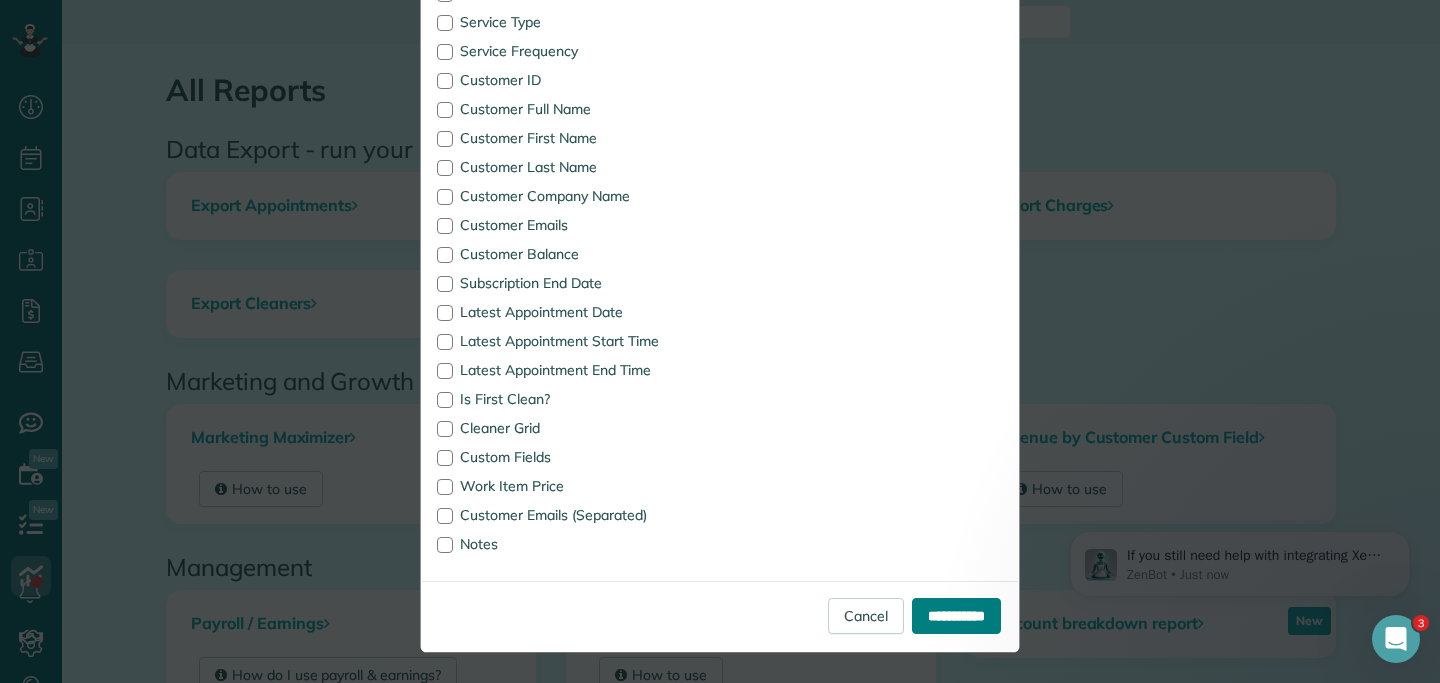 click on "**********" at bounding box center (956, 616) 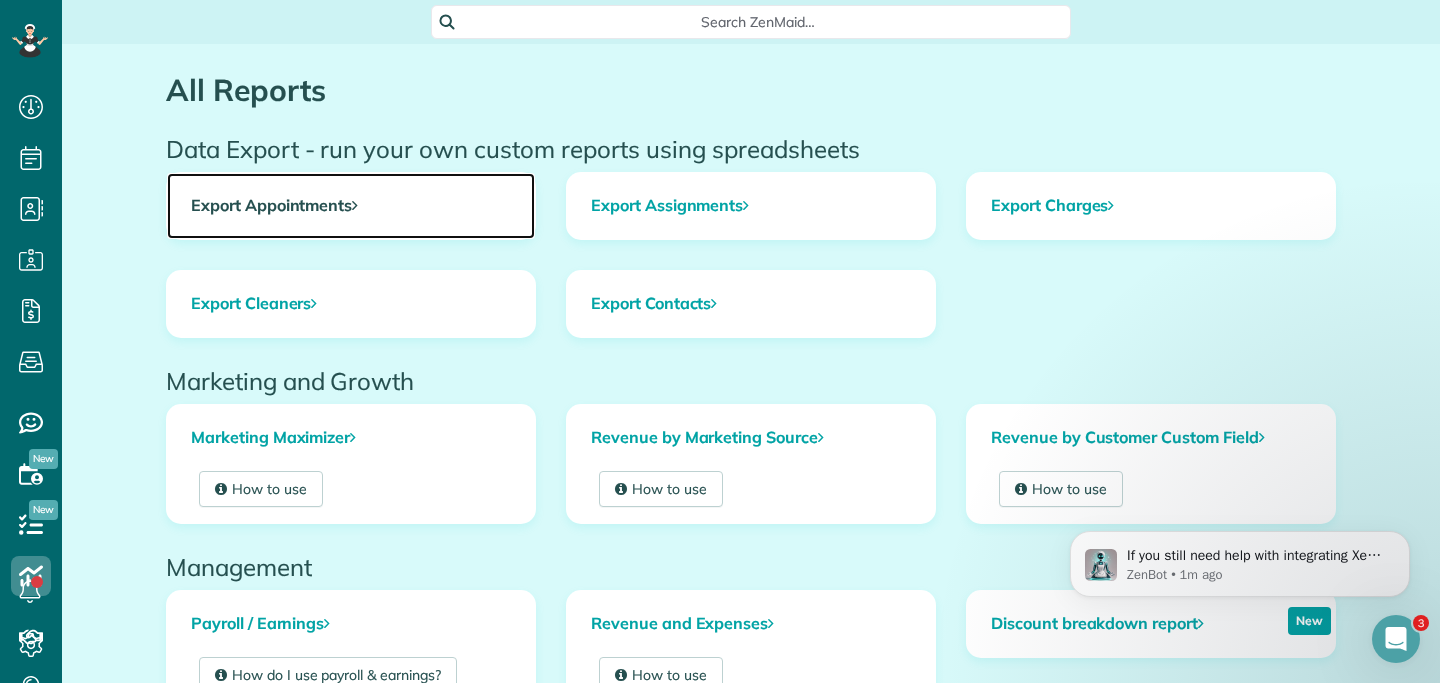 click on "Export Appointments" at bounding box center [351, 206] 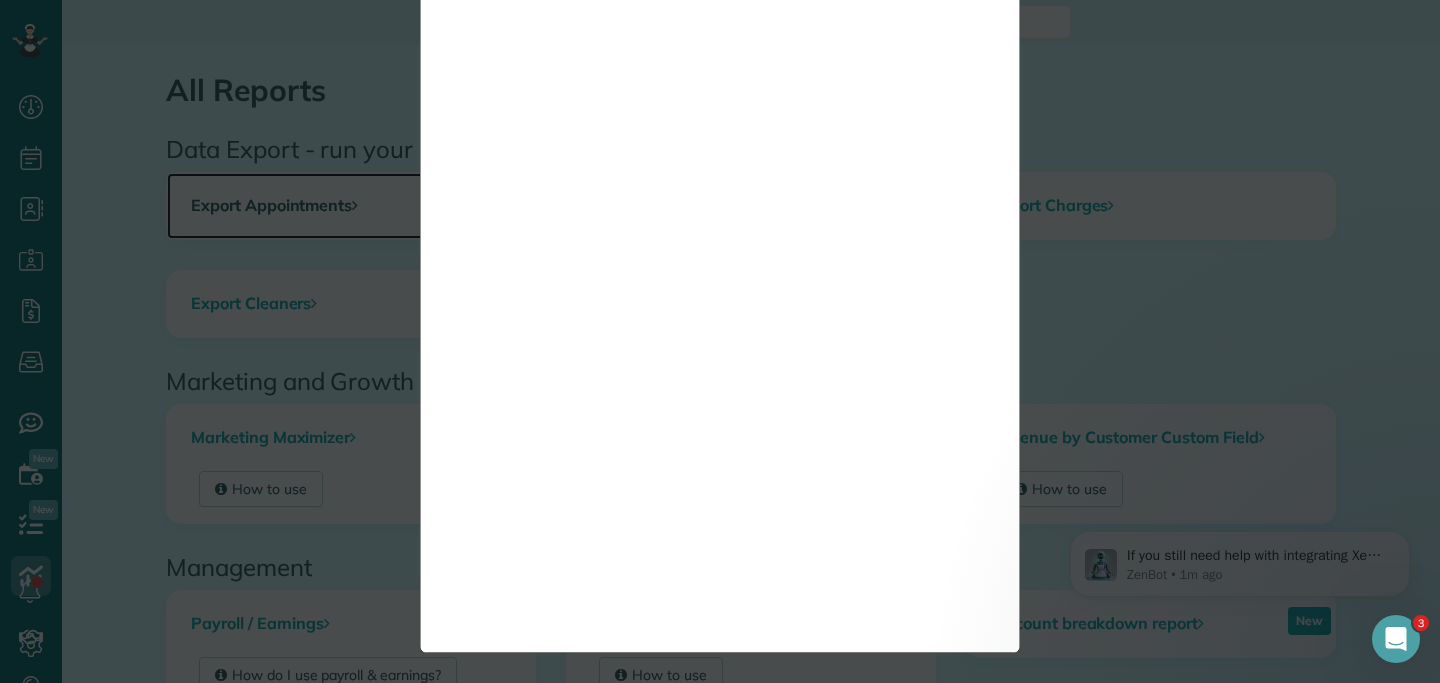 scroll, scrollTop: 0, scrollLeft: 0, axis: both 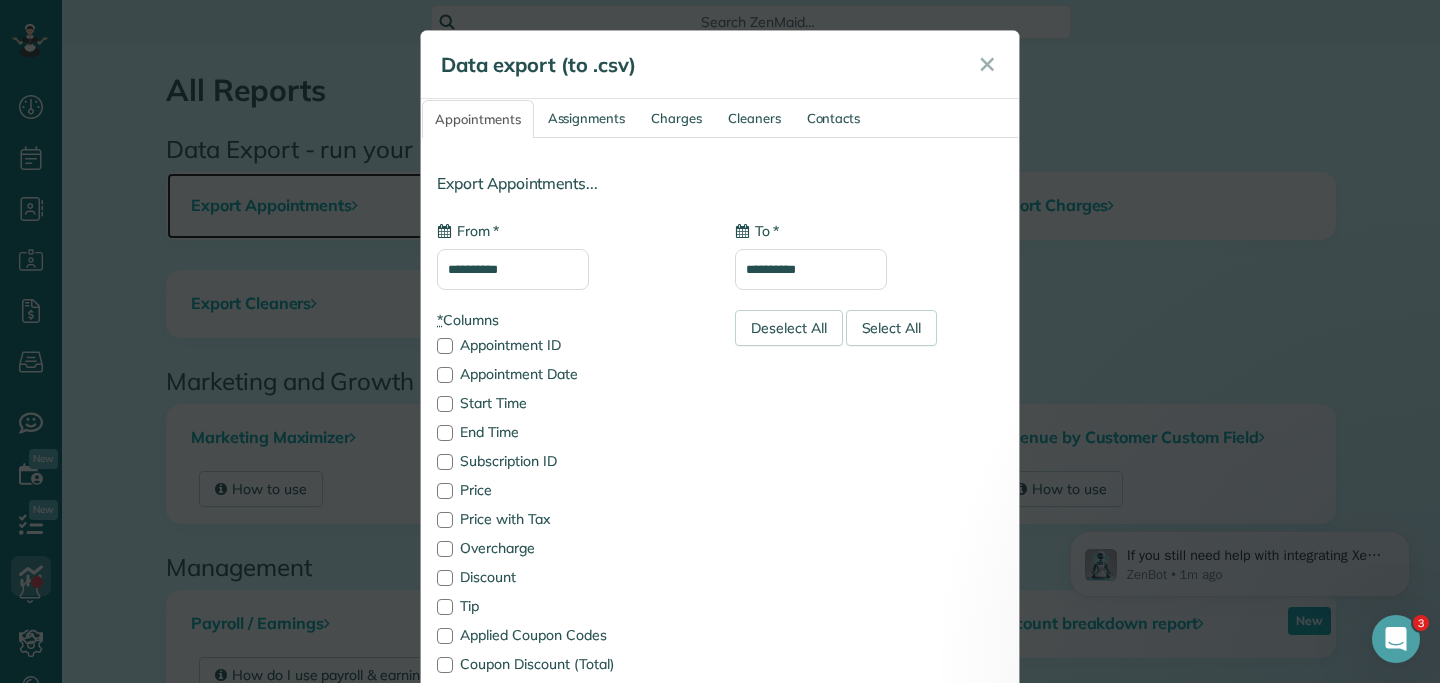 type on "**********" 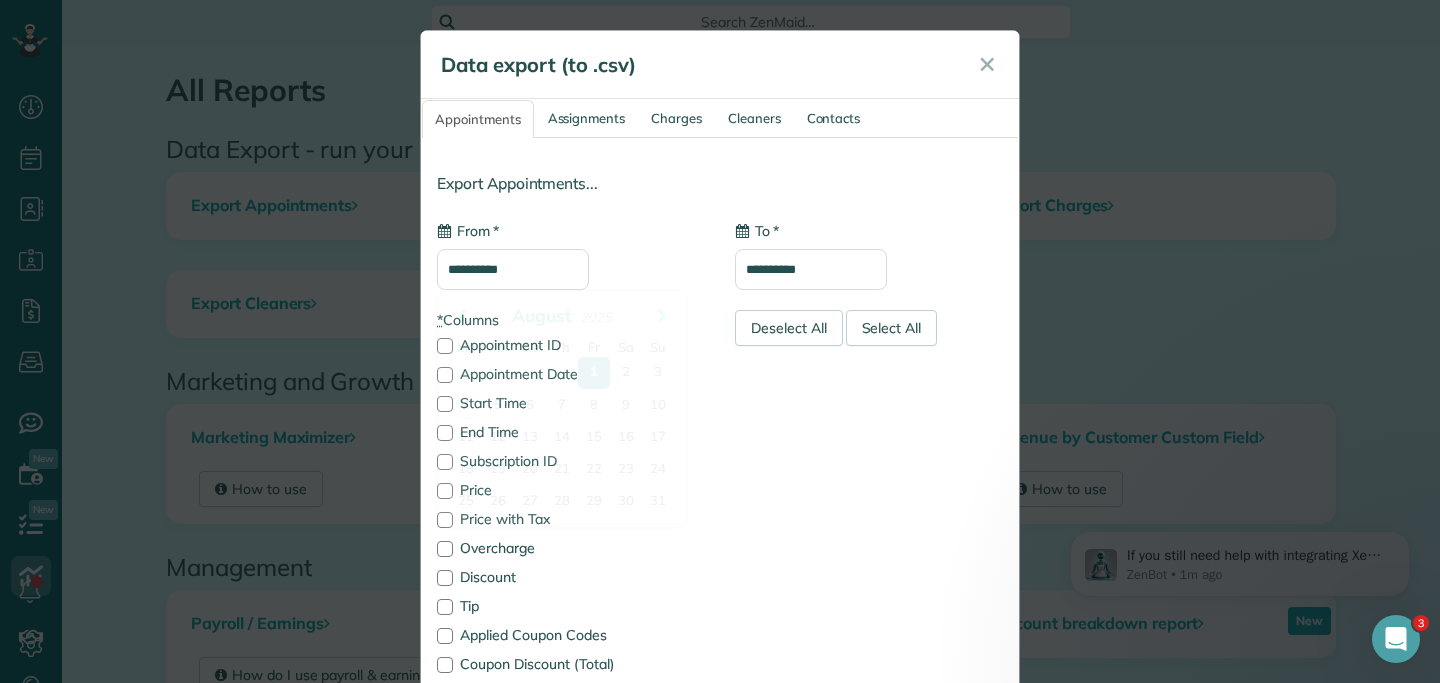 click on "**********" at bounding box center [513, 269] 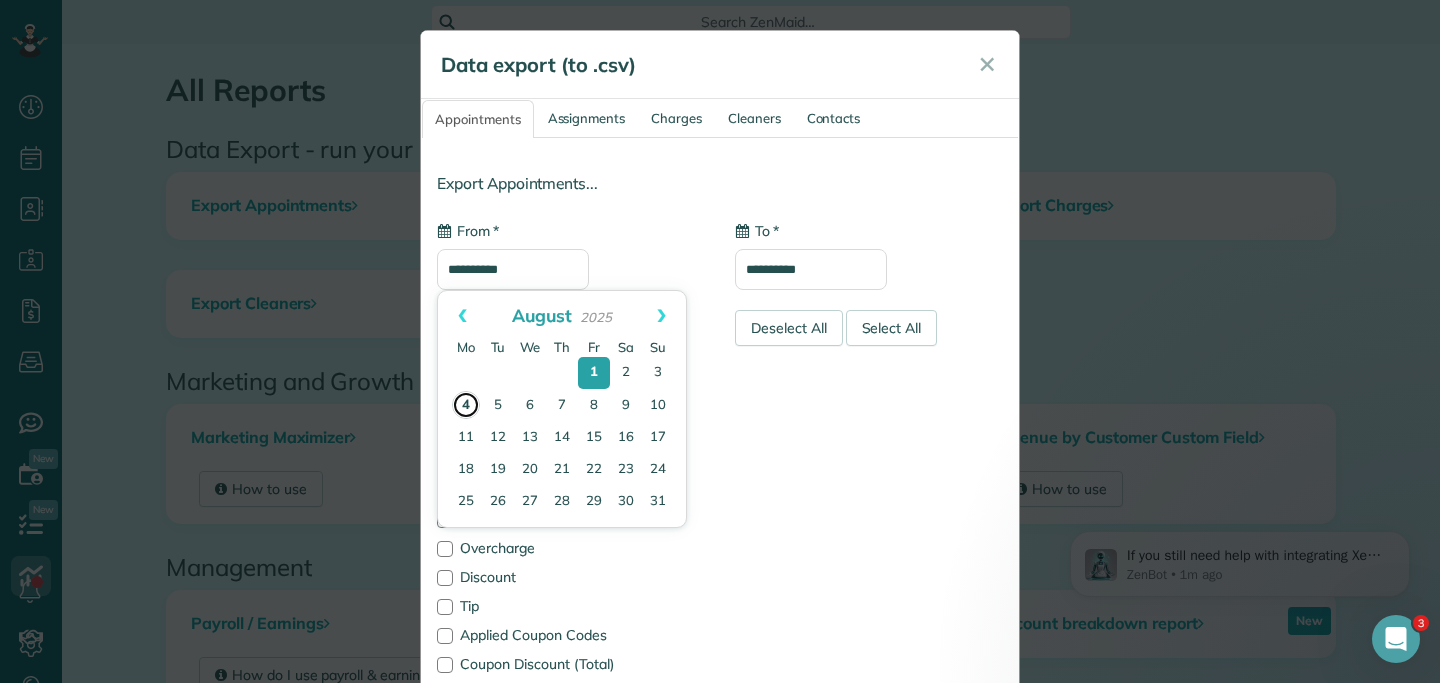 click on "4" at bounding box center [466, 405] 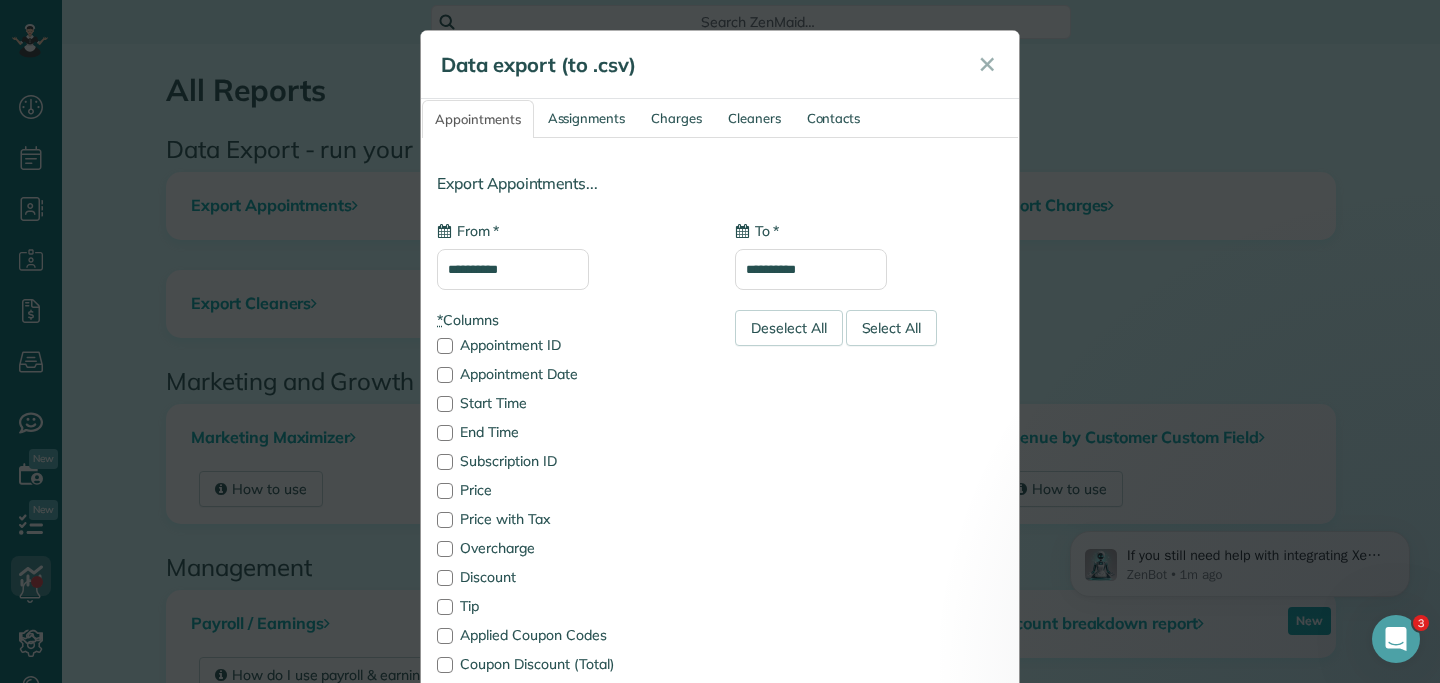 click on "**********" at bounding box center (811, 269) 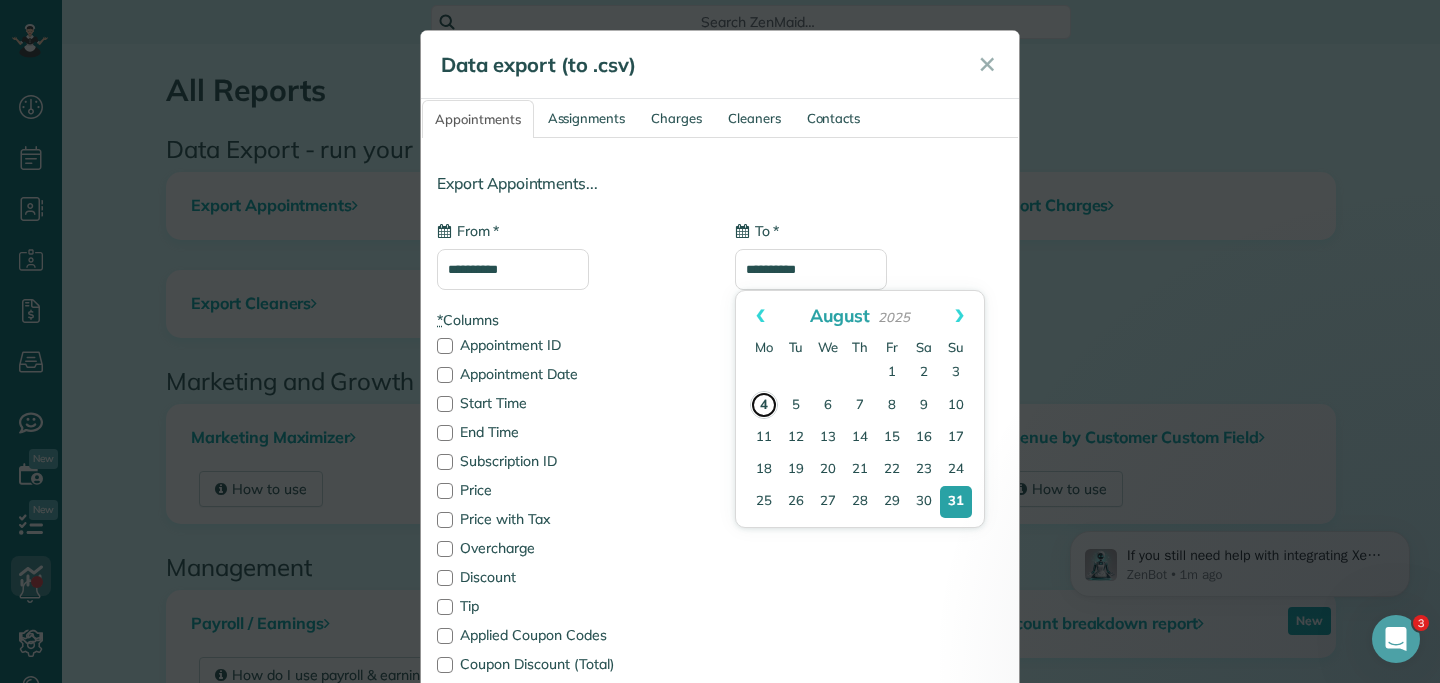 click on "4" at bounding box center [764, 405] 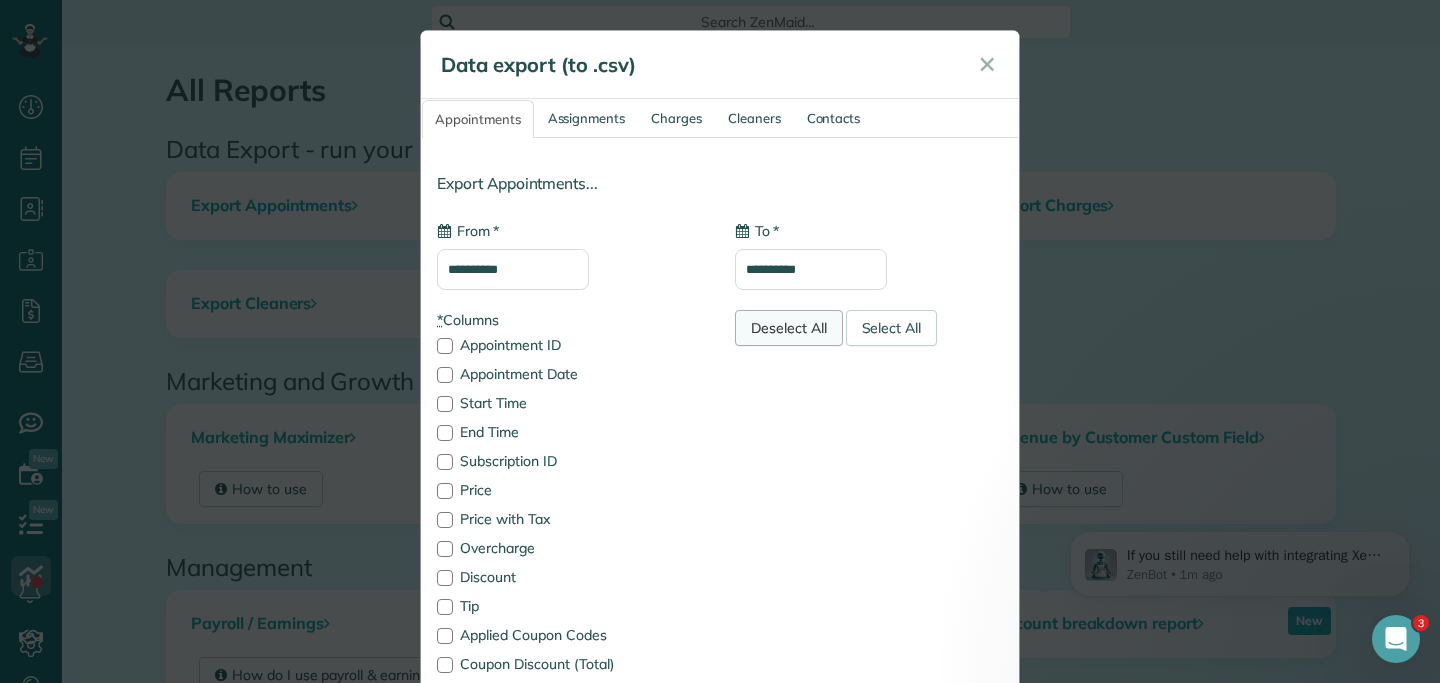 click on "Deselect All" at bounding box center (789, 328) 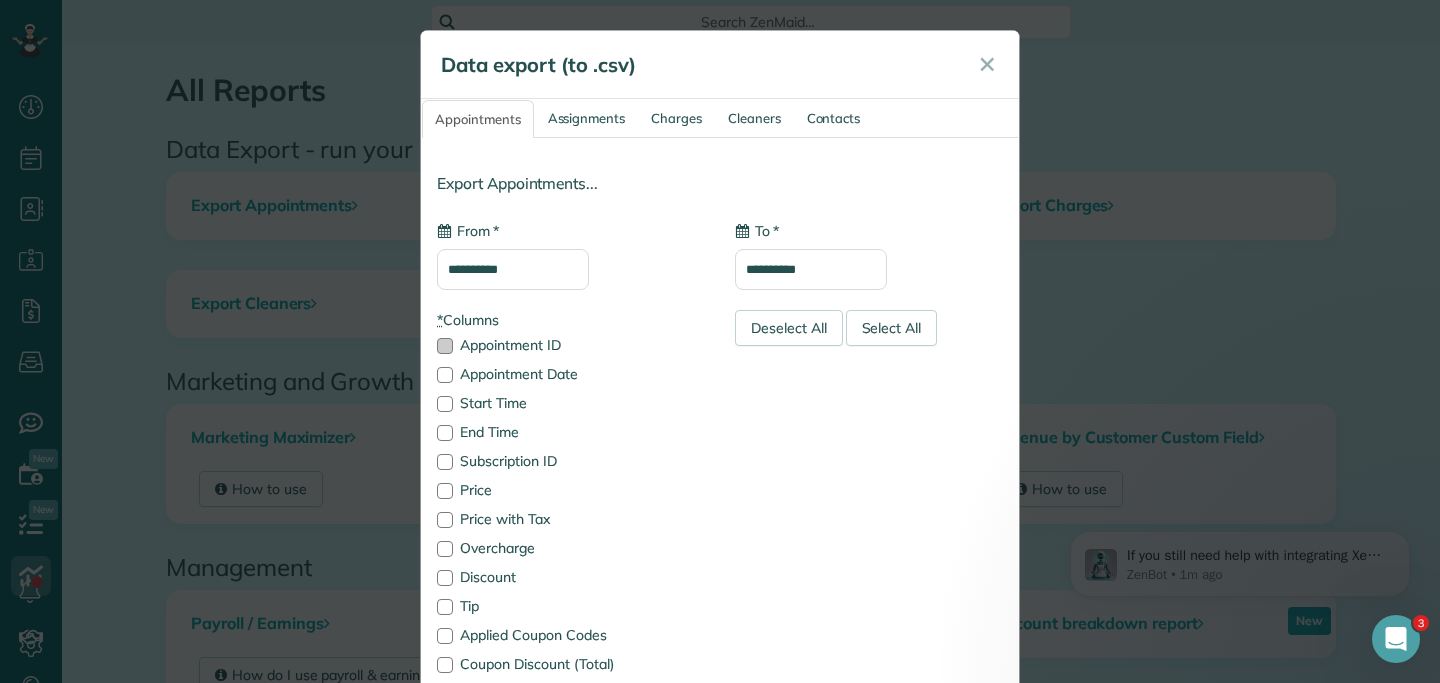 click at bounding box center [445, 346] 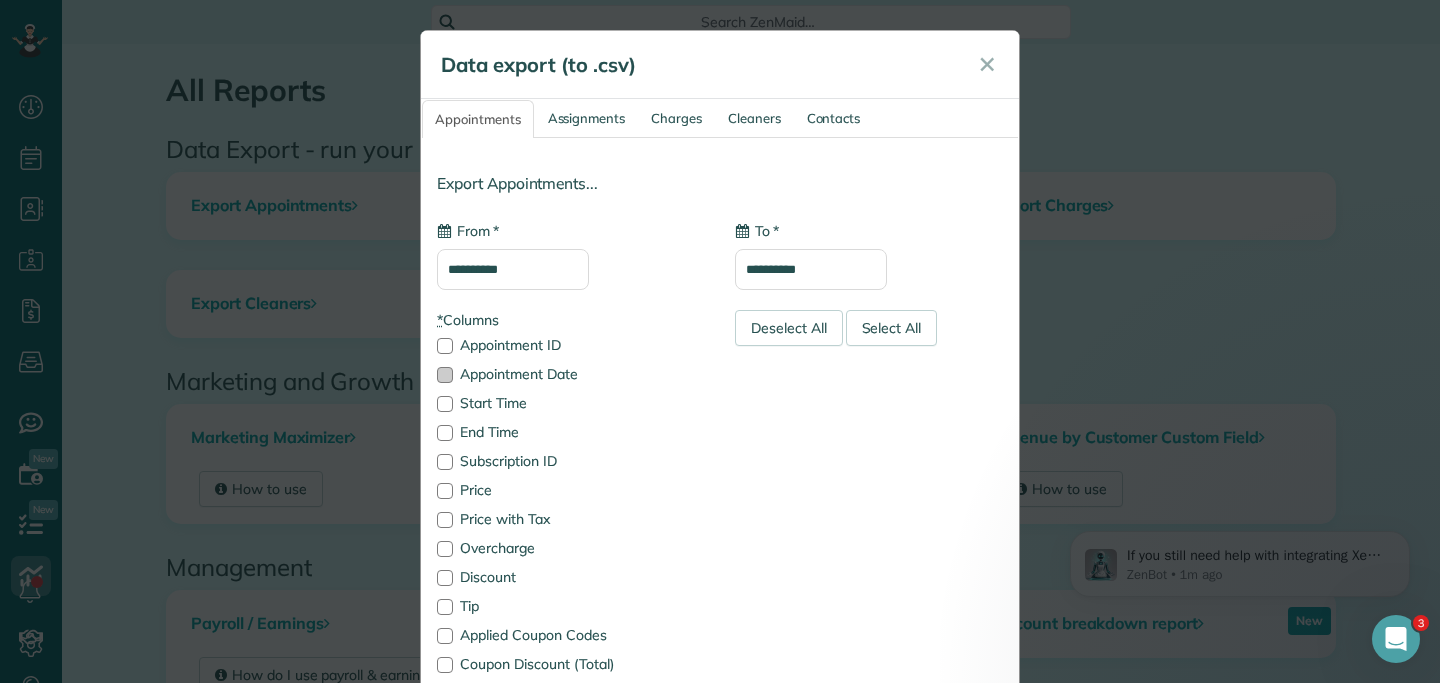 click at bounding box center (445, 375) 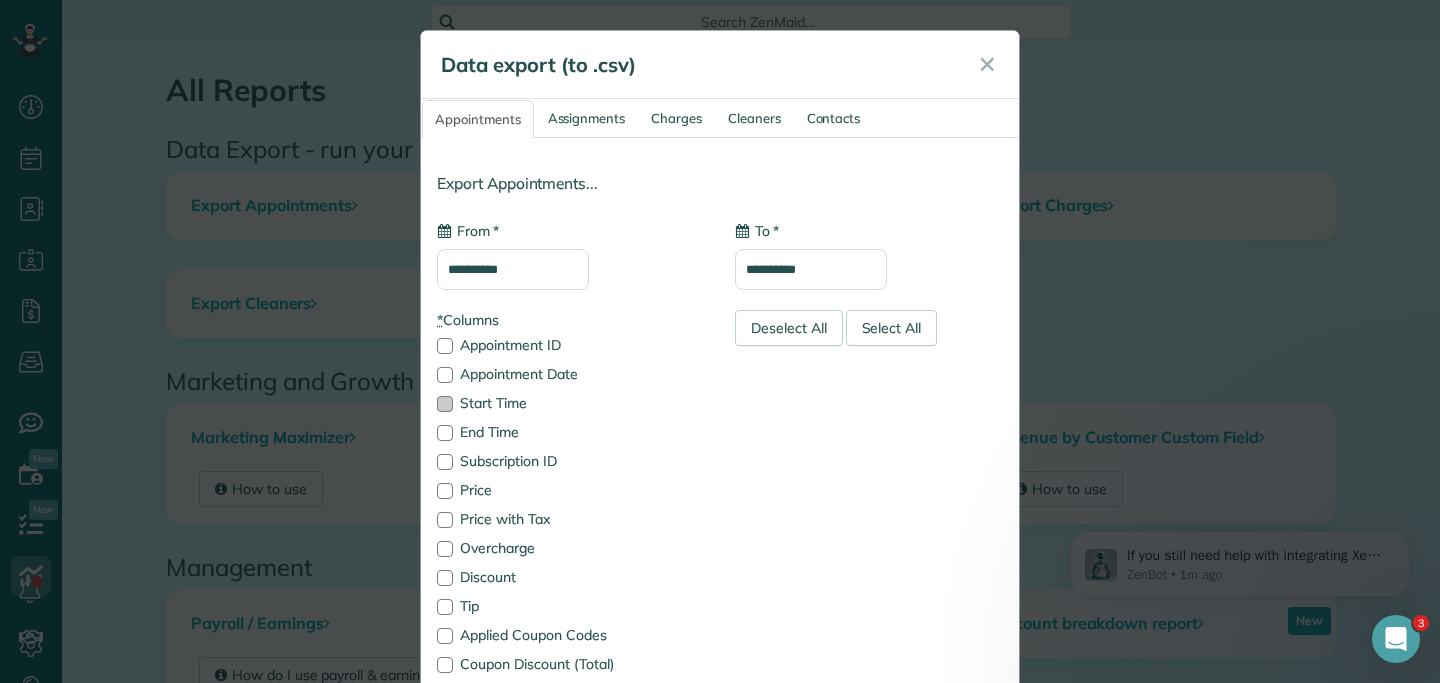 click at bounding box center [445, 404] 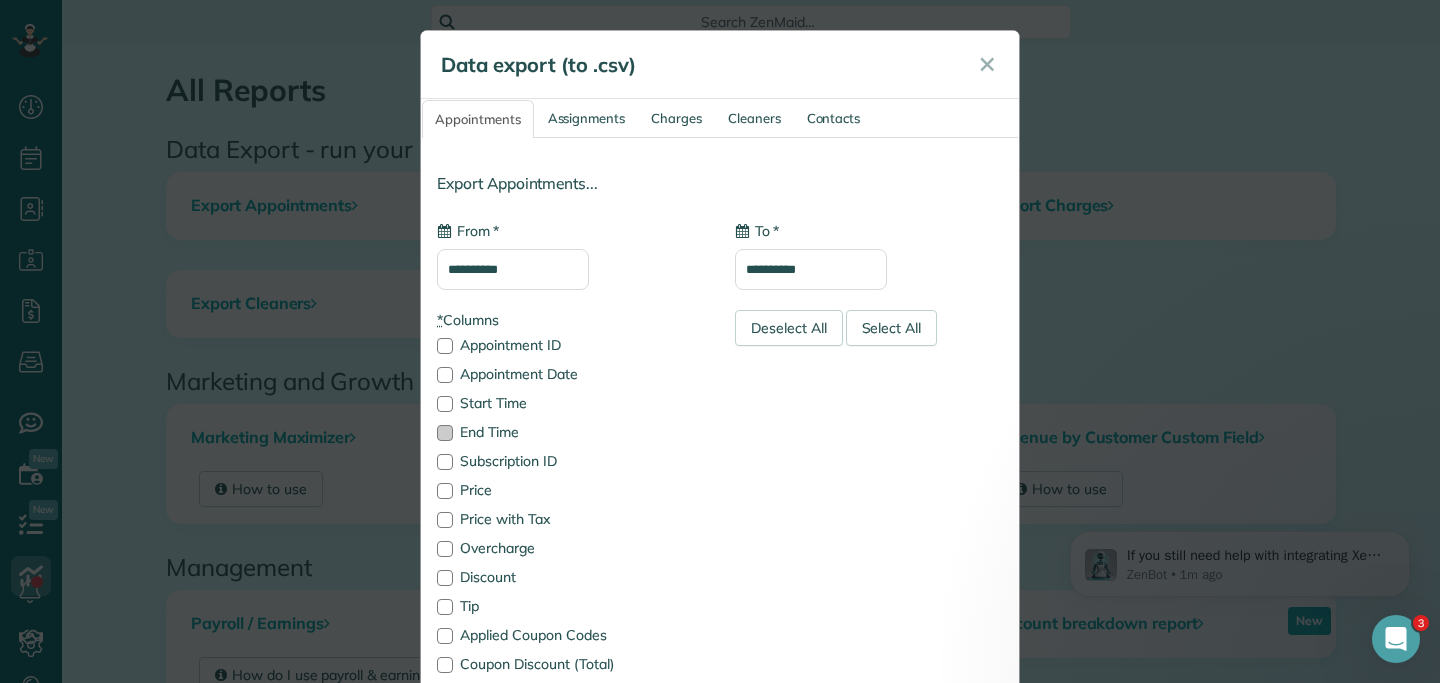 click at bounding box center (445, 433) 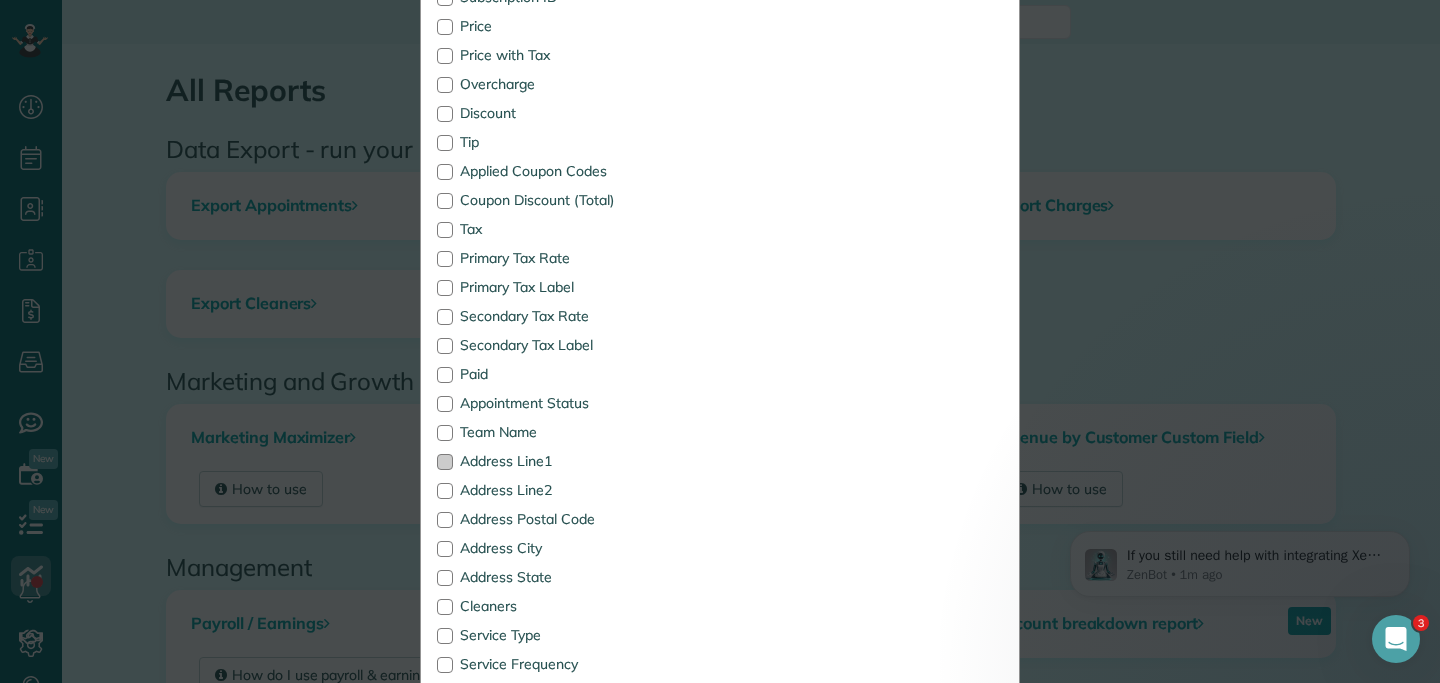 scroll, scrollTop: 472, scrollLeft: 0, axis: vertical 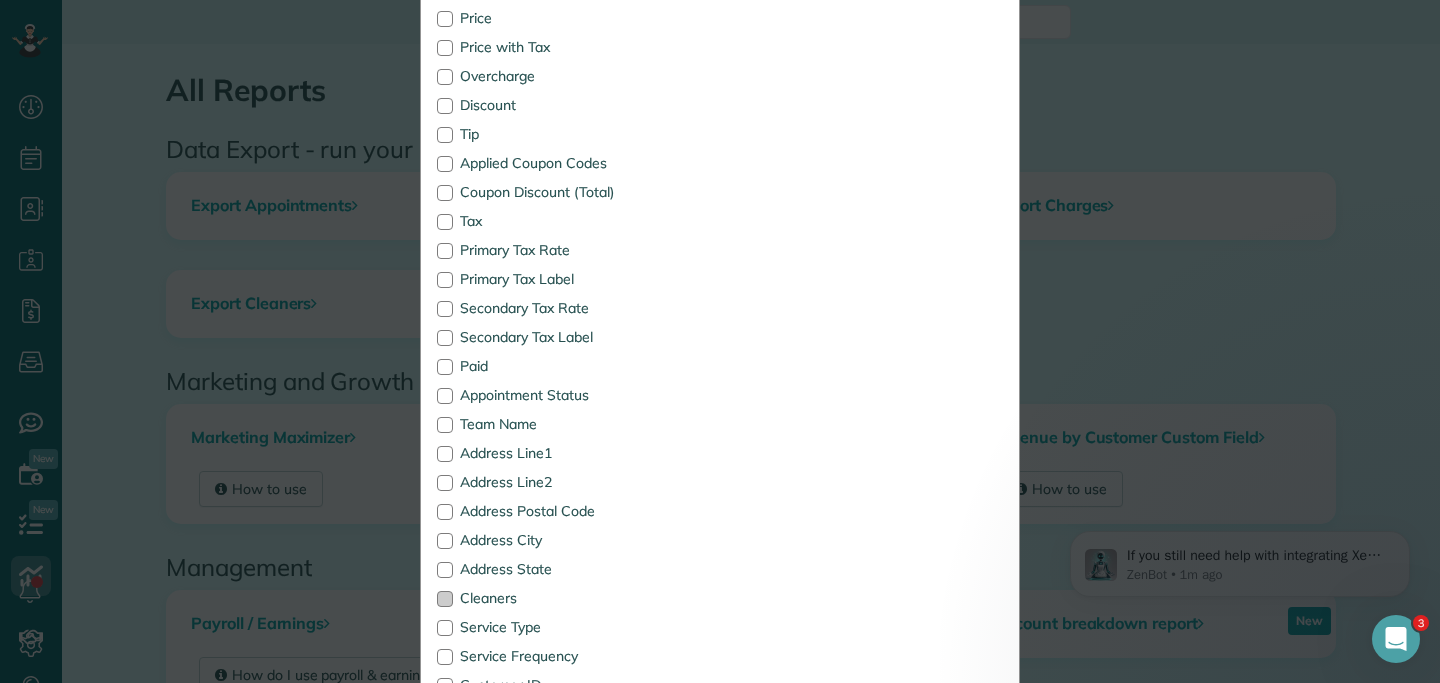 click at bounding box center (445, 599) 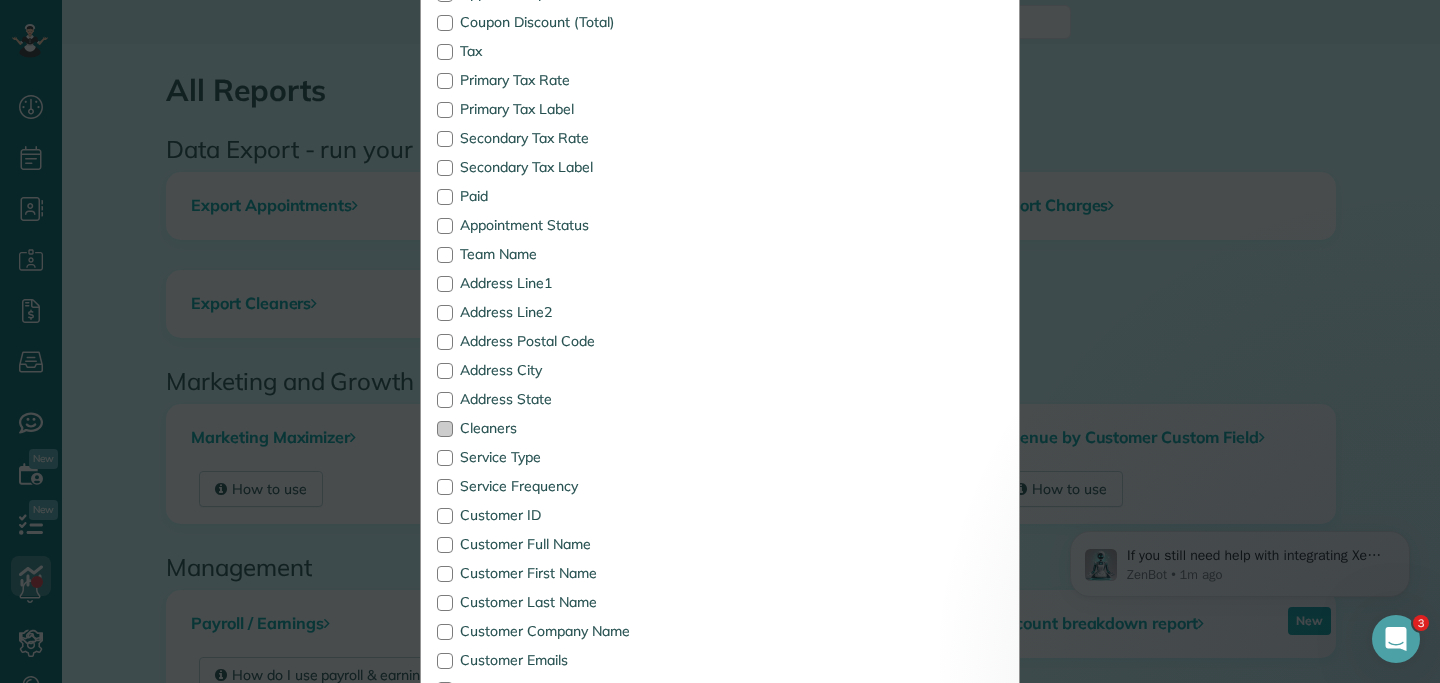 scroll, scrollTop: 647, scrollLeft: 0, axis: vertical 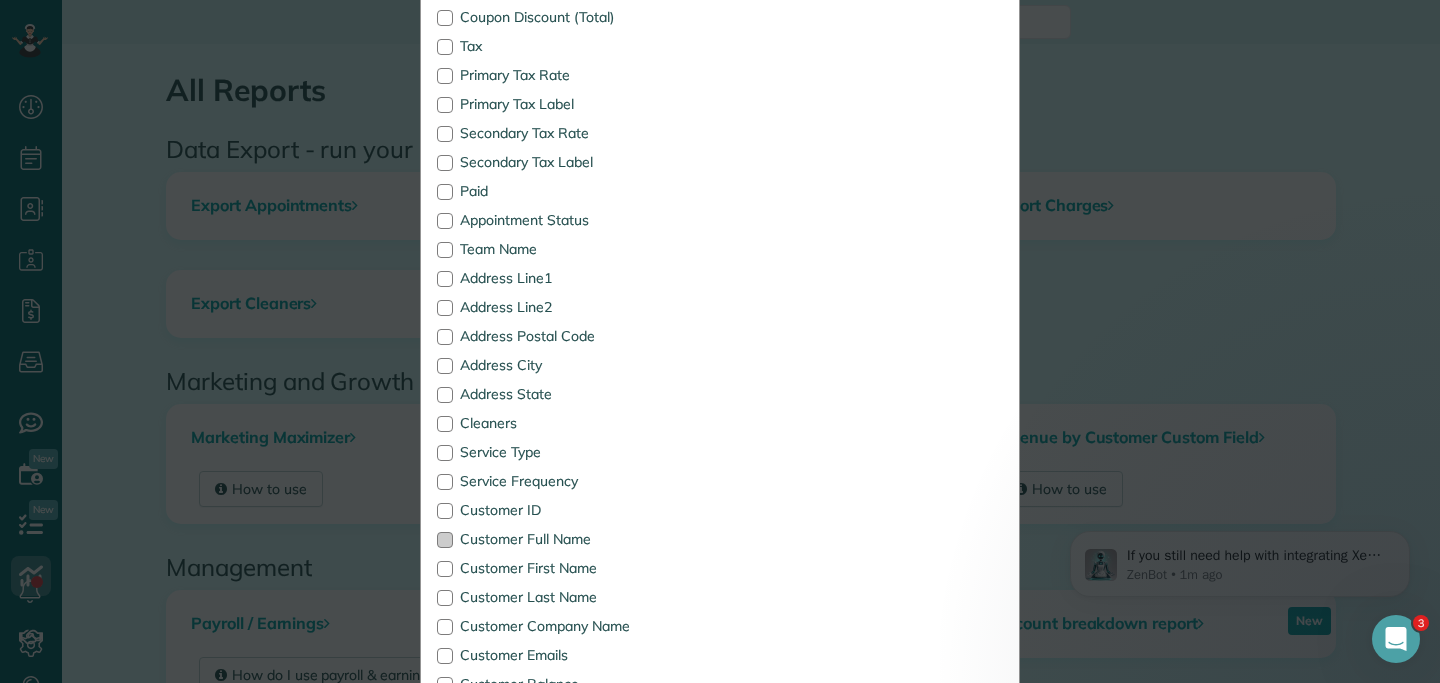 click at bounding box center (445, 540) 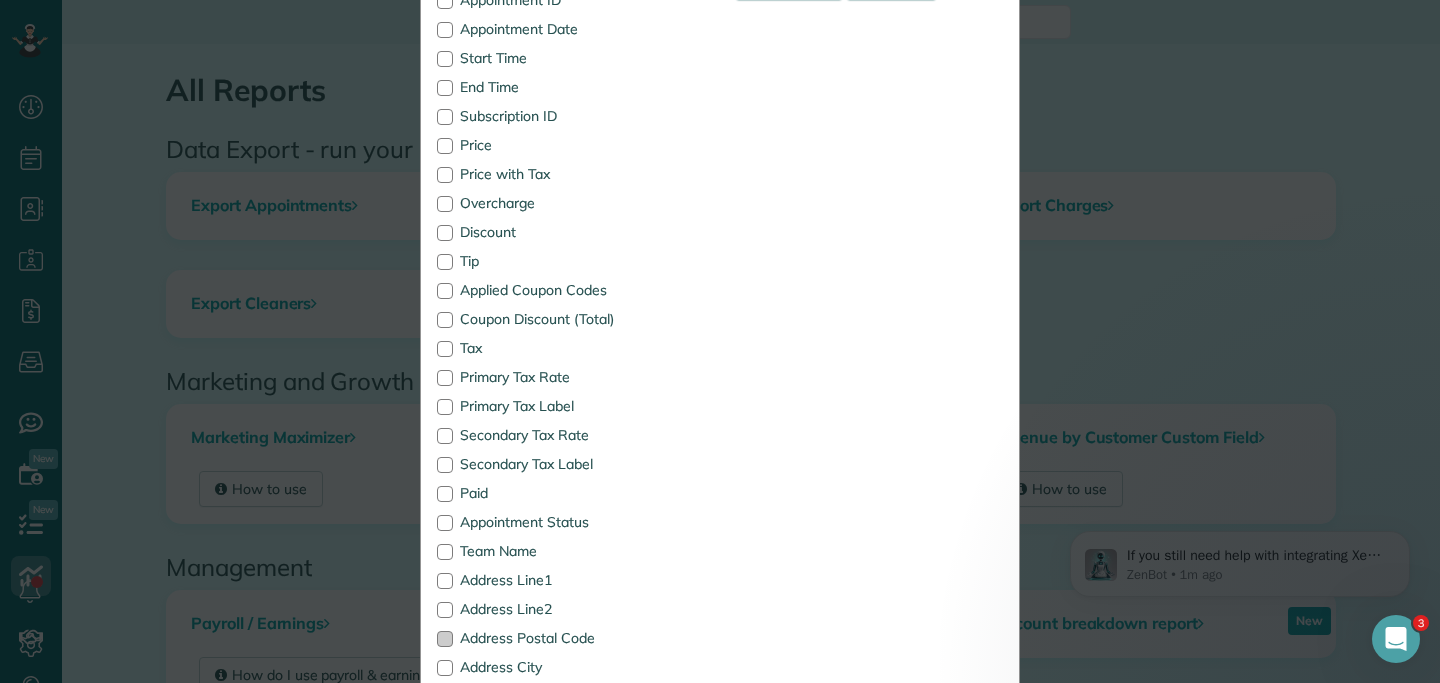 scroll, scrollTop: 173, scrollLeft: 0, axis: vertical 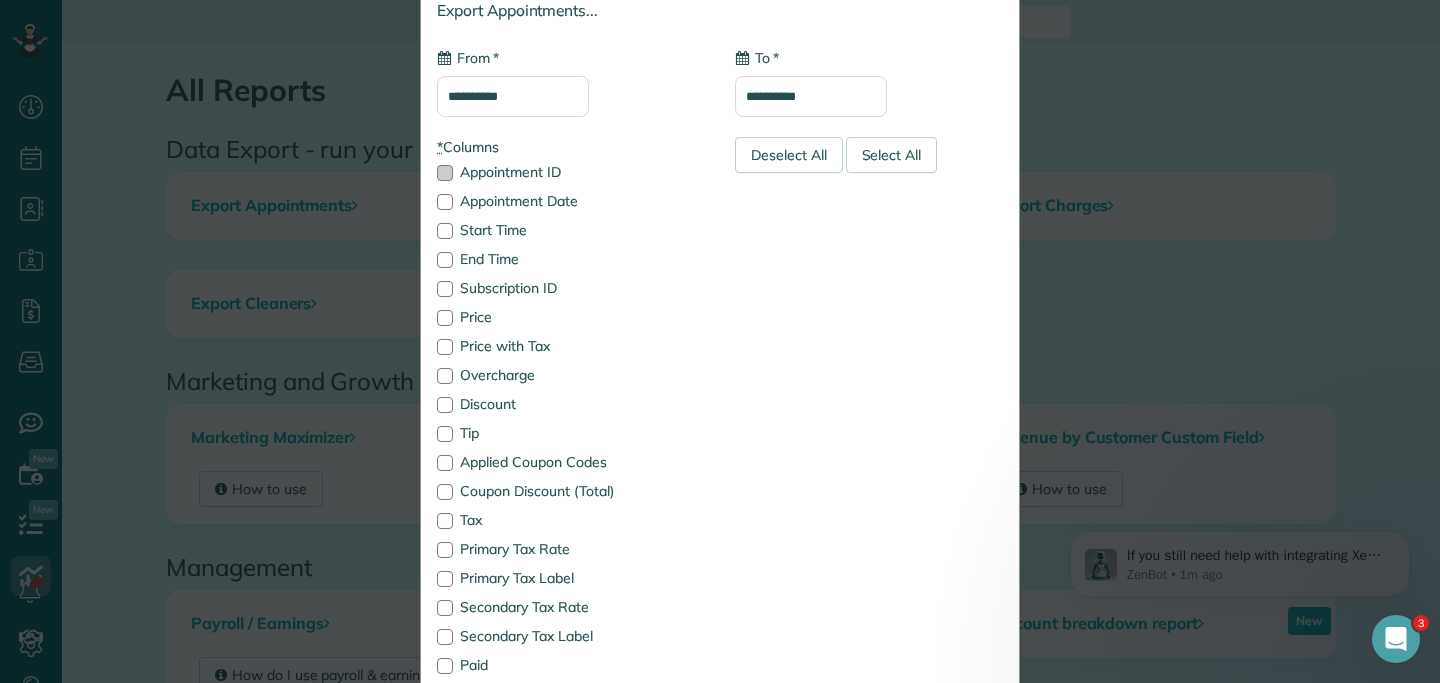 click at bounding box center [445, 173] 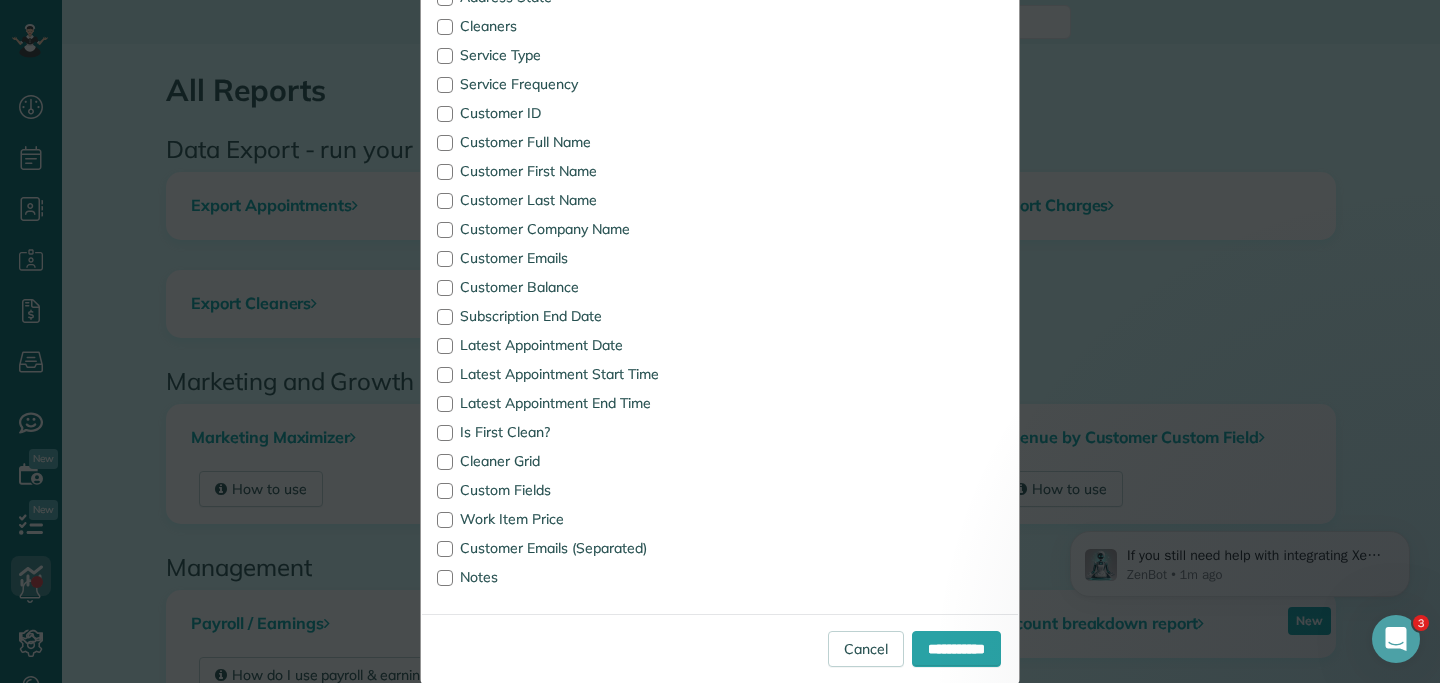 scroll, scrollTop: 1077, scrollLeft: 0, axis: vertical 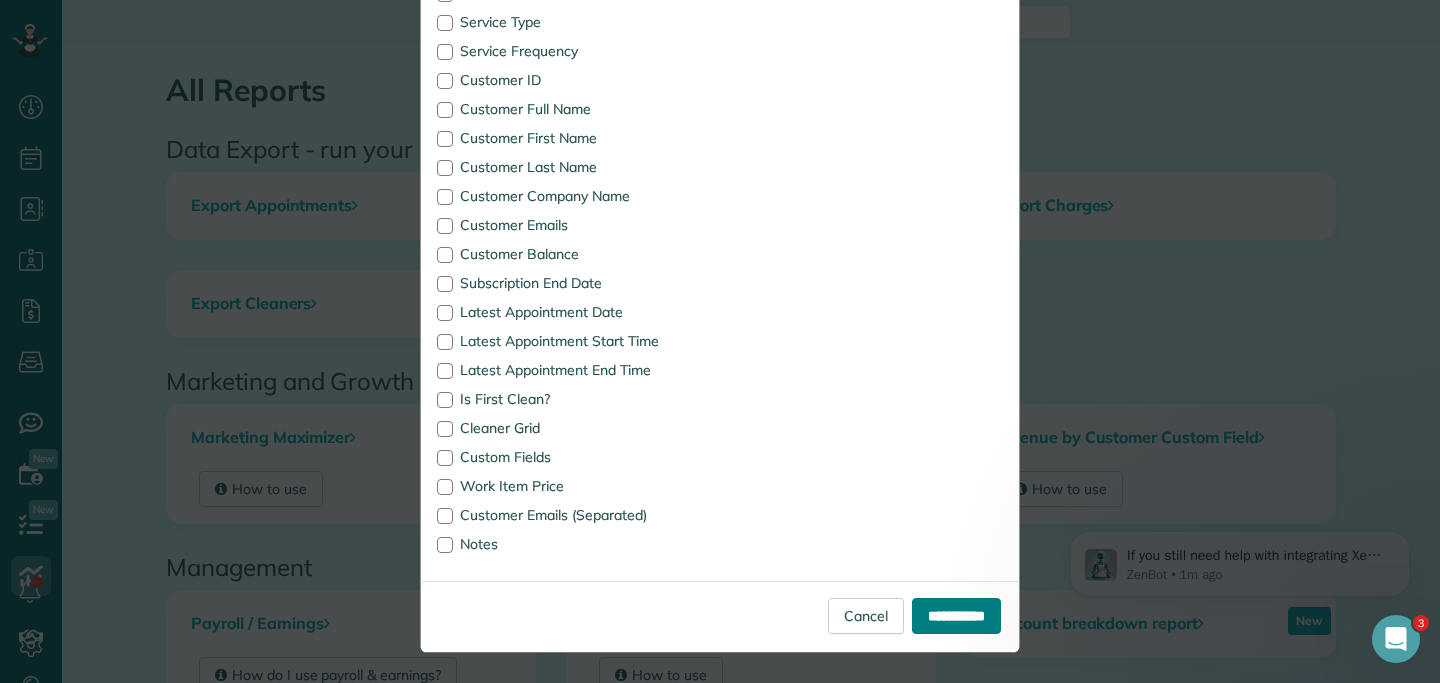 click on "**********" at bounding box center [956, 616] 